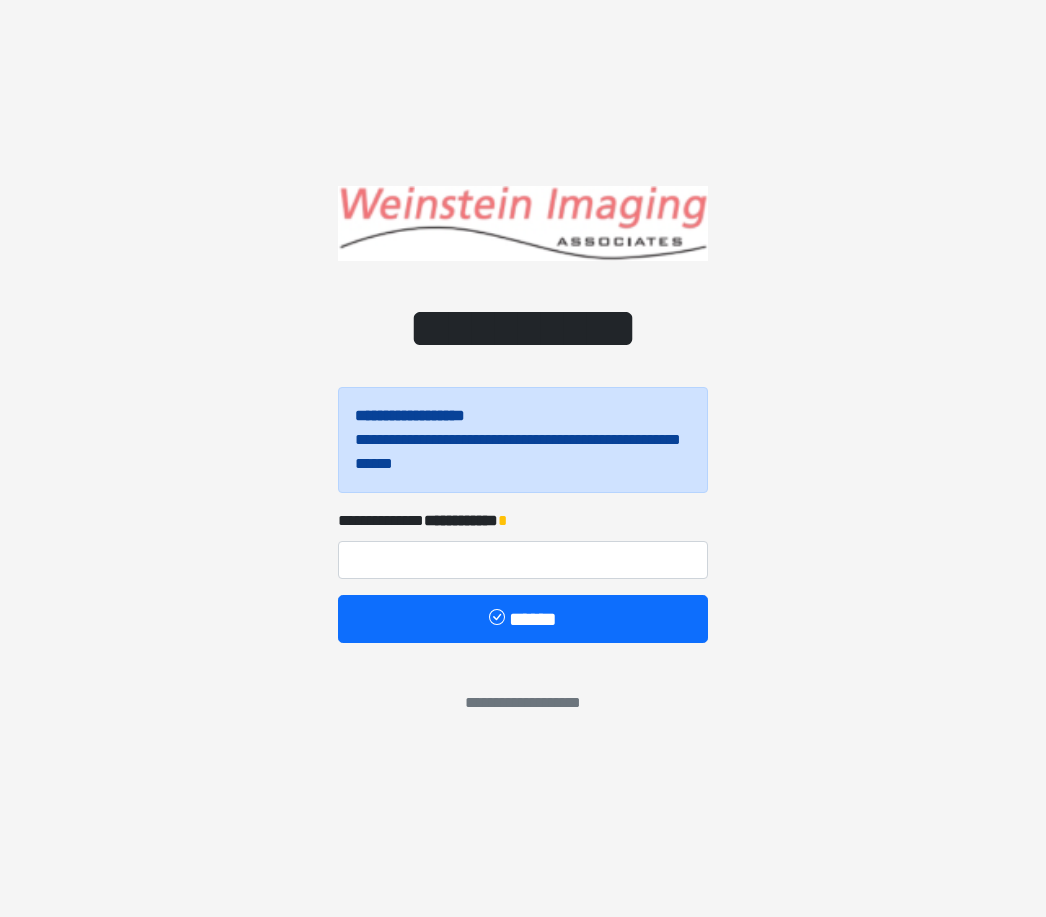scroll, scrollTop: 0, scrollLeft: 0, axis: both 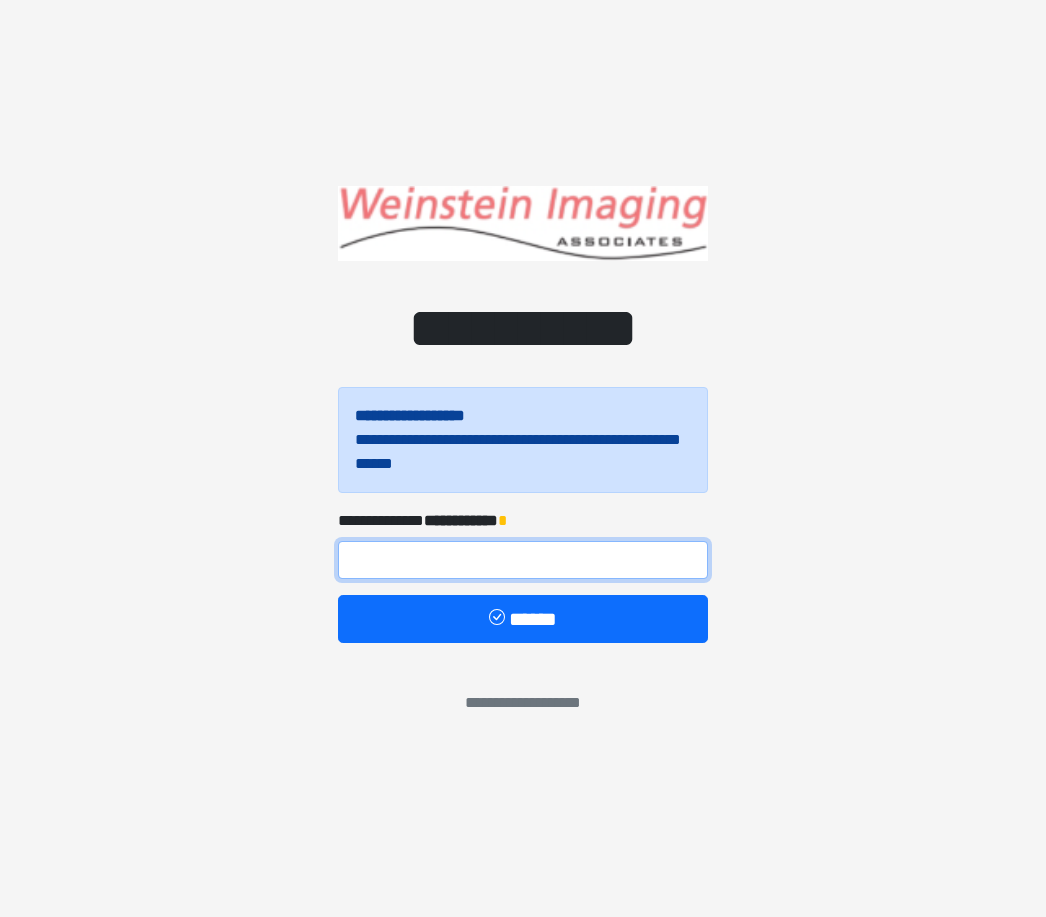 click at bounding box center [523, 560] 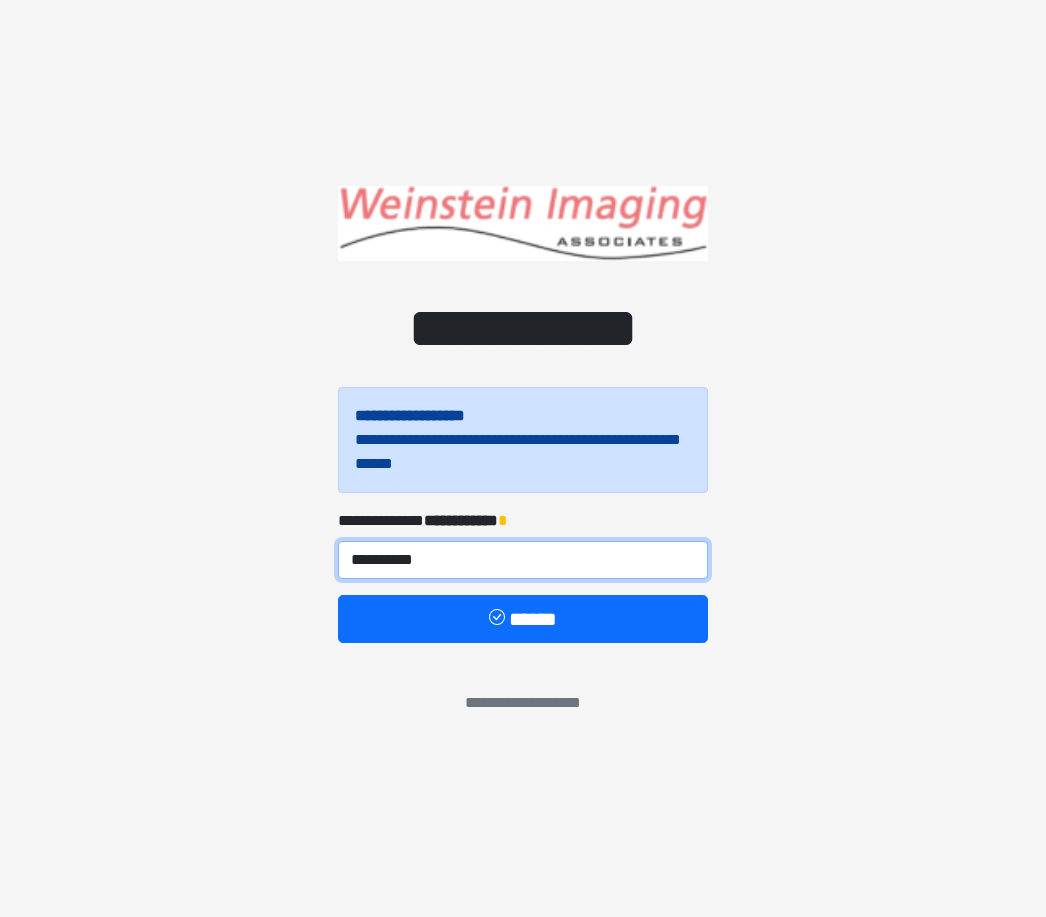 type on "**********" 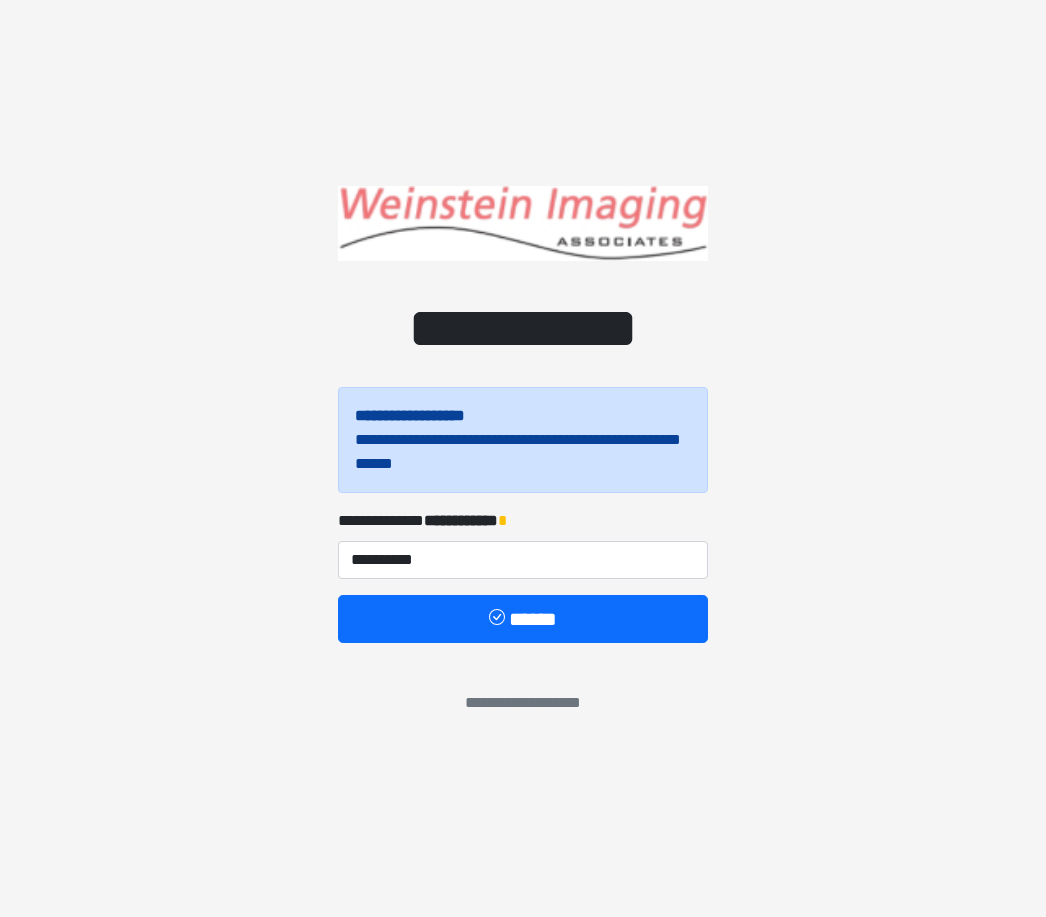 click on "******" at bounding box center (523, 619) 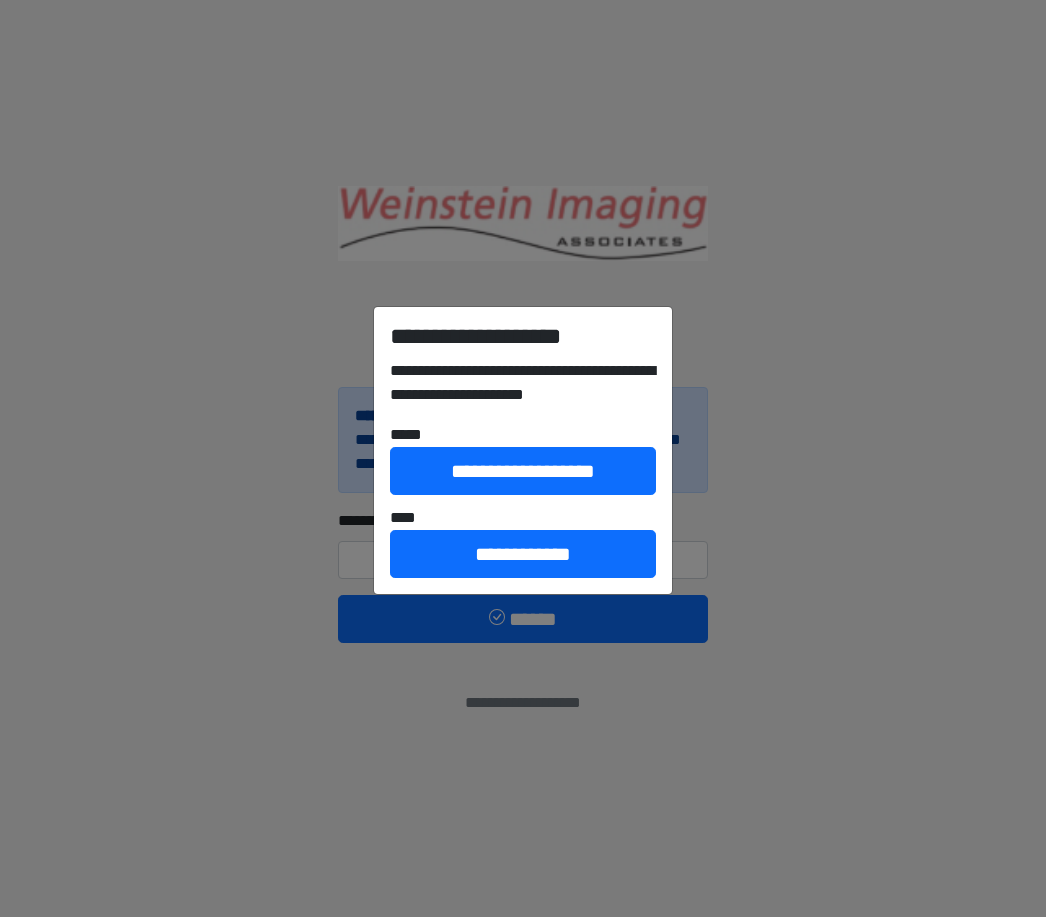 click on "**********" at bounding box center [523, 458] 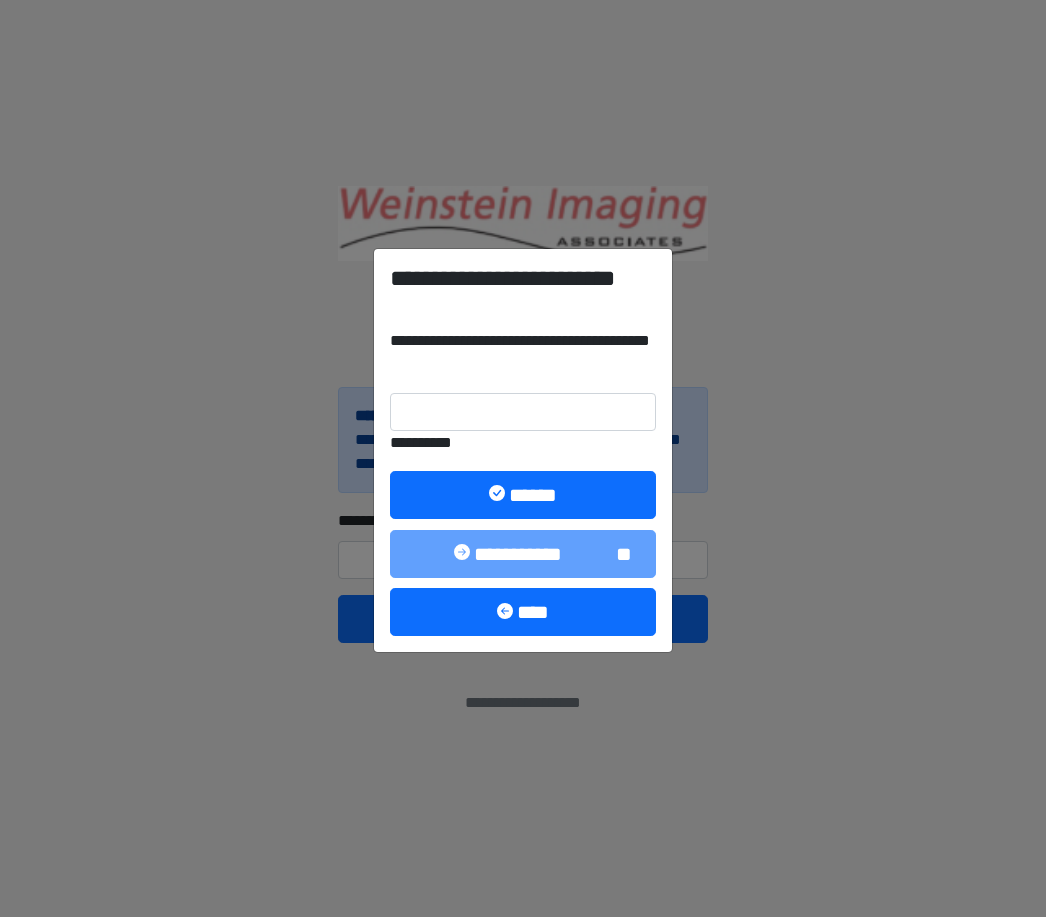 click on "******" at bounding box center [523, 495] 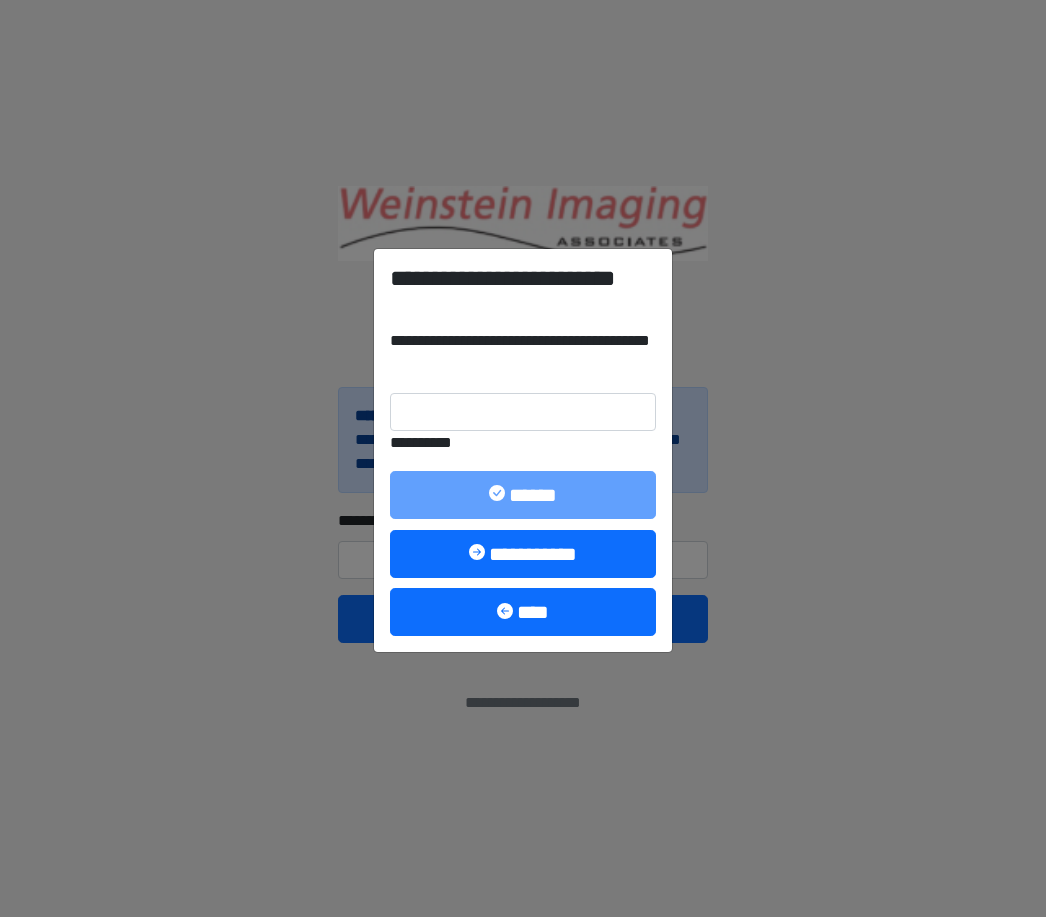 click on "**********" at bounding box center (523, 554) 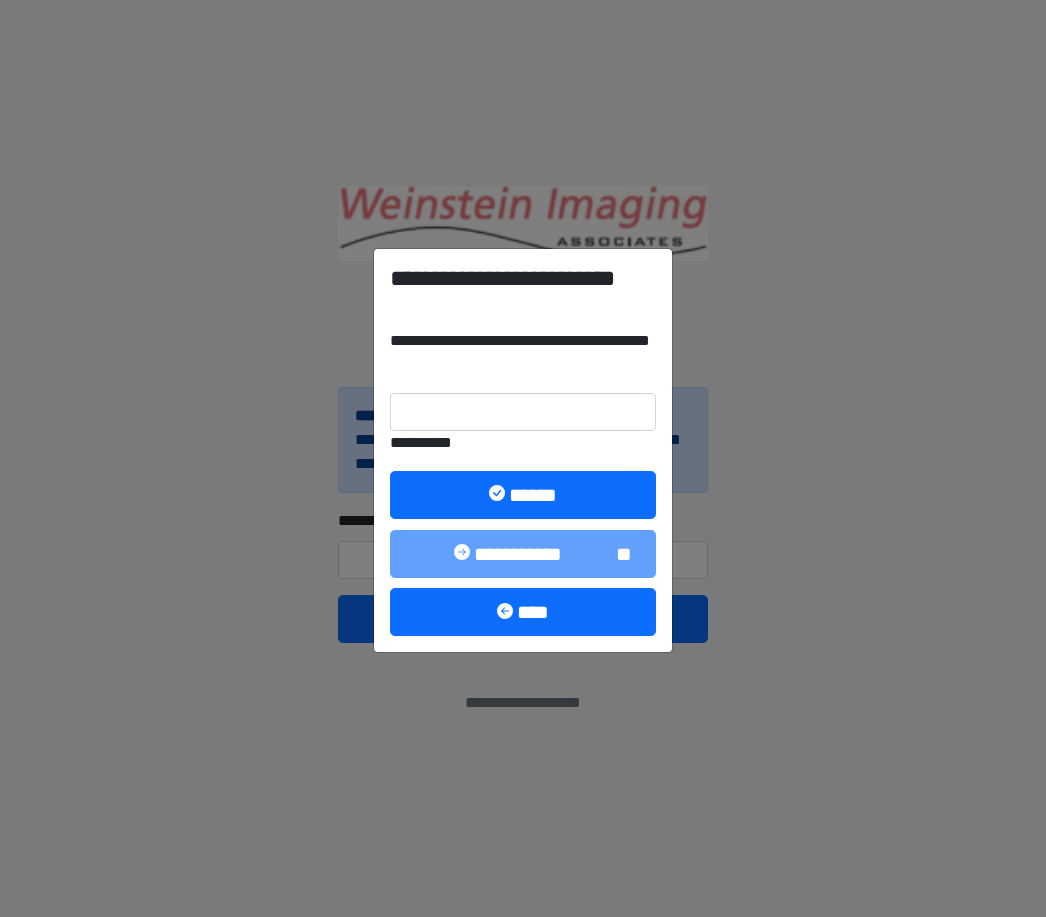 click on "******" at bounding box center [523, 495] 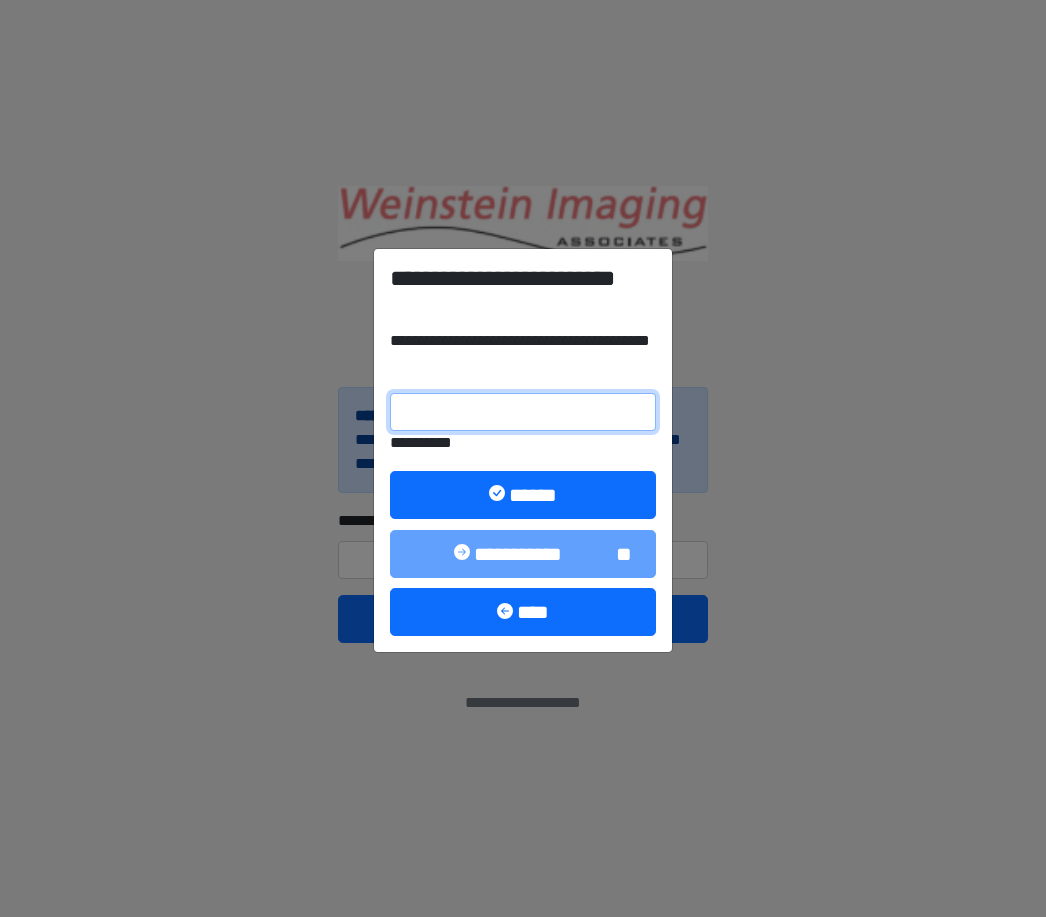 click on "**********" at bounding box center (523, 412) 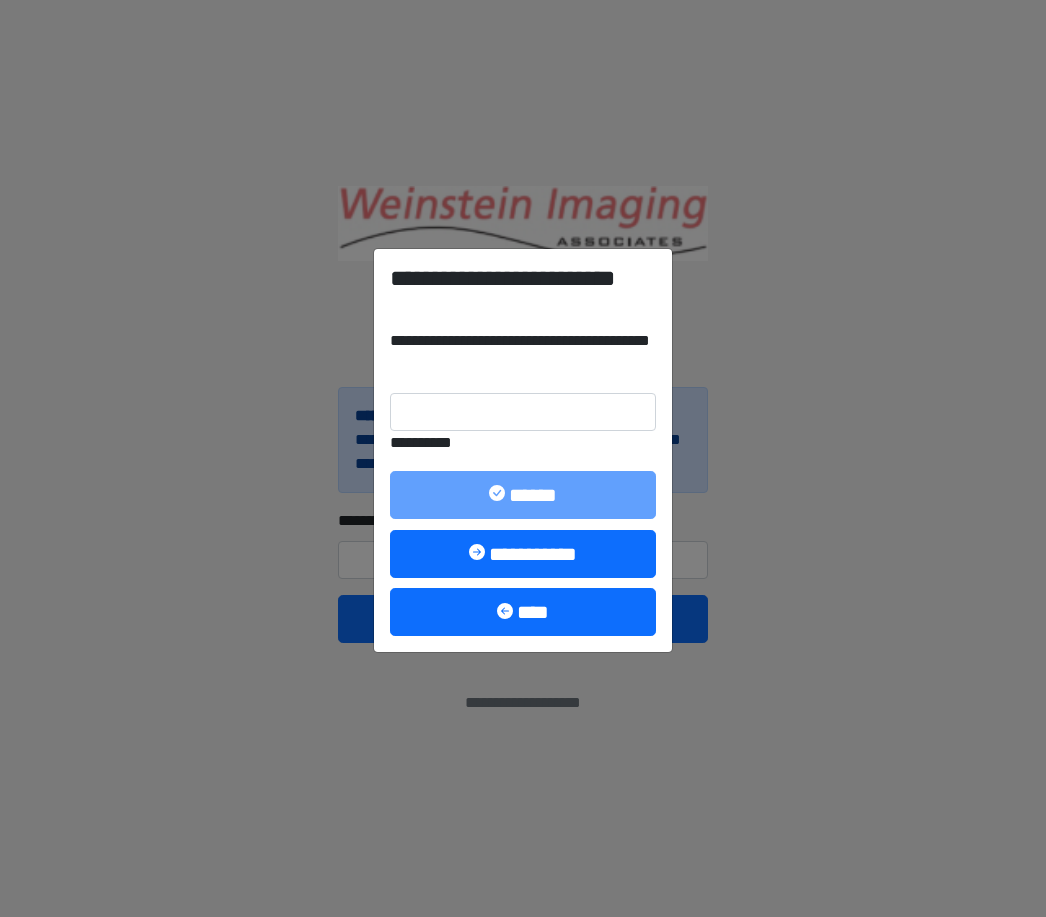click on "**********" at bounding box center [523, 554] 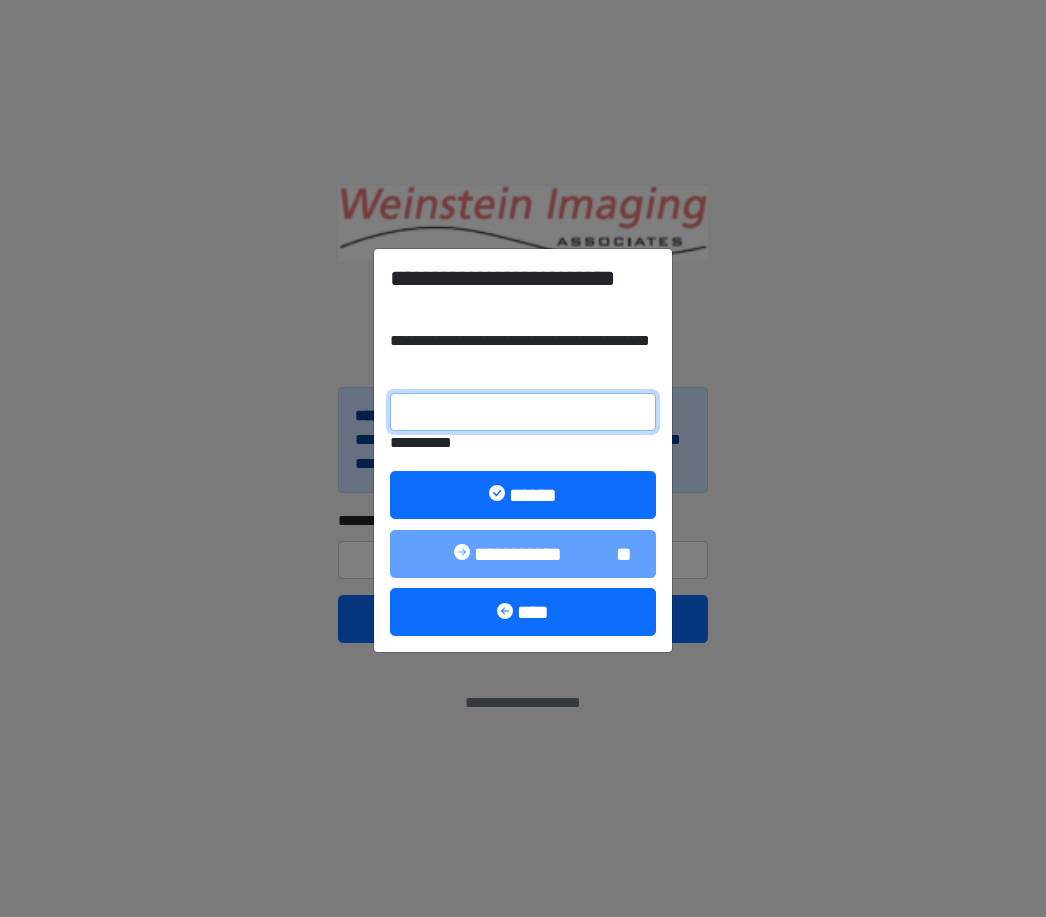 click on "**********" at bounding box center (523, 412) 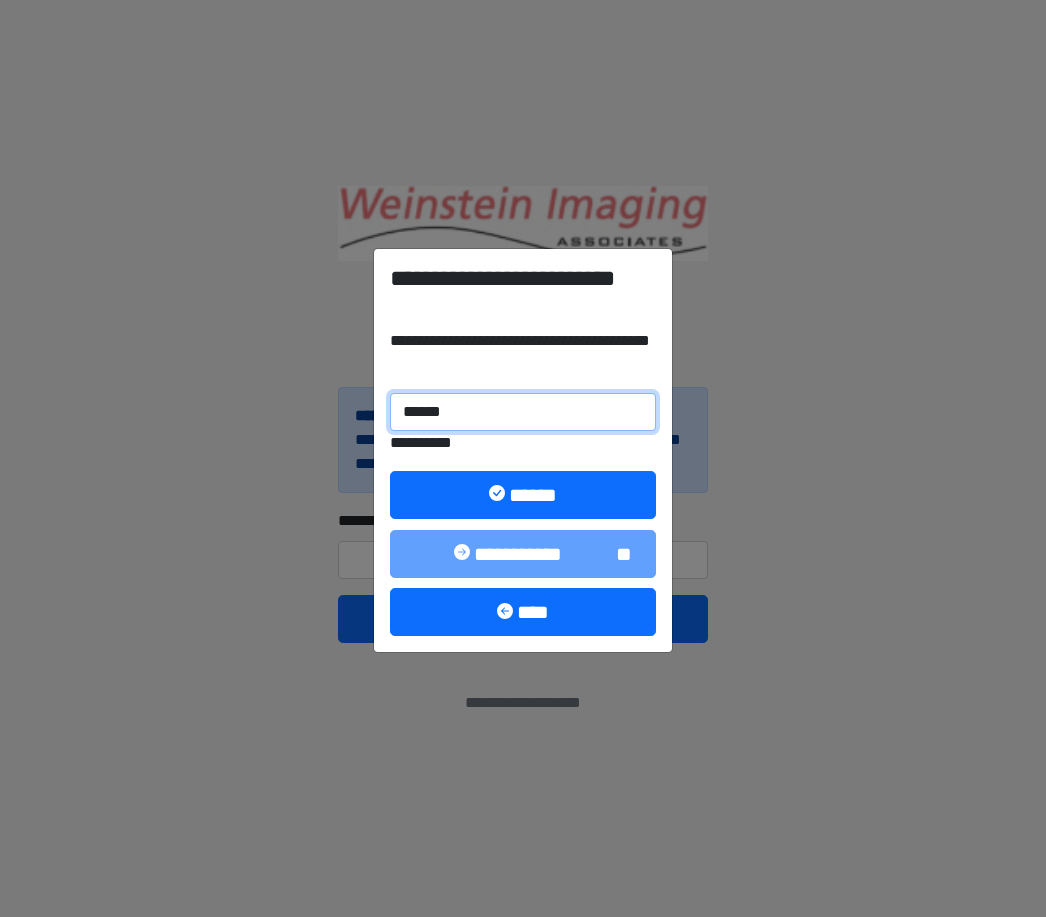 type on "******" 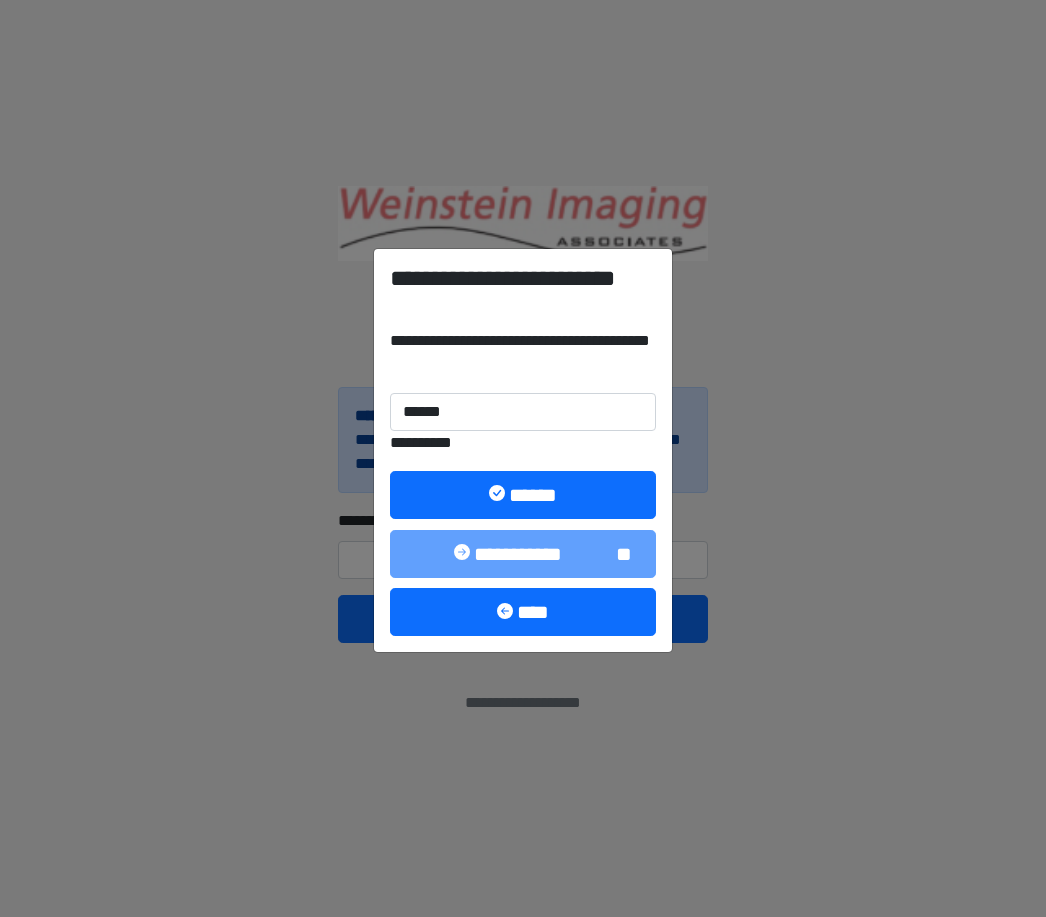 click on "******" at bounding box center (523, 495) 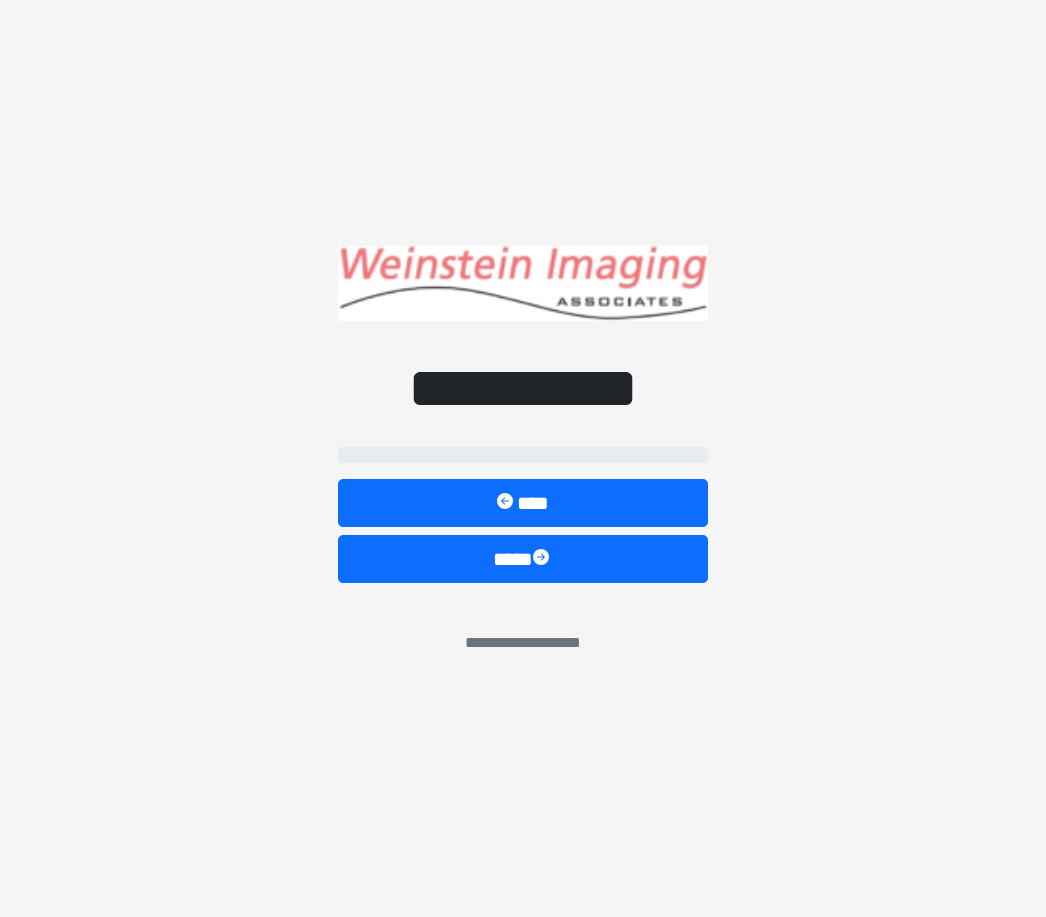 select on "*****" 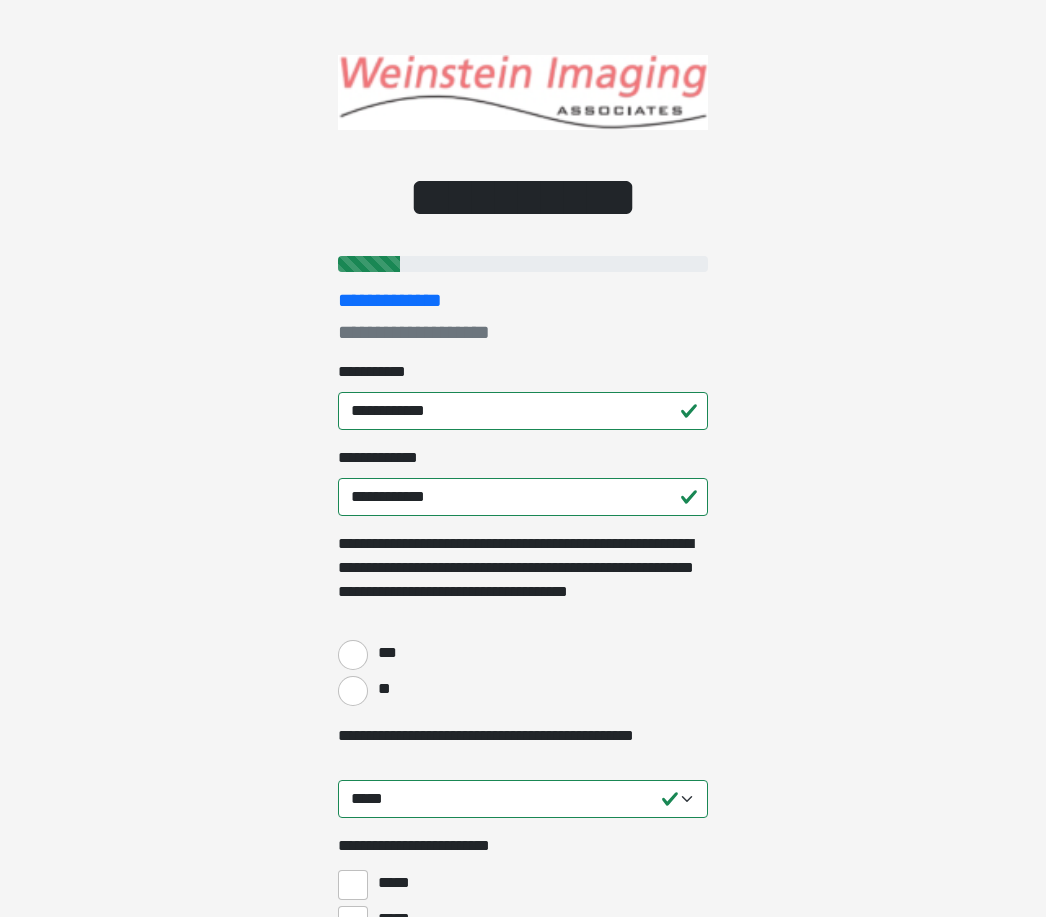 click on "***" at bounding box center [353, 655] 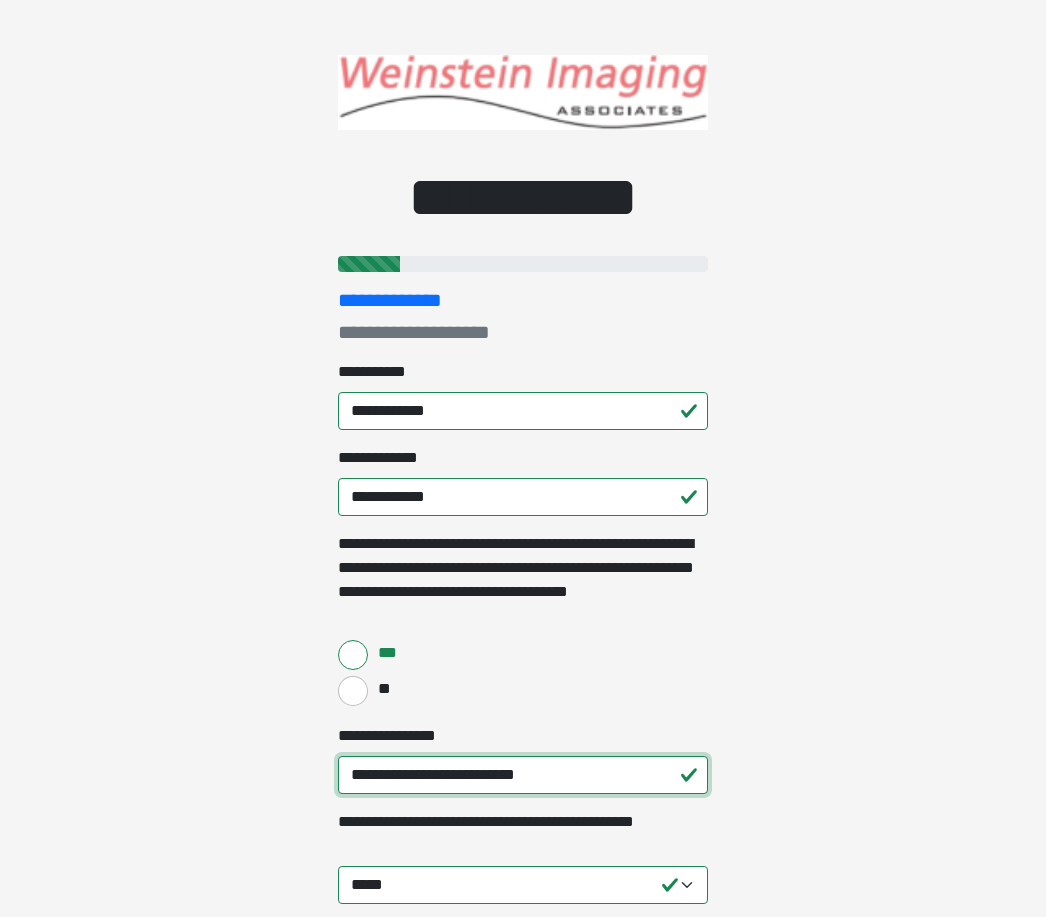 click on "**********" at bounding box center (523, 775) 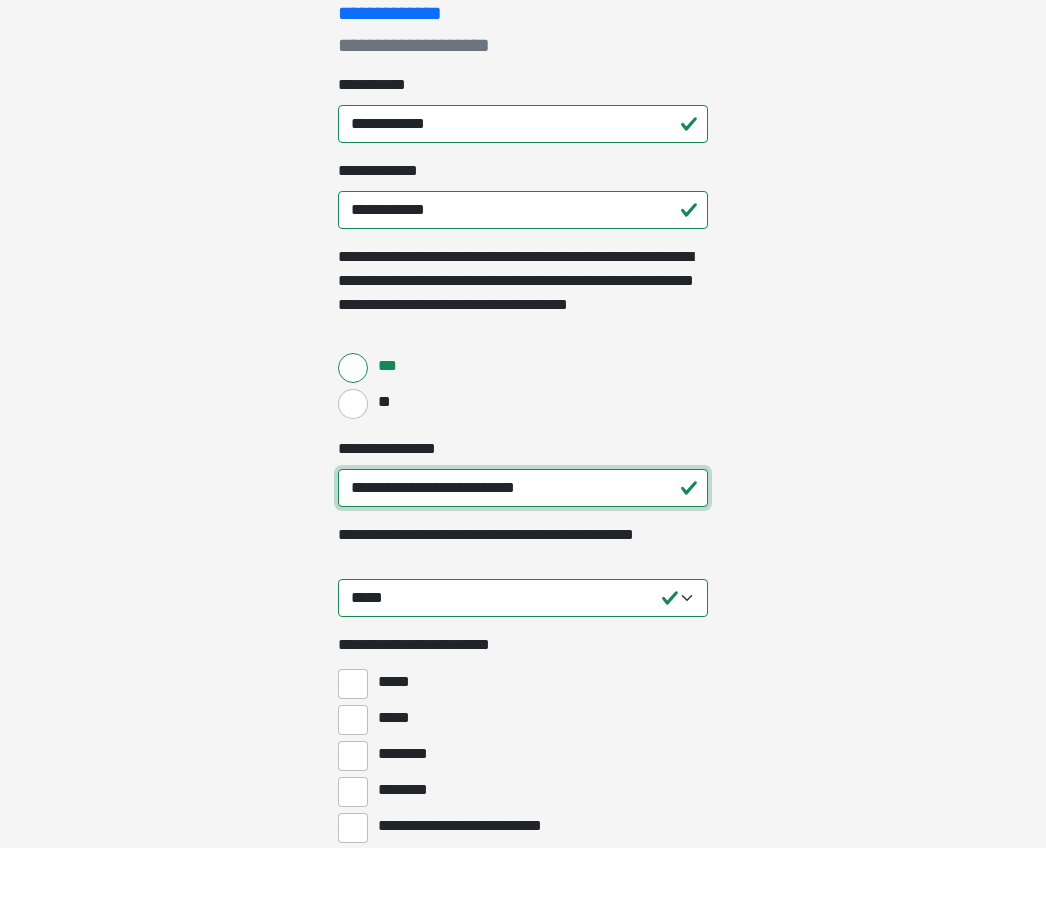 scroll, scrollTop: 220, scrollLeft: 0, axis: vertical 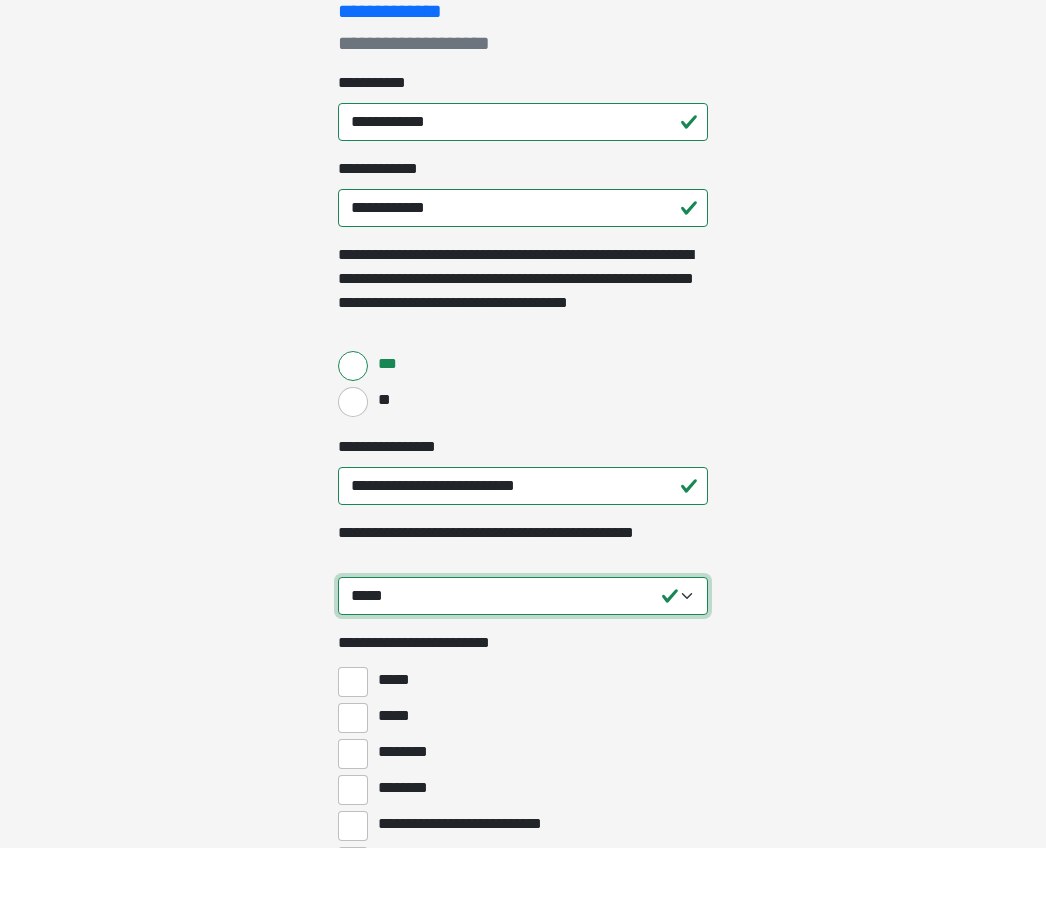 click on "**********" at bounding box center (523, 665) 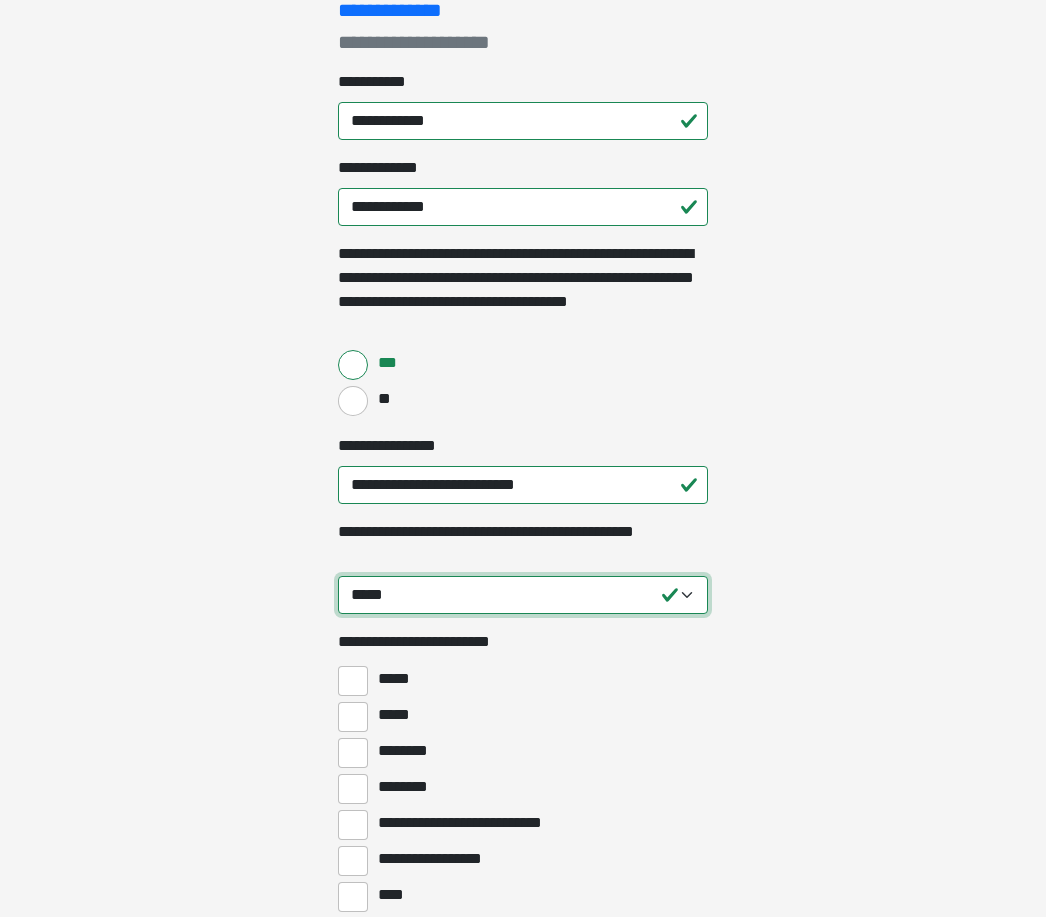 select on "****" 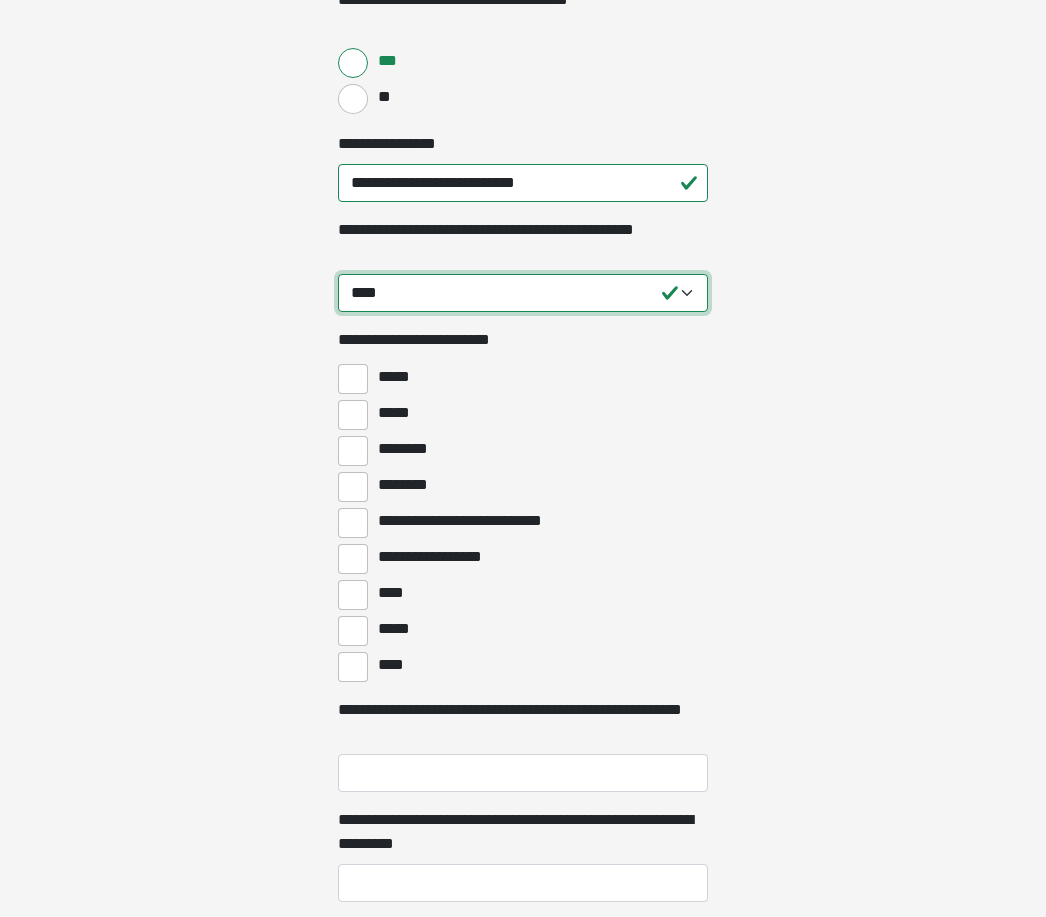 scroll, scrollTop: 592, scrollLeft: 0, axis: vertical 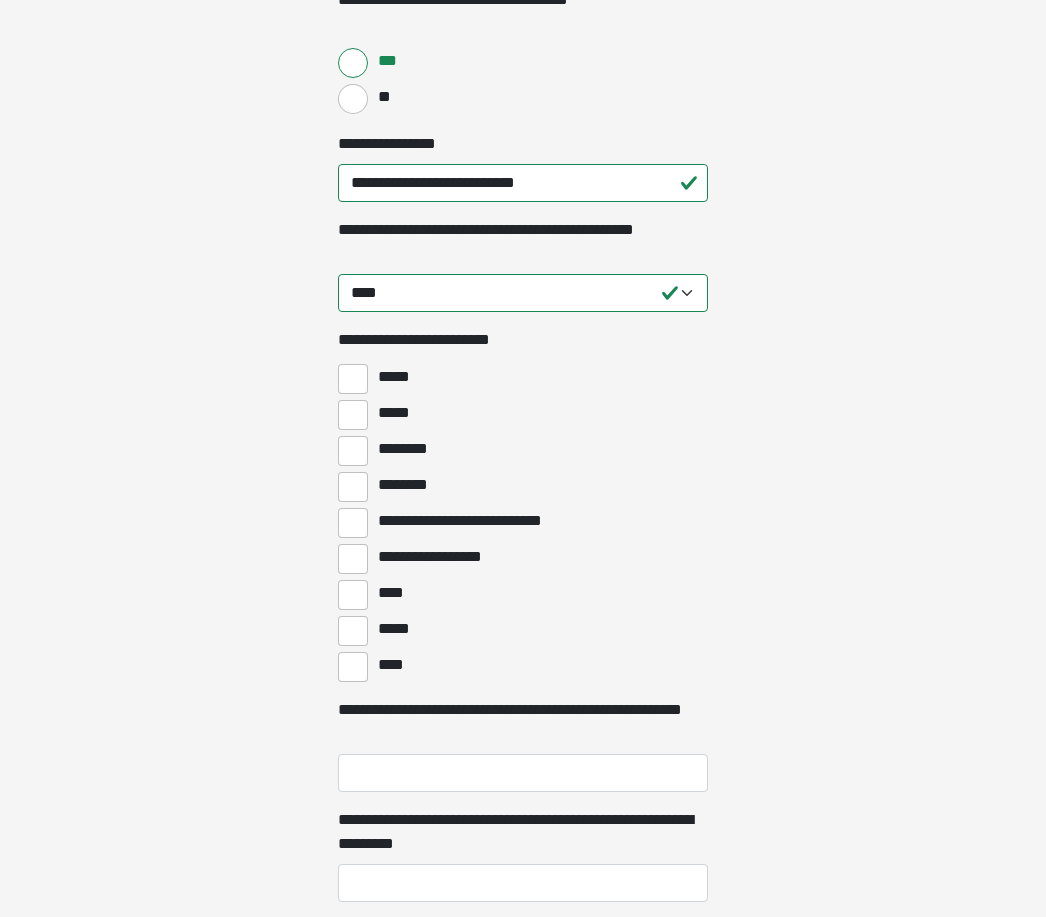 click on "****" at bounding box center [353, 595] 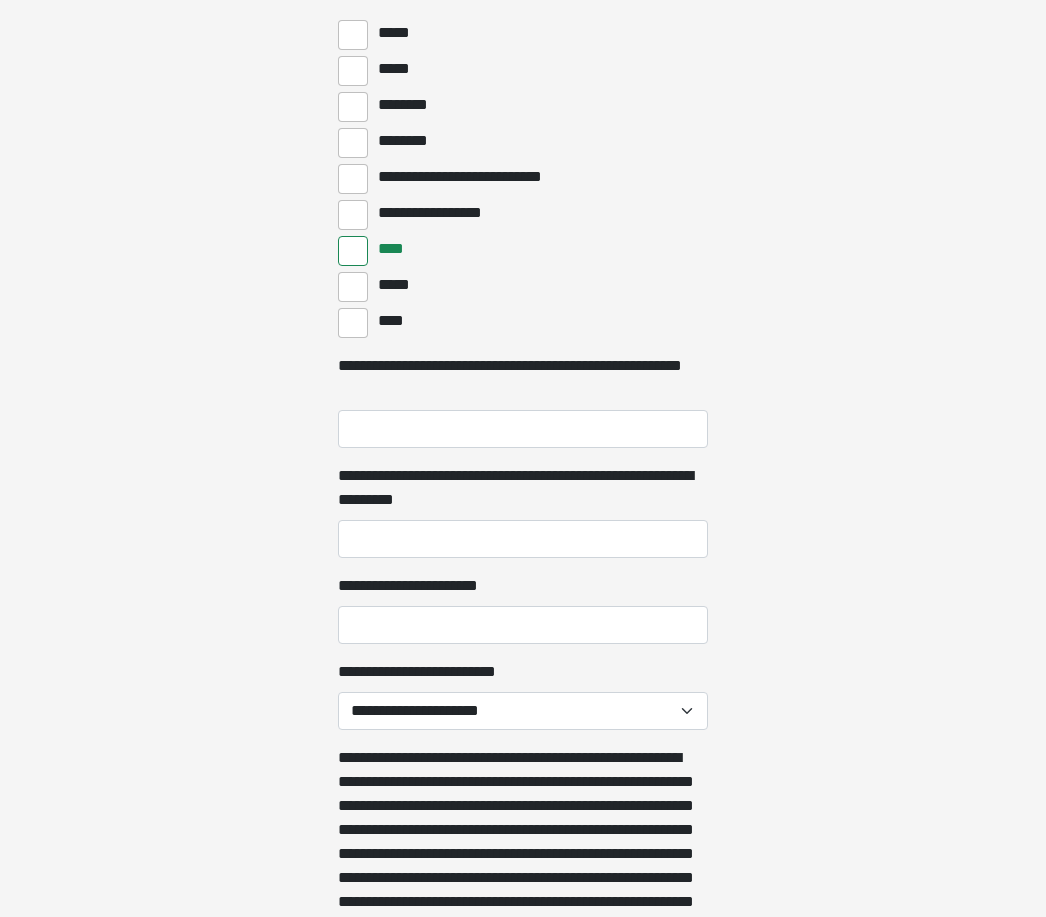 scroll, scrollTop: 945, scrollLeft: 0, axis: vertical 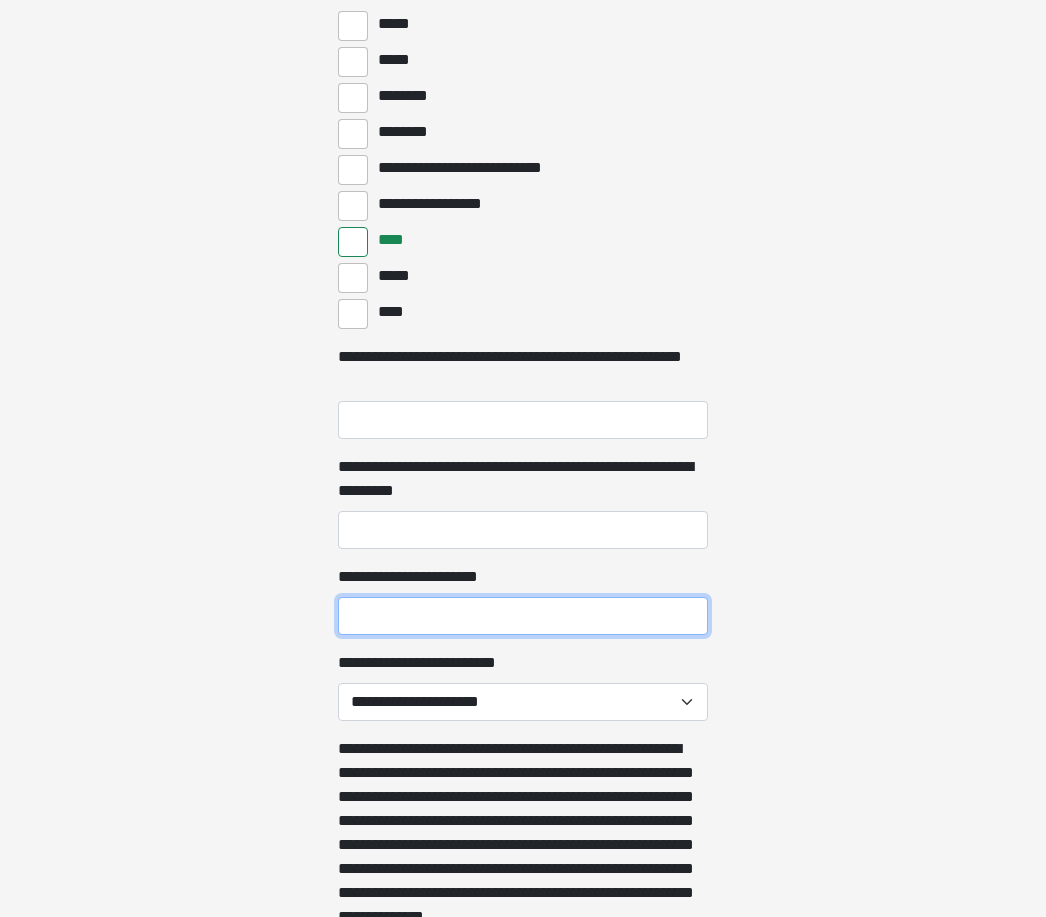 click on "**********" at bounding box center (523, 616) 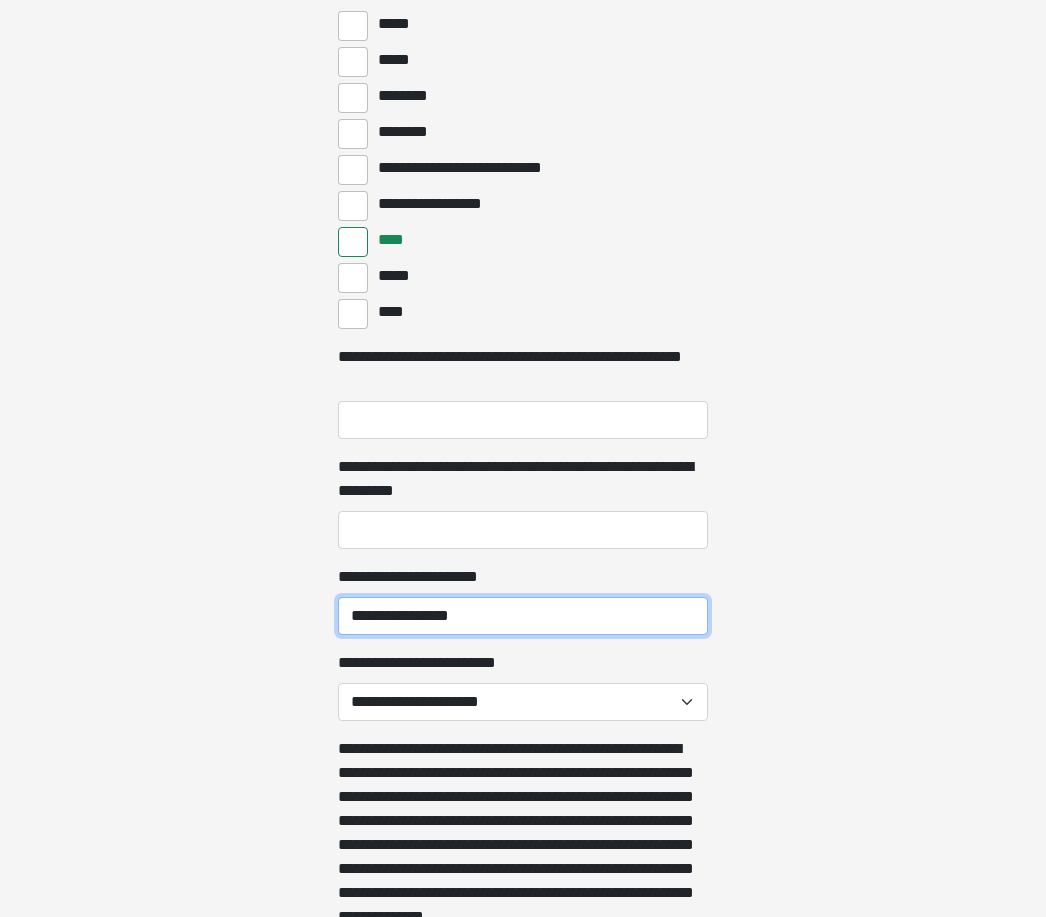 type on "**********" 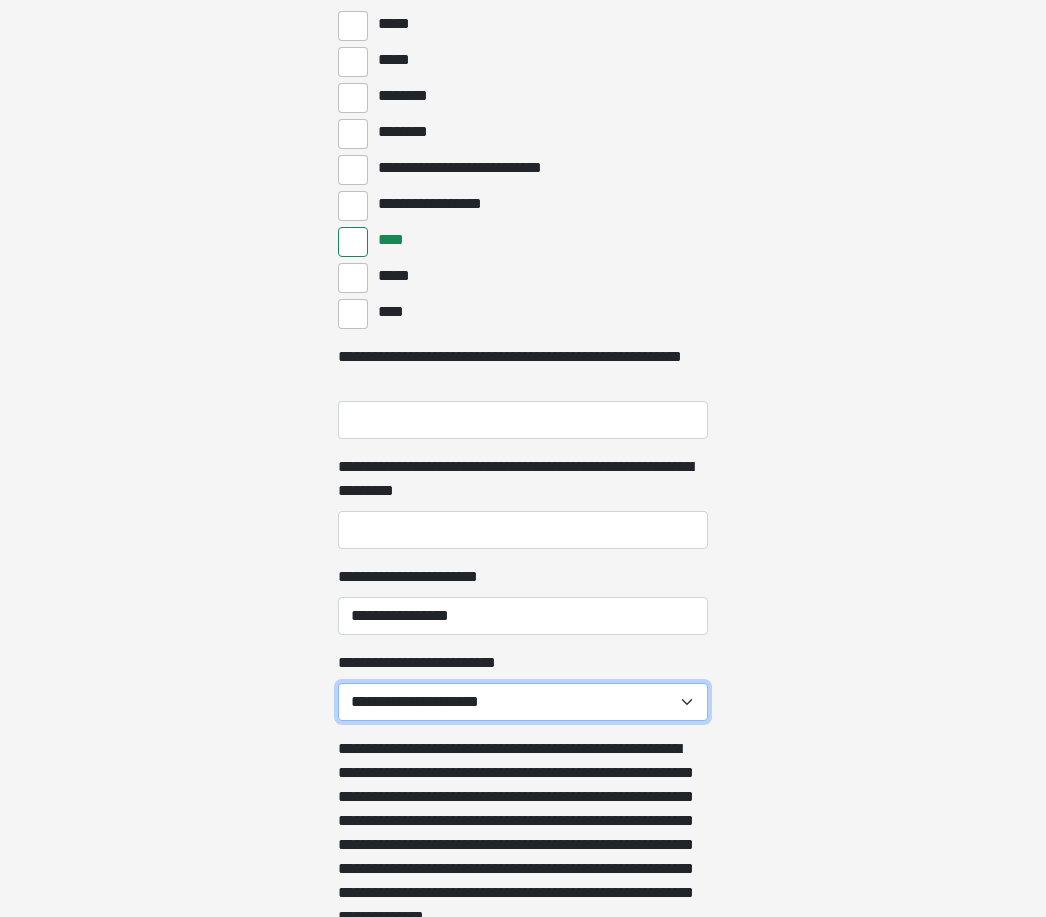 click on "**********" at bounding box center (523, 702) 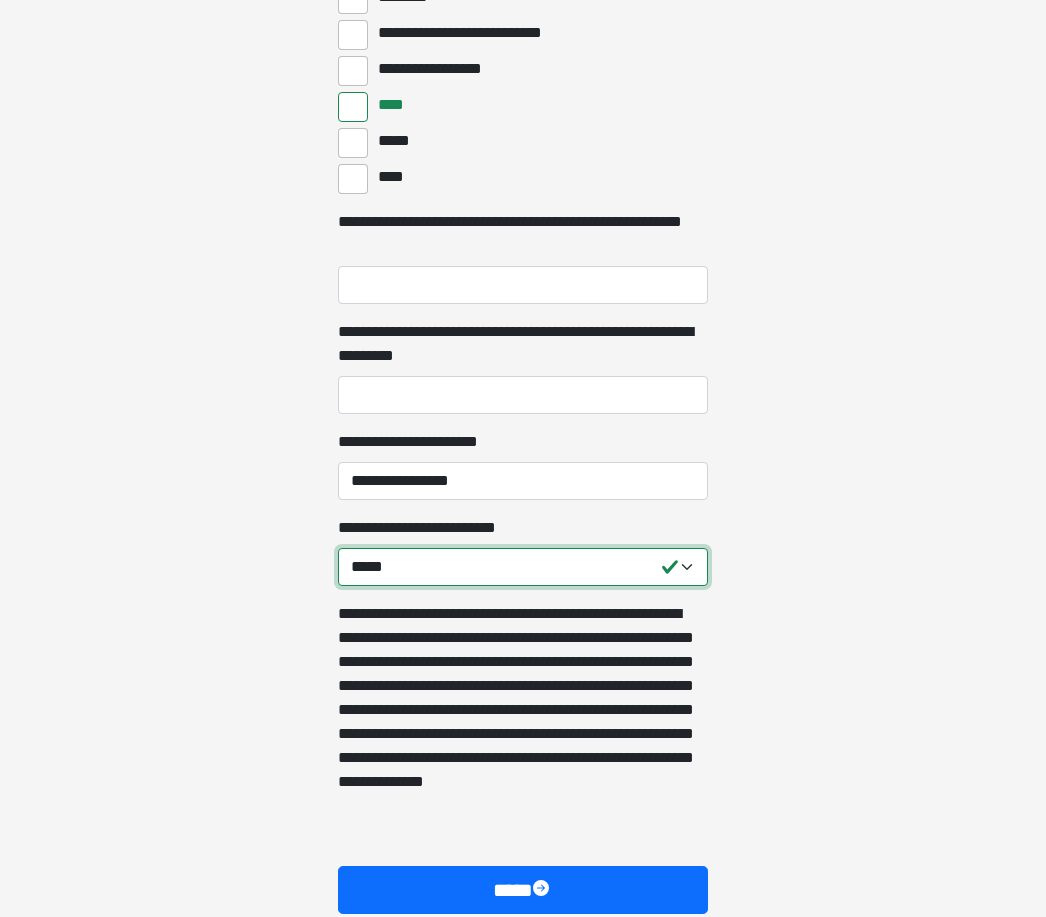 scroll, scrollTop: 1116, scrollLeft: 0, axis: vertical 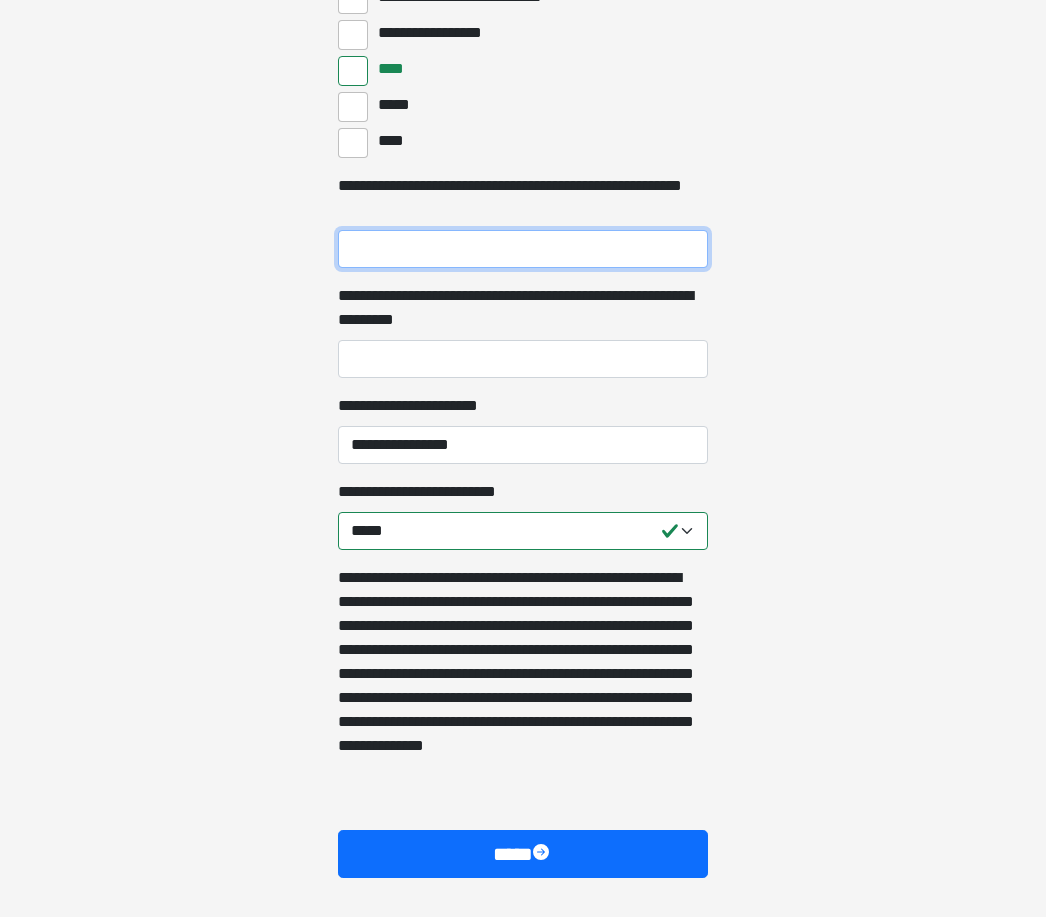 click on "**********" at bounding box center (523, 249) 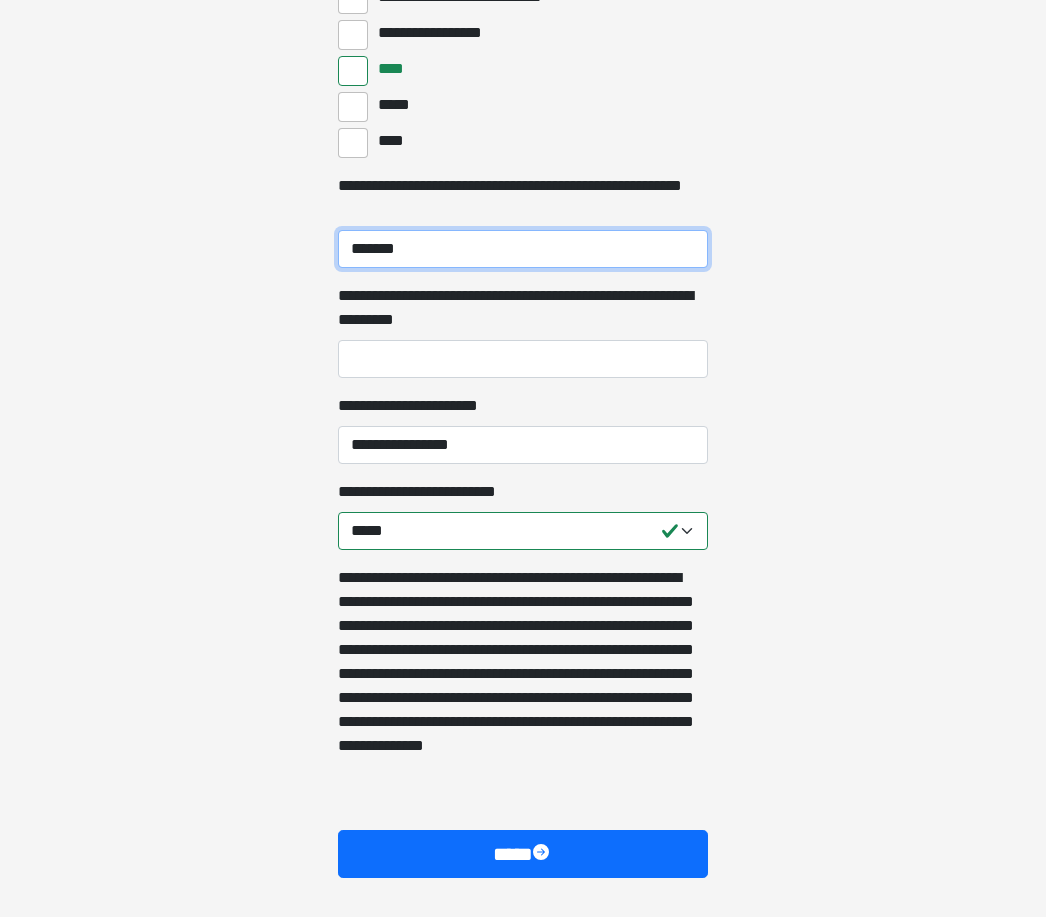 type on "********" 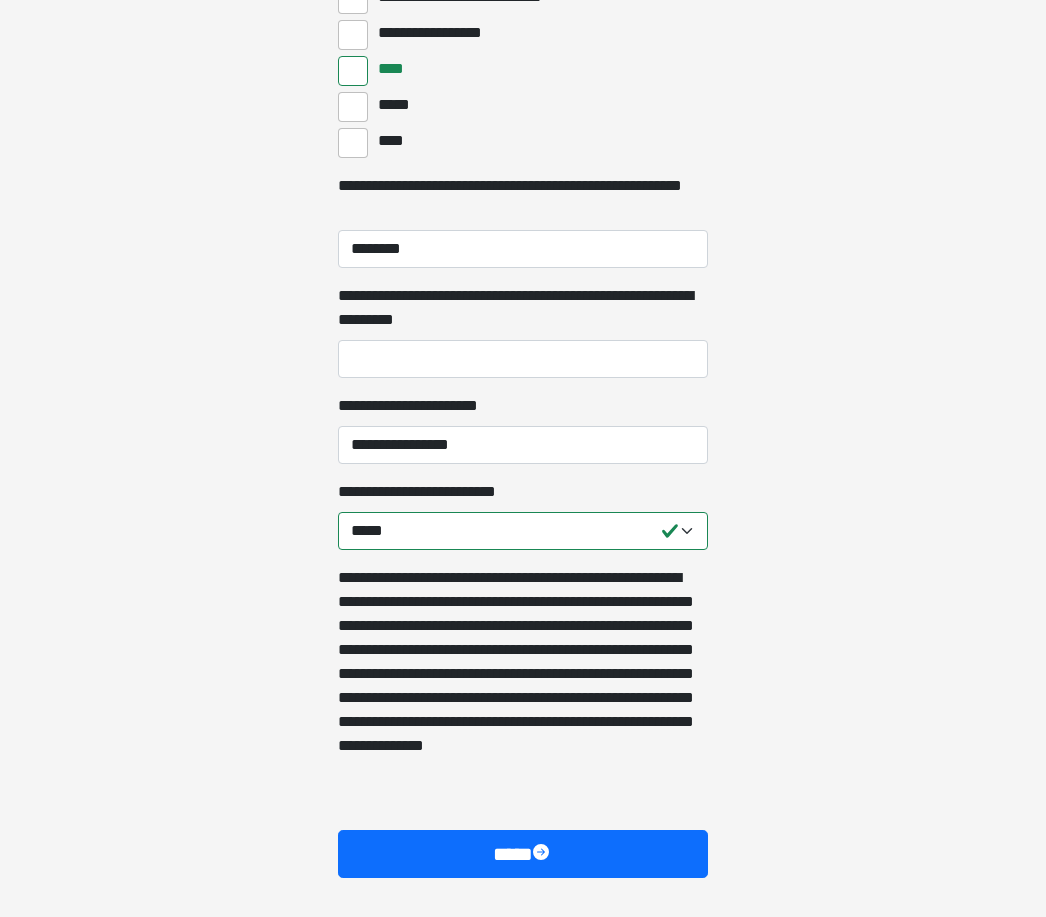 click at bounding box center [543, 854] 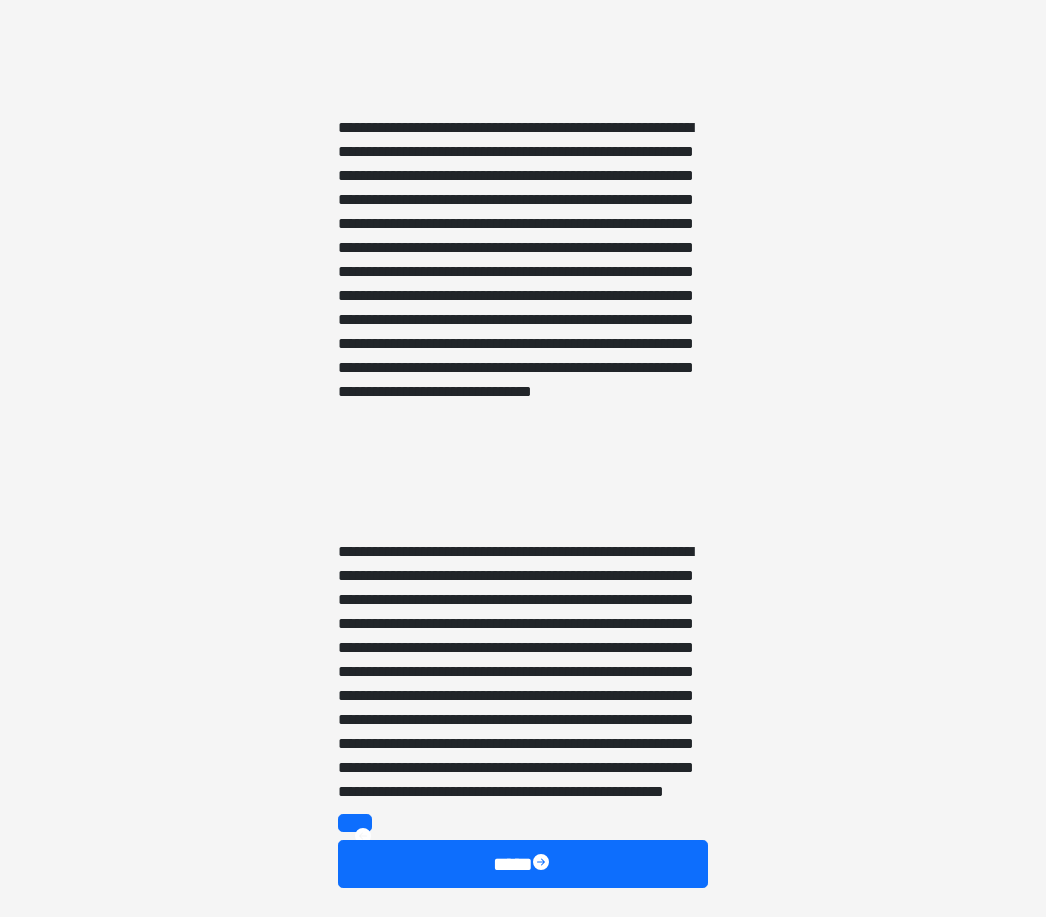 scroll, scrollTop: 757, scrollLeft: 0, axis: vertical 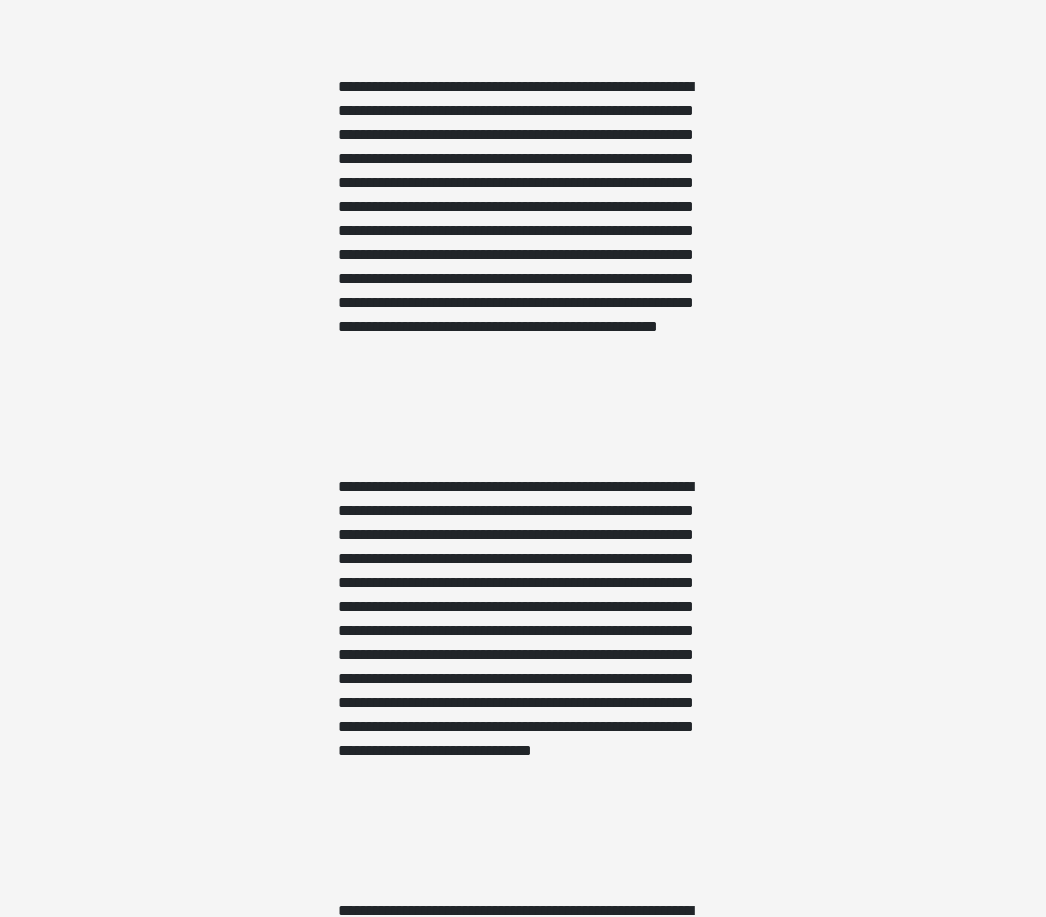 click on "**********" at bounding box center (523, -299) 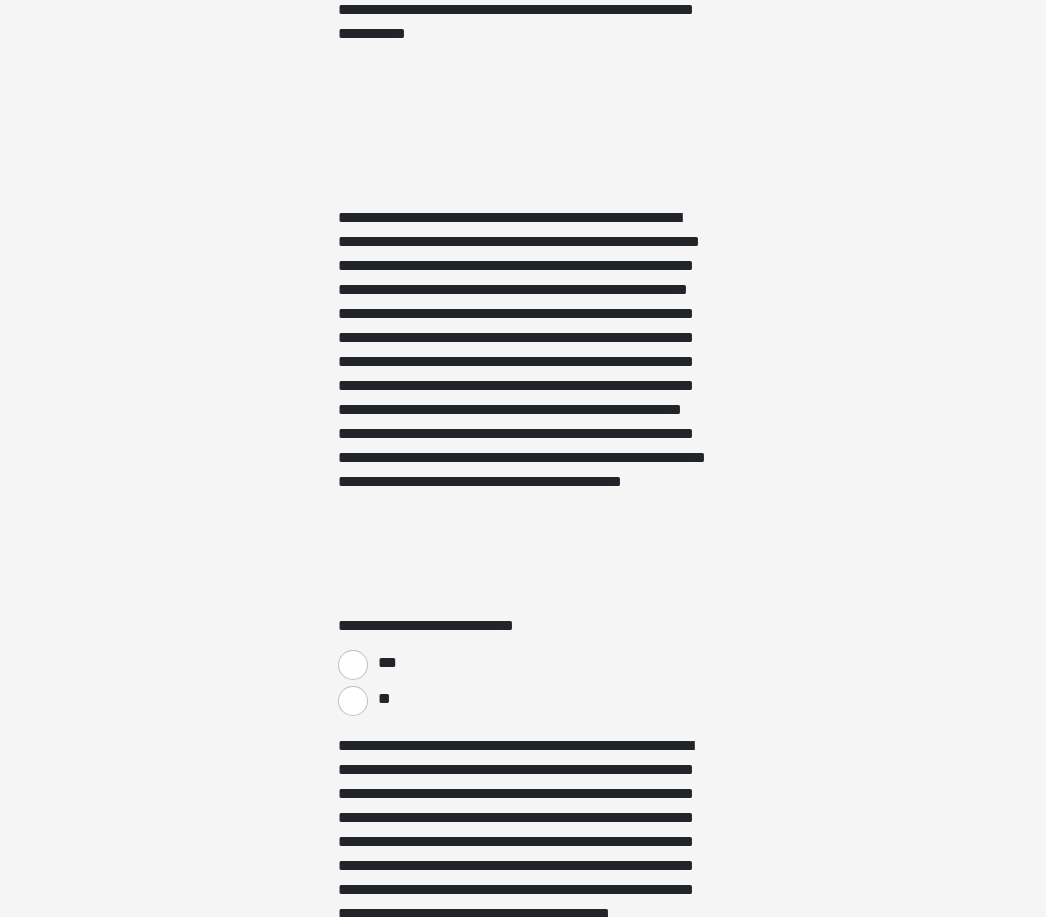 scroll, scrollTop: 3290, scrollLeft: 0, axis: vertical 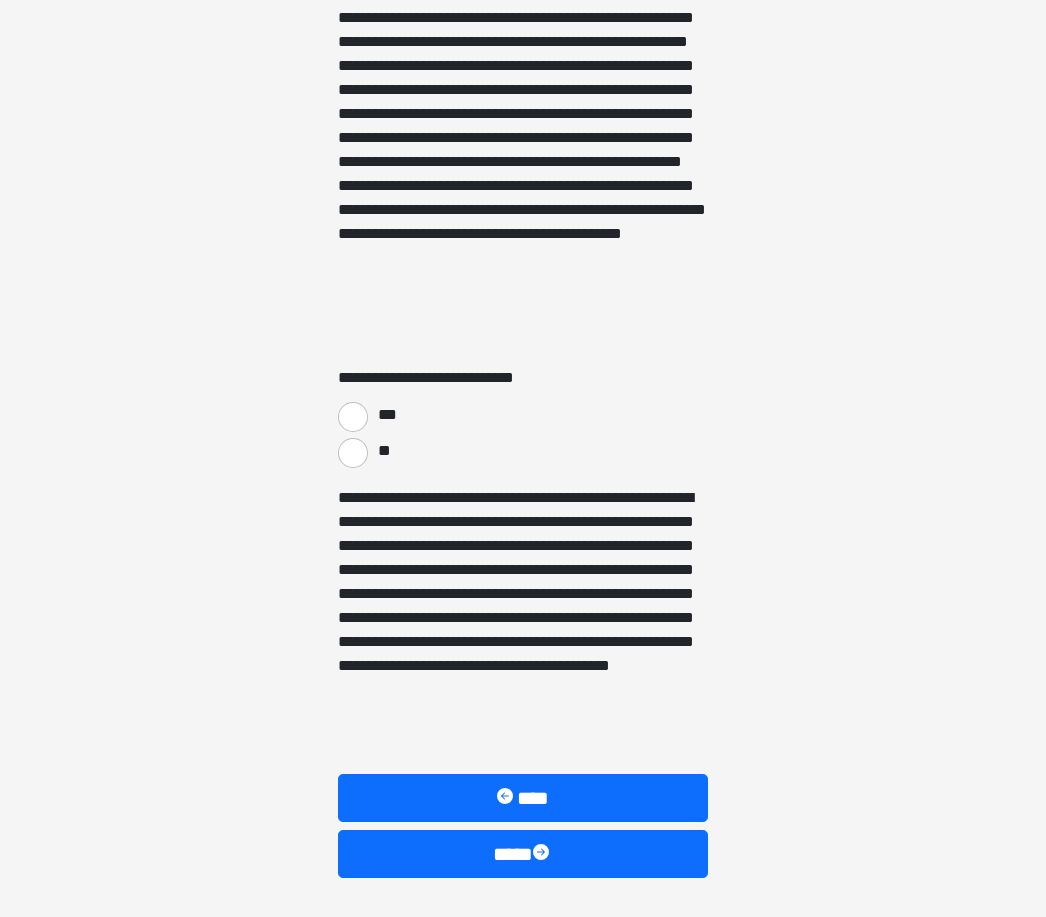click at bounding box center [543, 854] 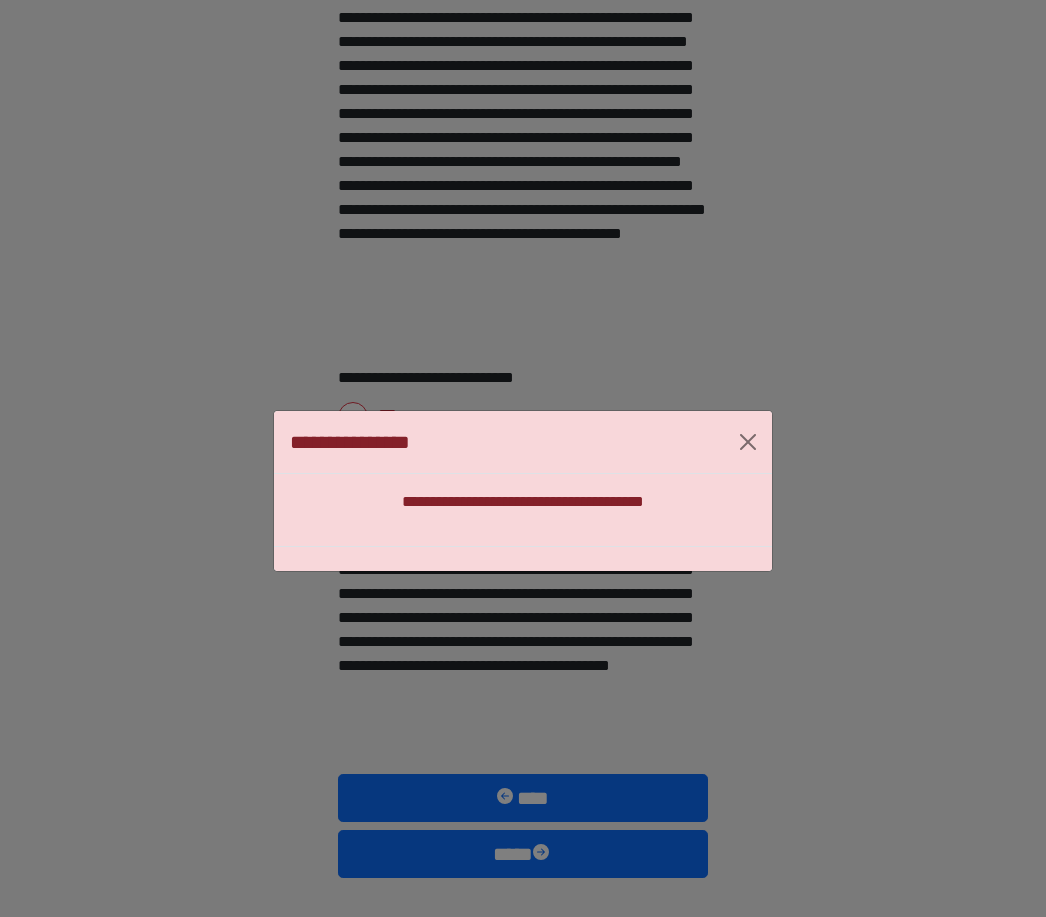 click on "**********" at bounding box center [523, 490] 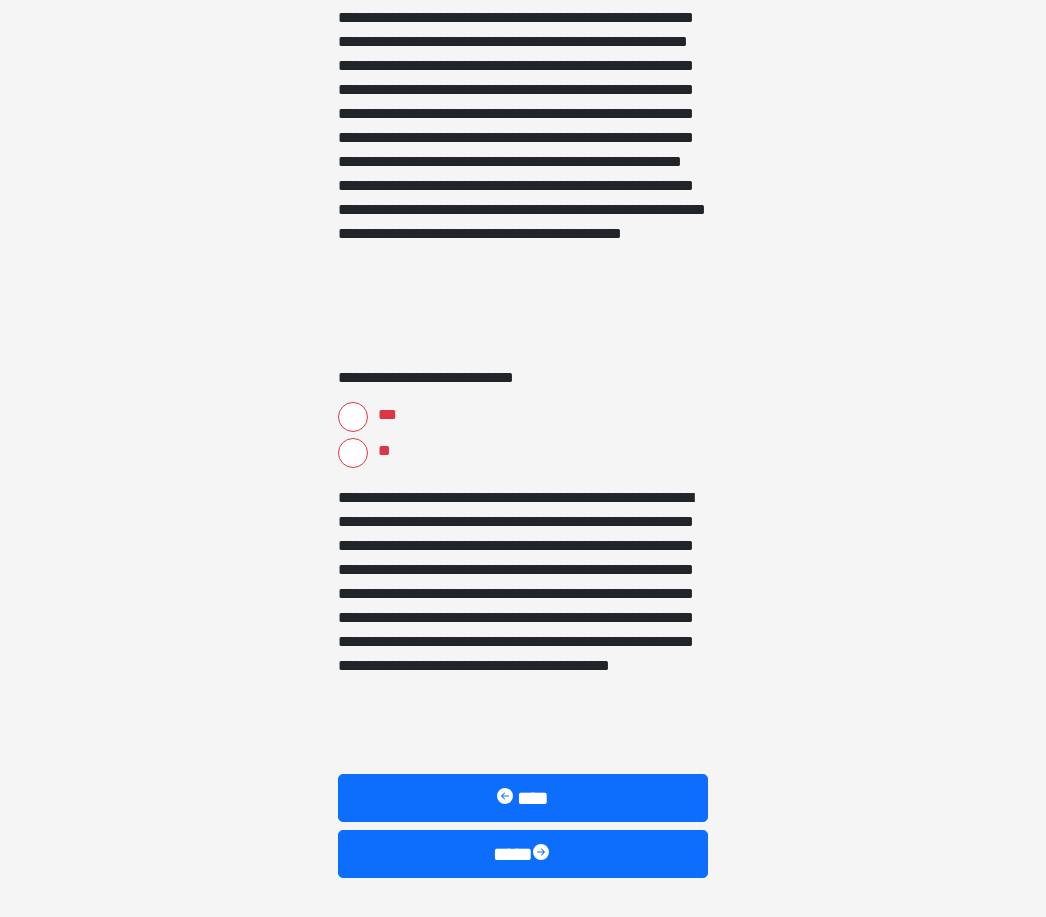 click on "***" at bounding box center (353, 417) 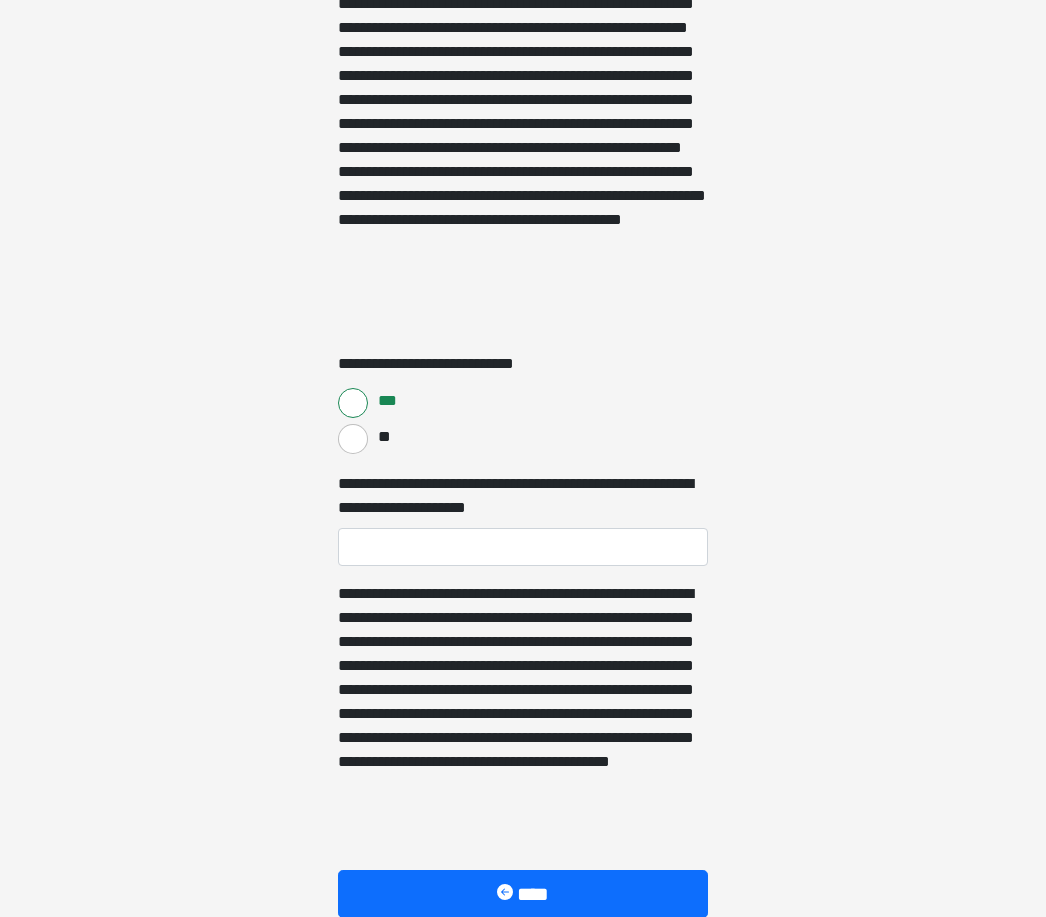 scroll, scrollTop: 3274, scrollLeft: 0, axis: vertical 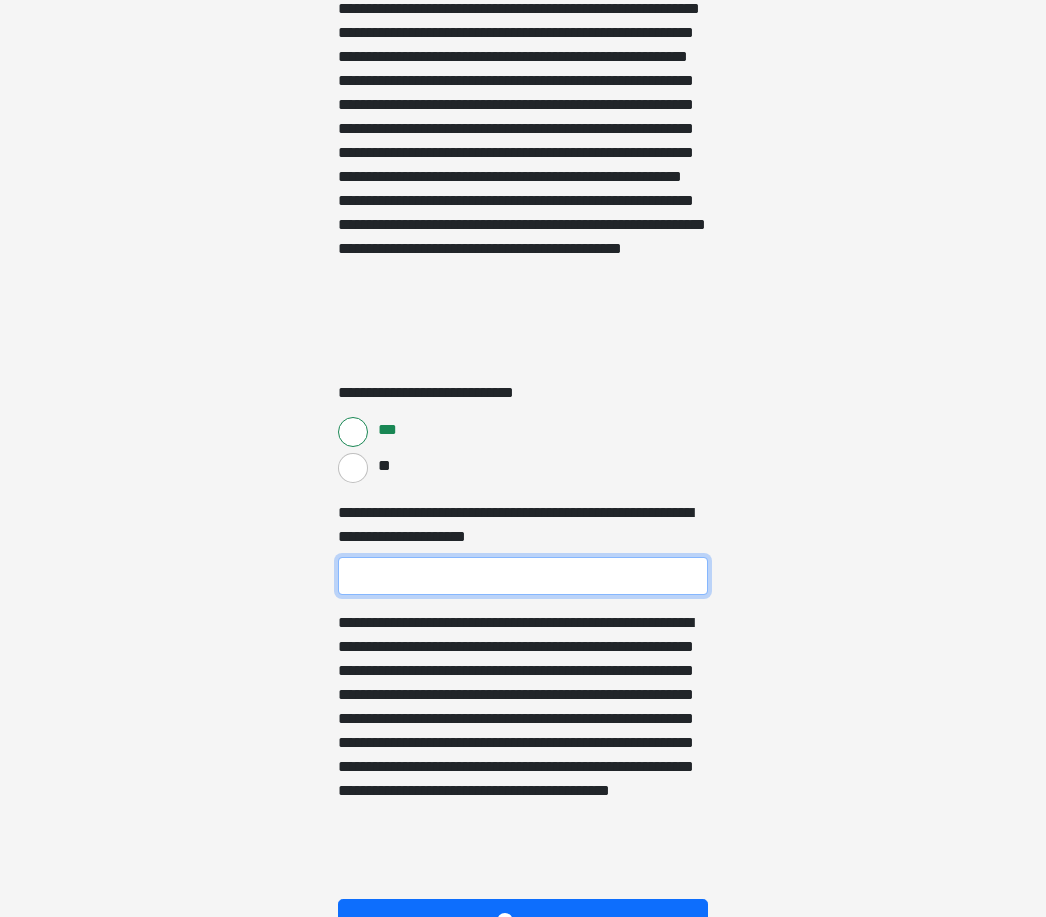 click on "**********" at bounding box center (523, 577) 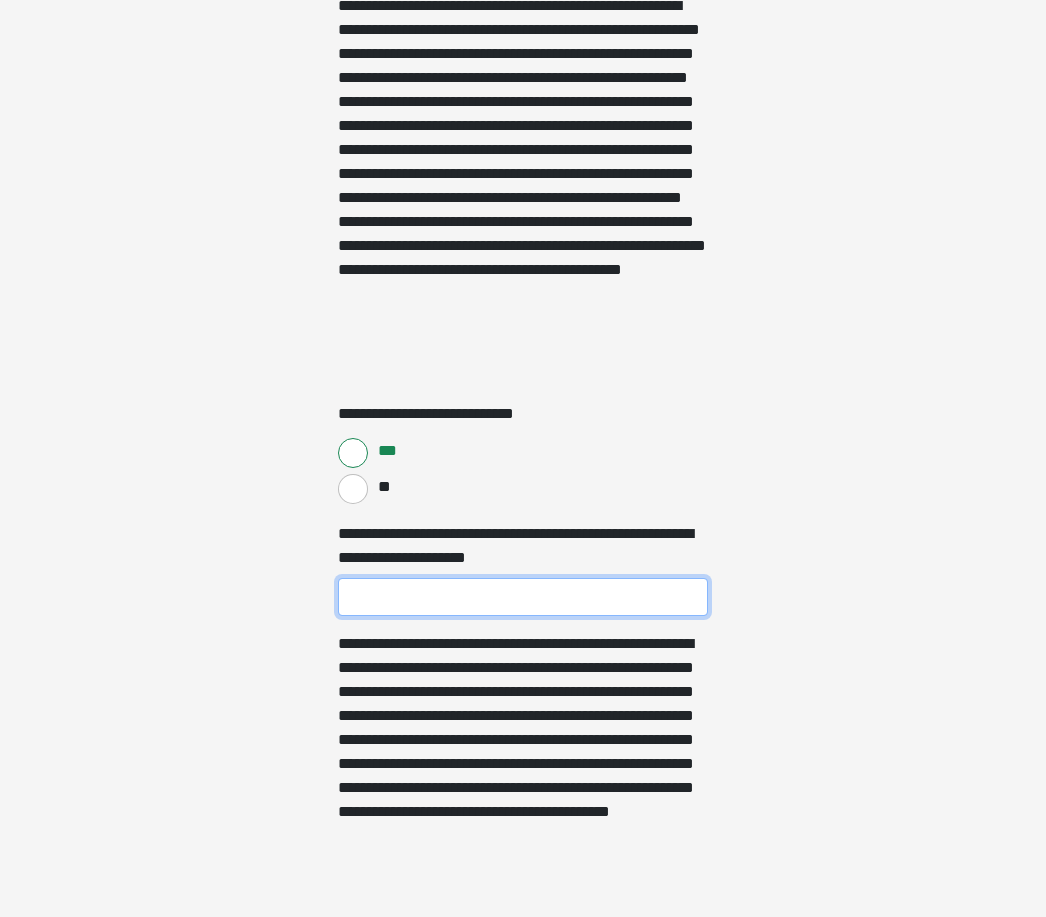 scroll, scrollTop: 3249, scrollLeft: 0, axis: vertical 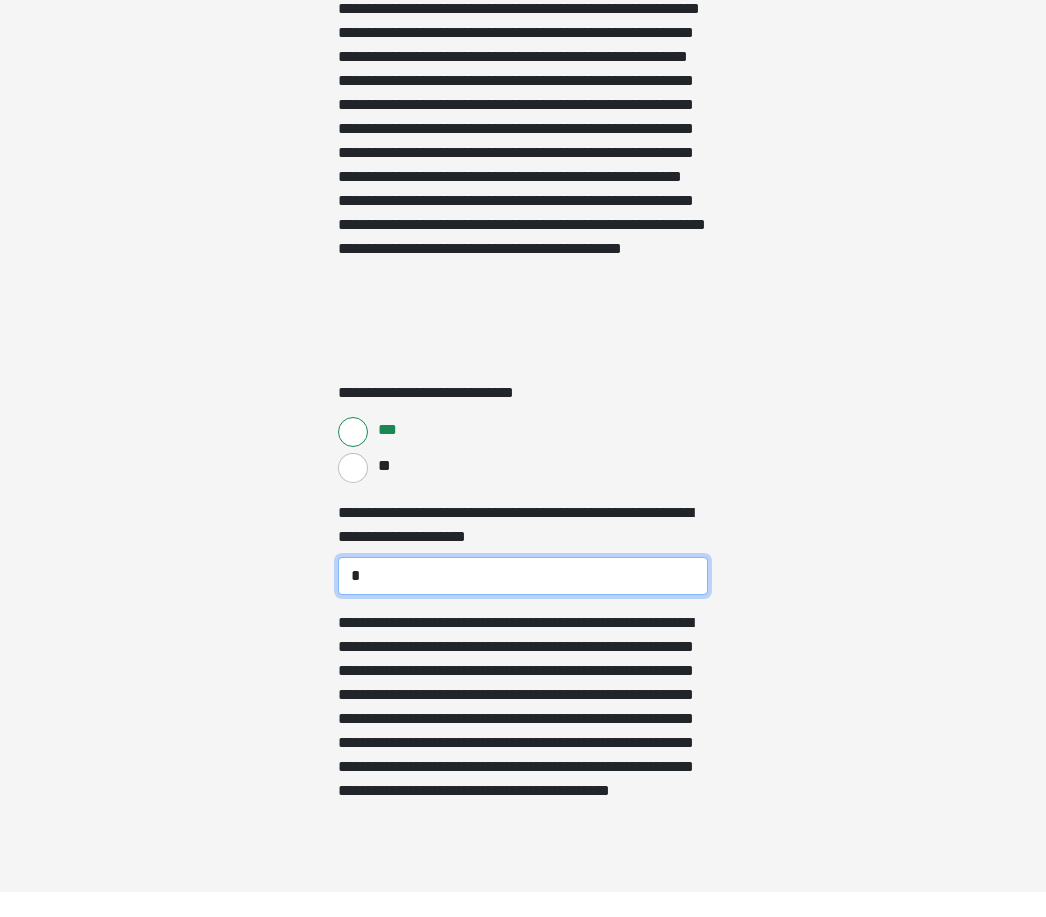 type on "**" 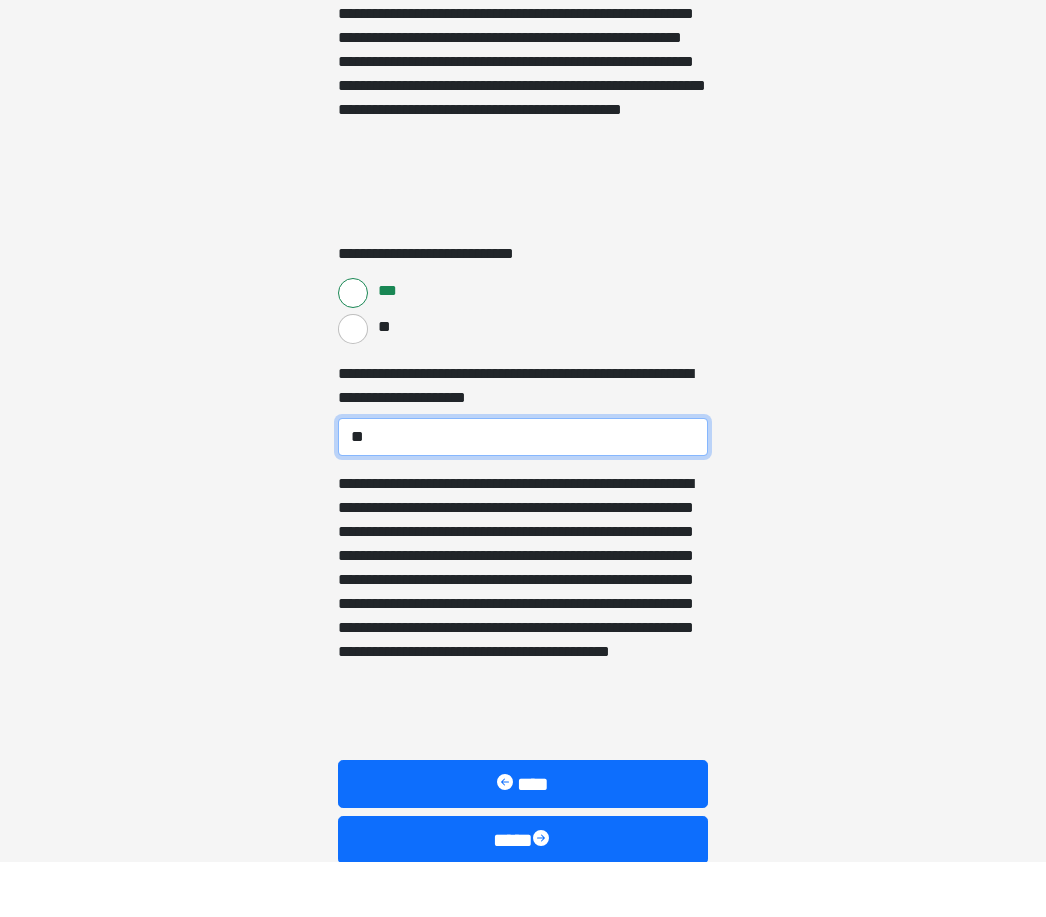 scroll, scrollTop: 3464, scrollLeft: 0, axis: vertical 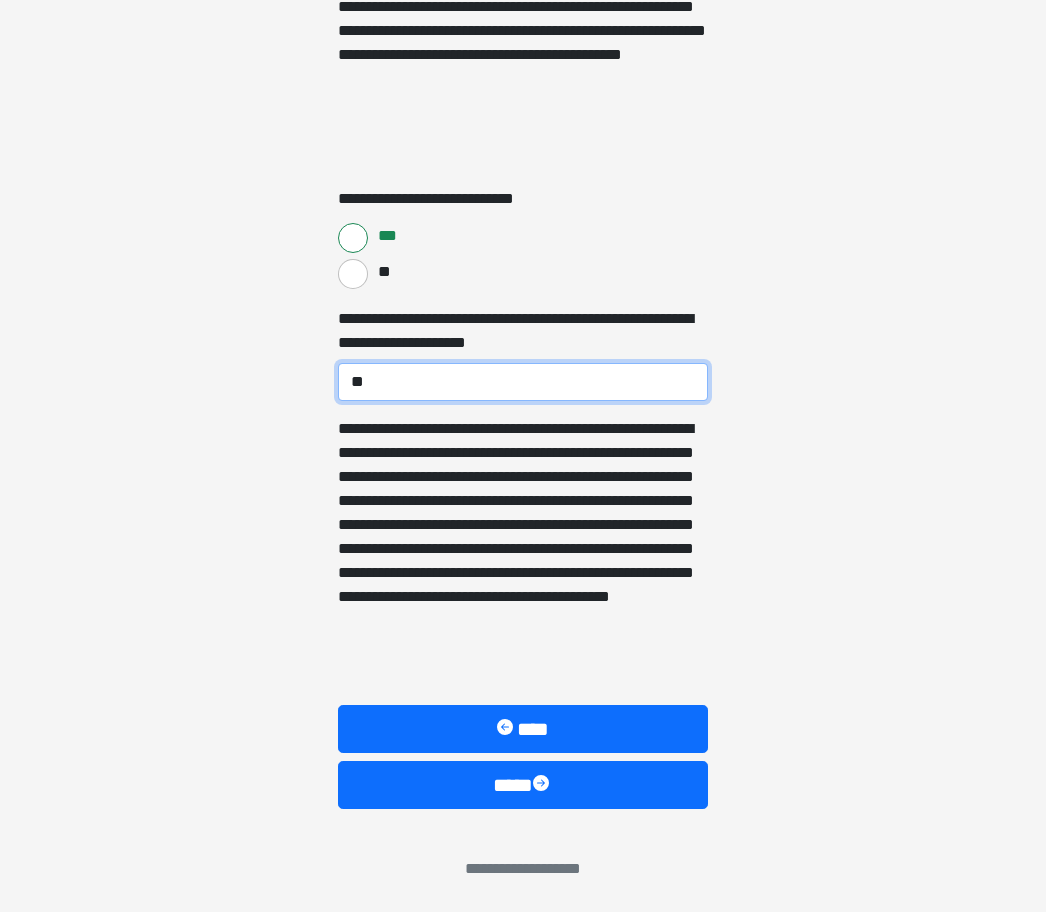 click at bounding box center [543, 790] 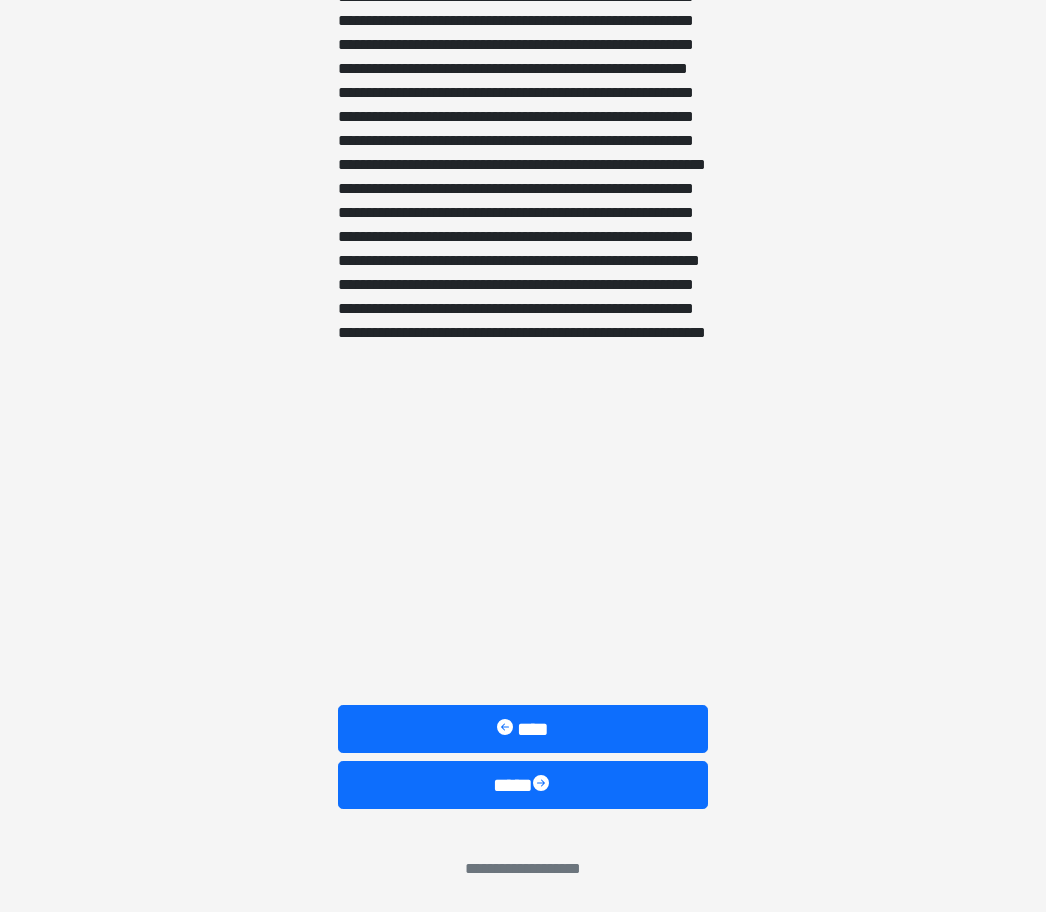 scroll, scrollTop: 1498, scrollLeft: 0, axis: vertical 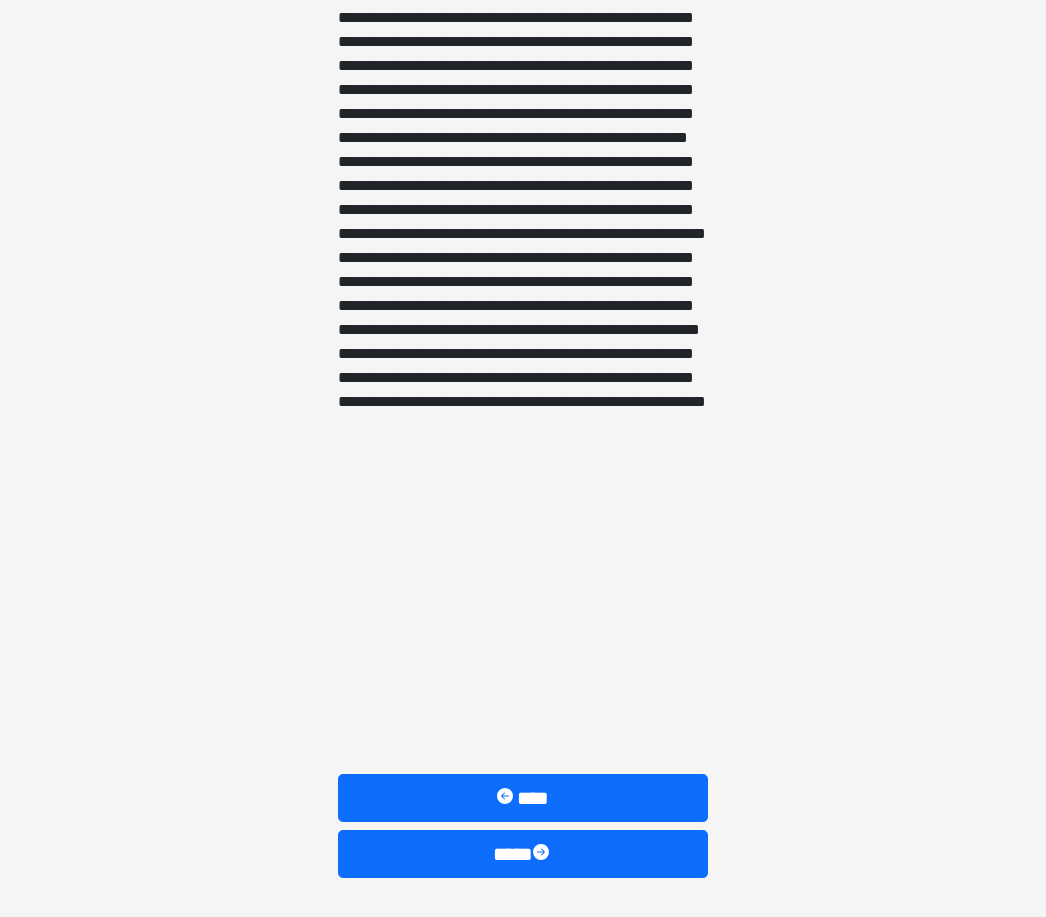 click at bounding box center [543, 854] 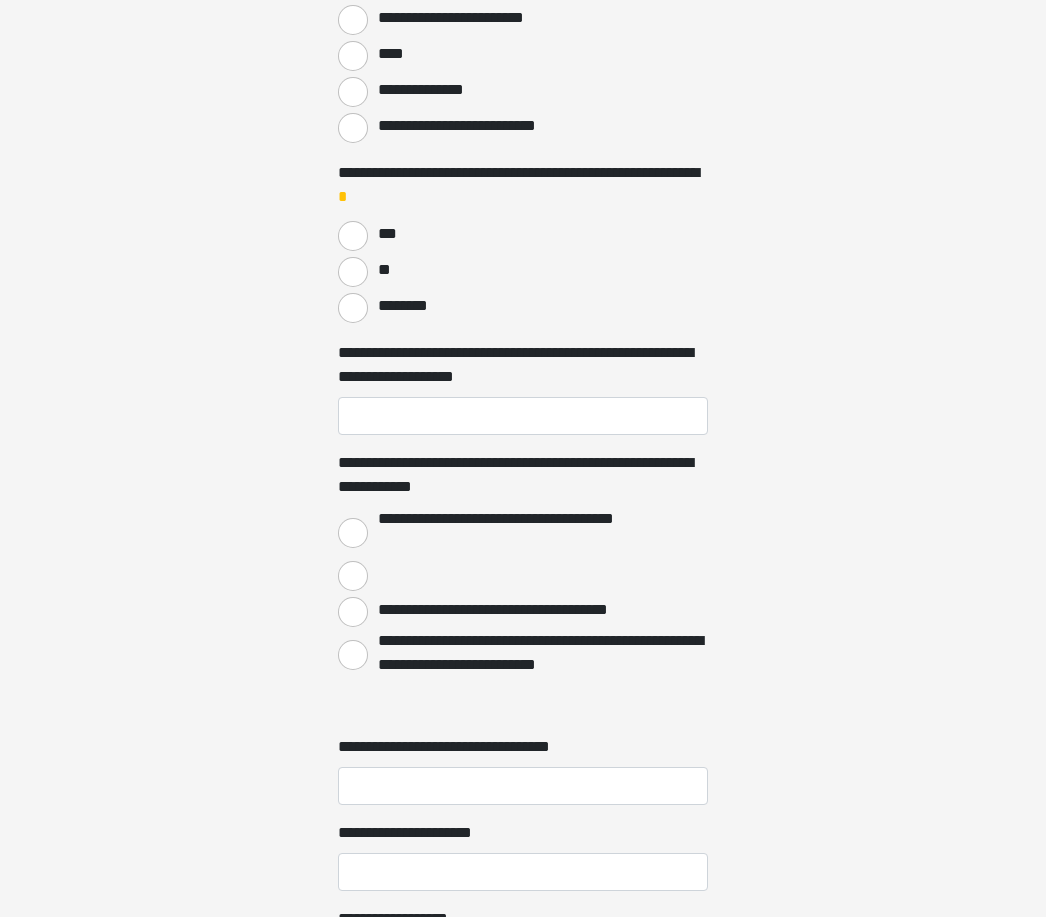 scroll, scrollTop: 0, scrollLeft: 0, axis: both 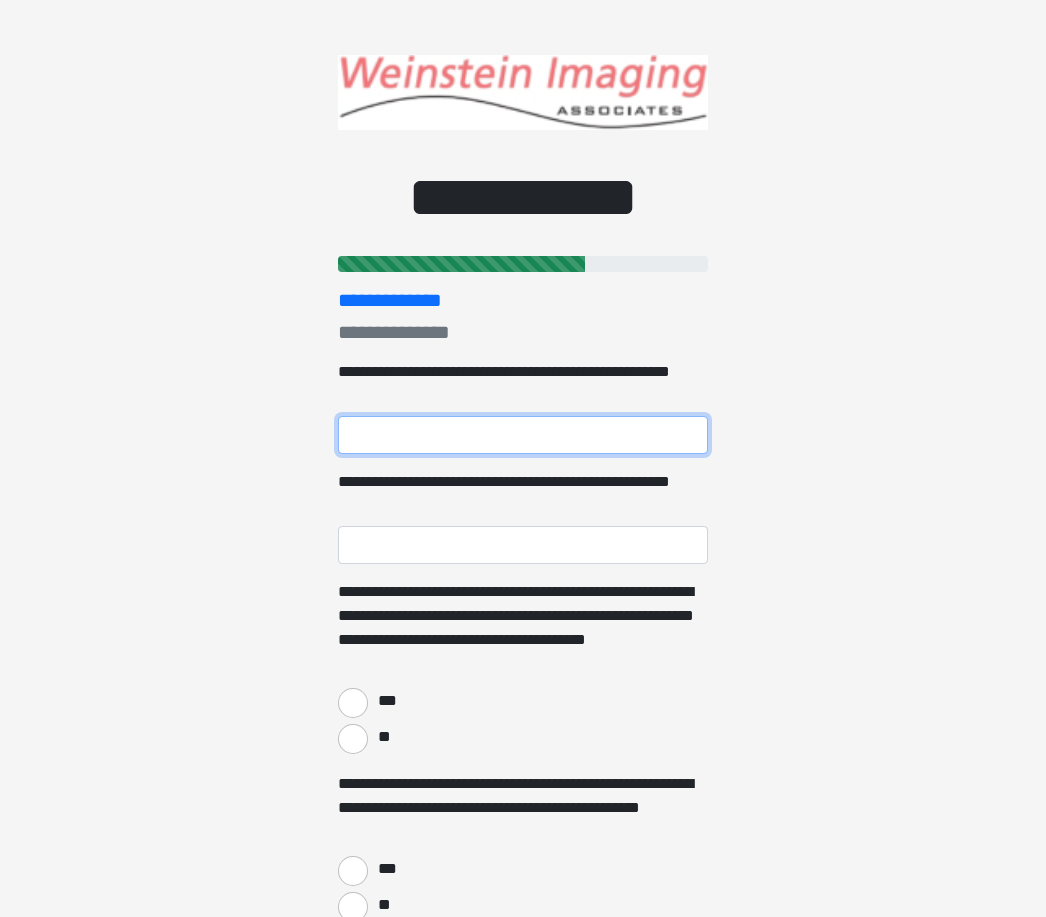 click on "**********" at bounding box center [523, 435] 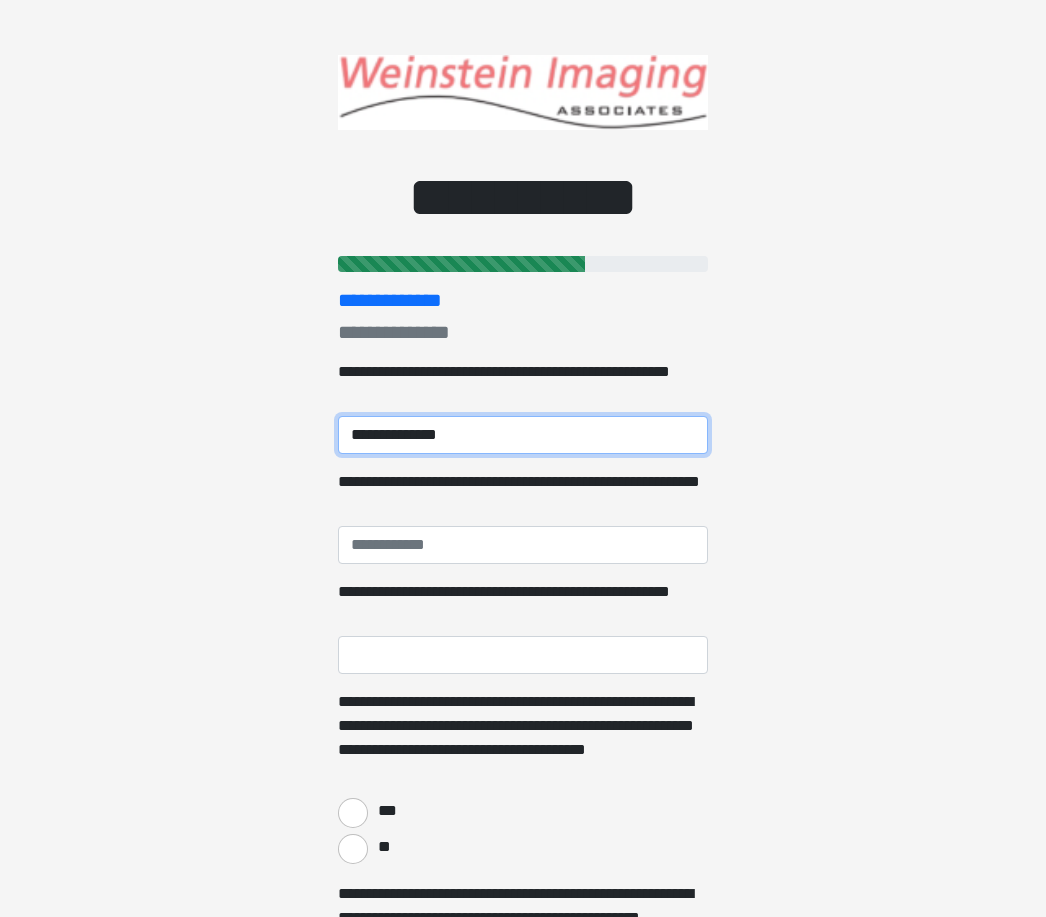 type on "**********" 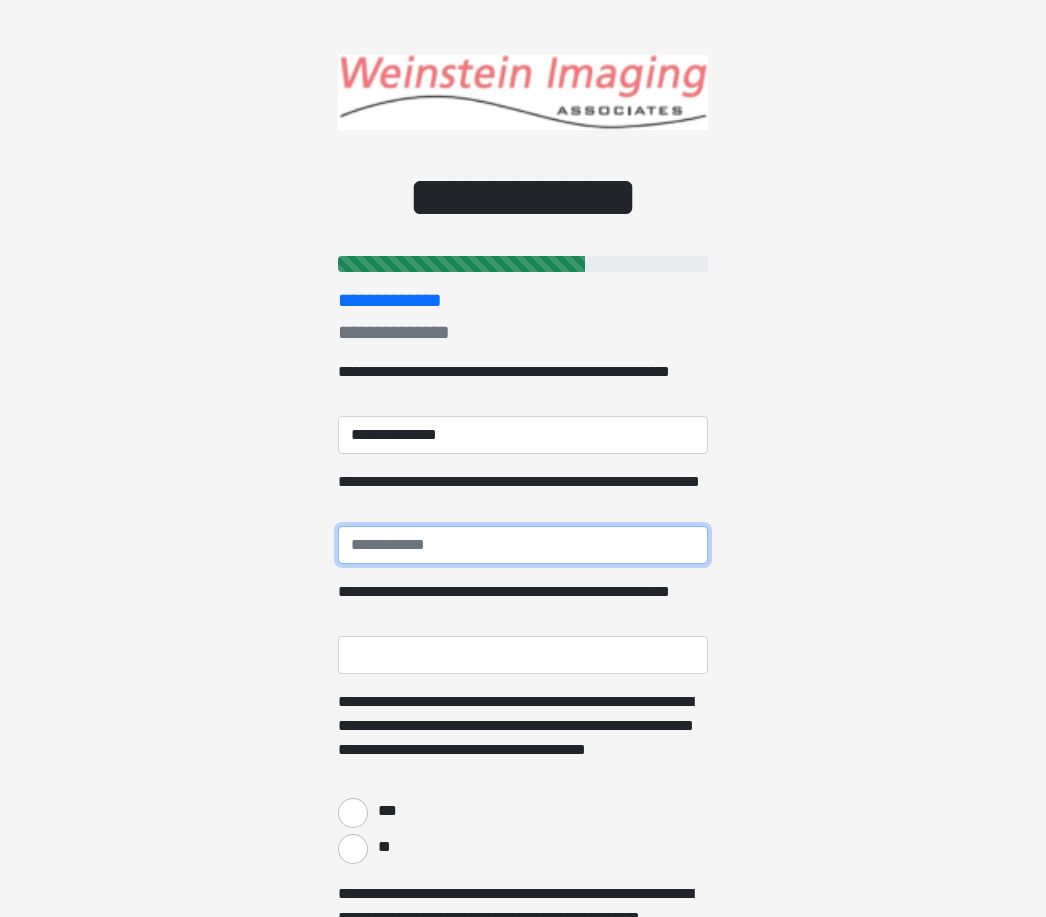 click on "**********" at bounding box center [523, 545] 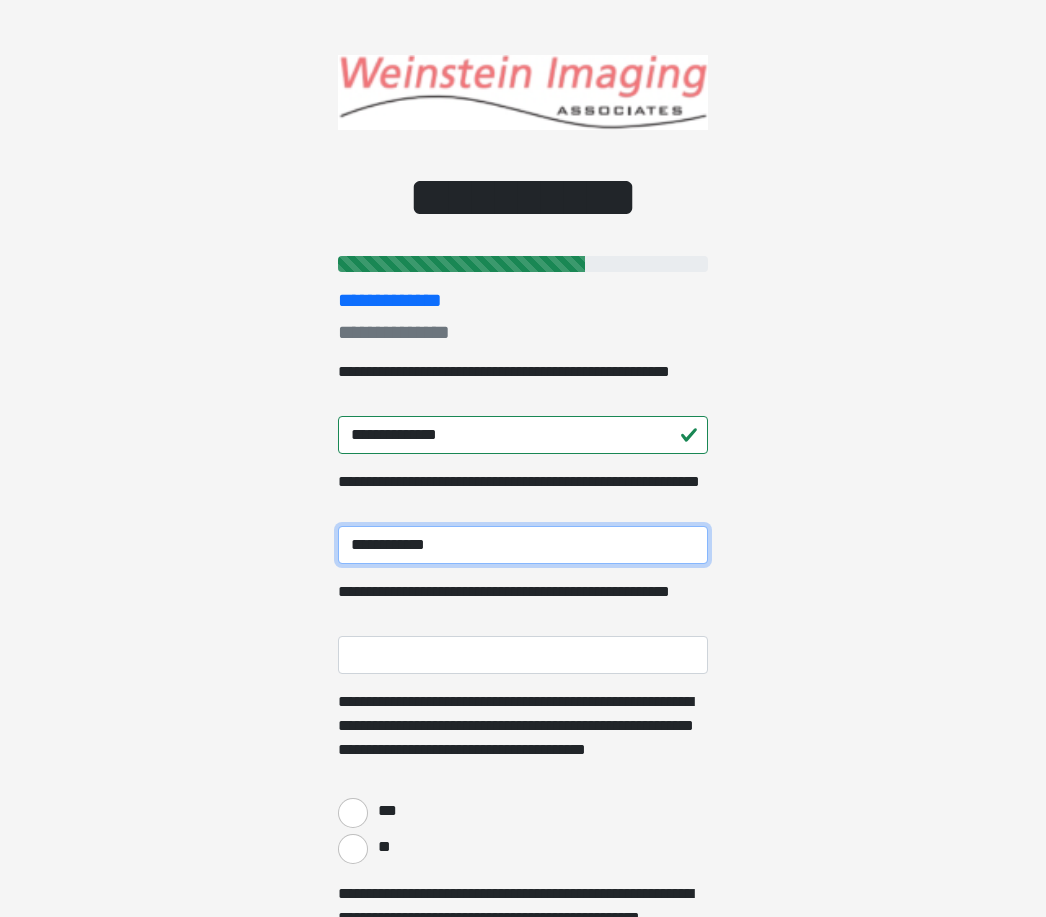 type on "**********" 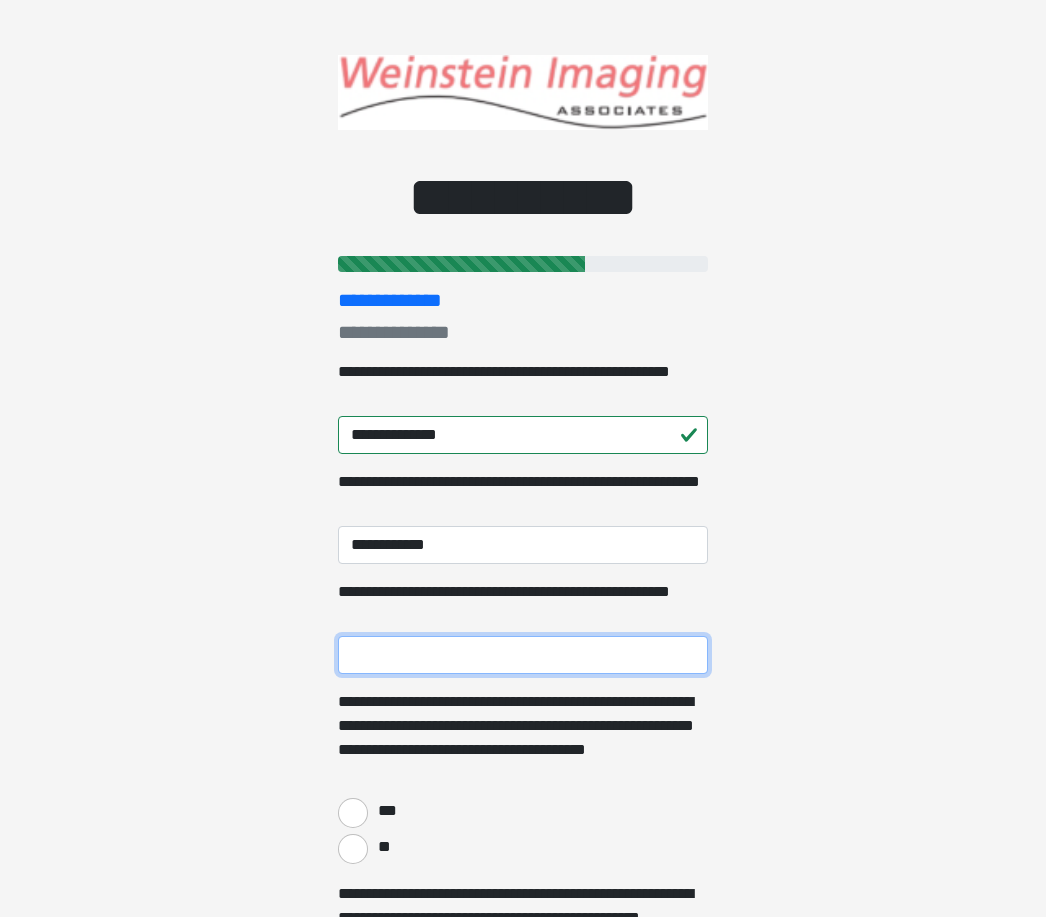 click on "**********" at bounding box center [523, 655] 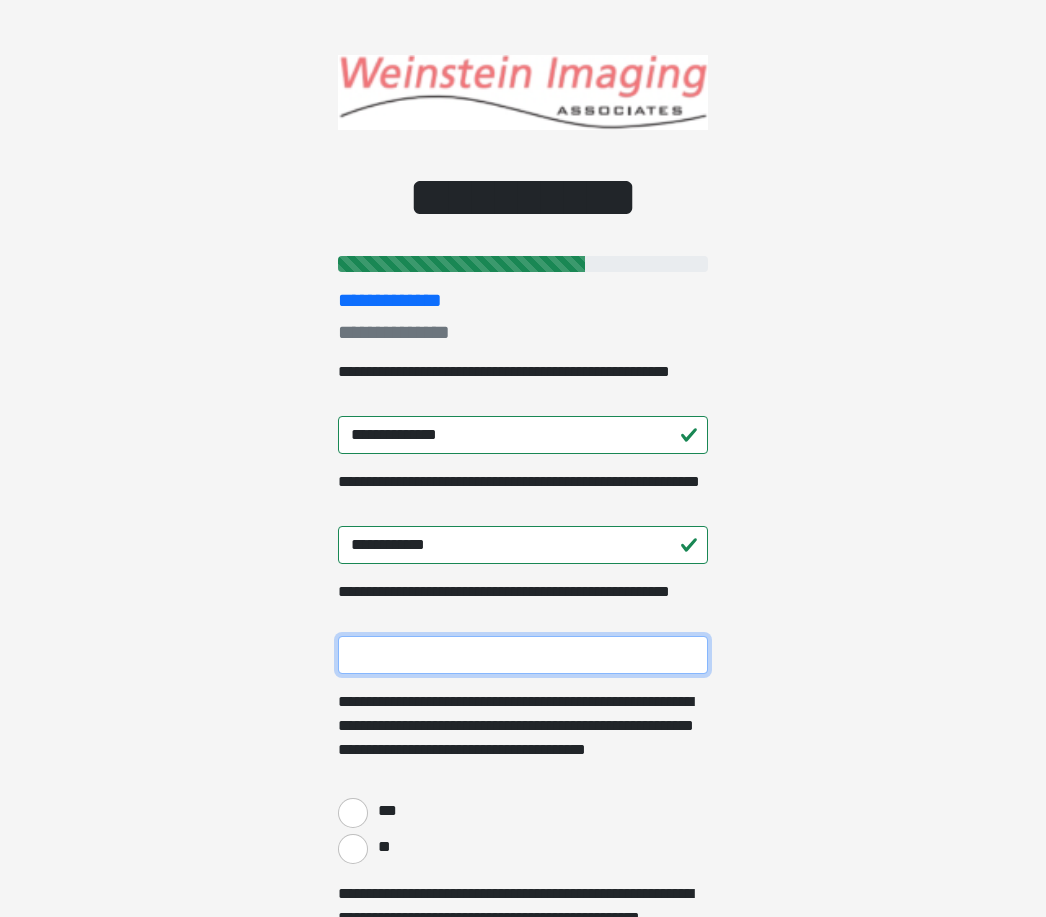 type on "*" 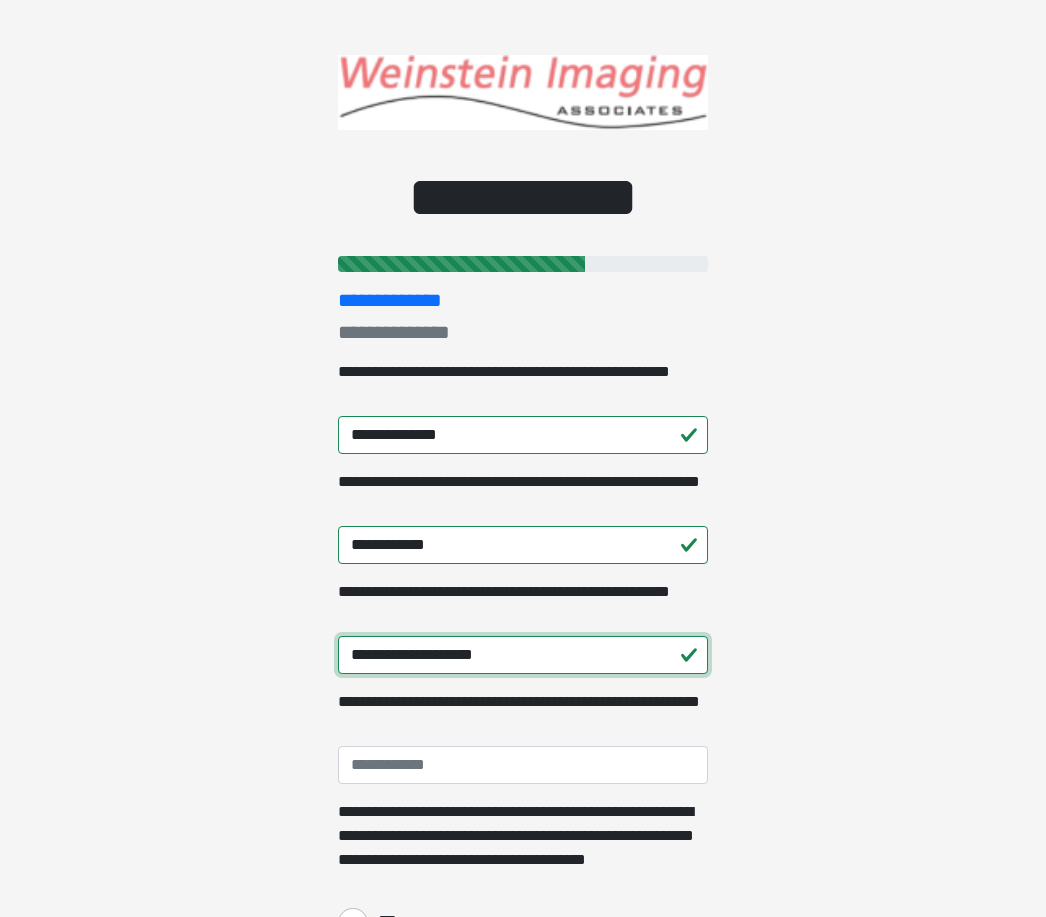 type on "**********" 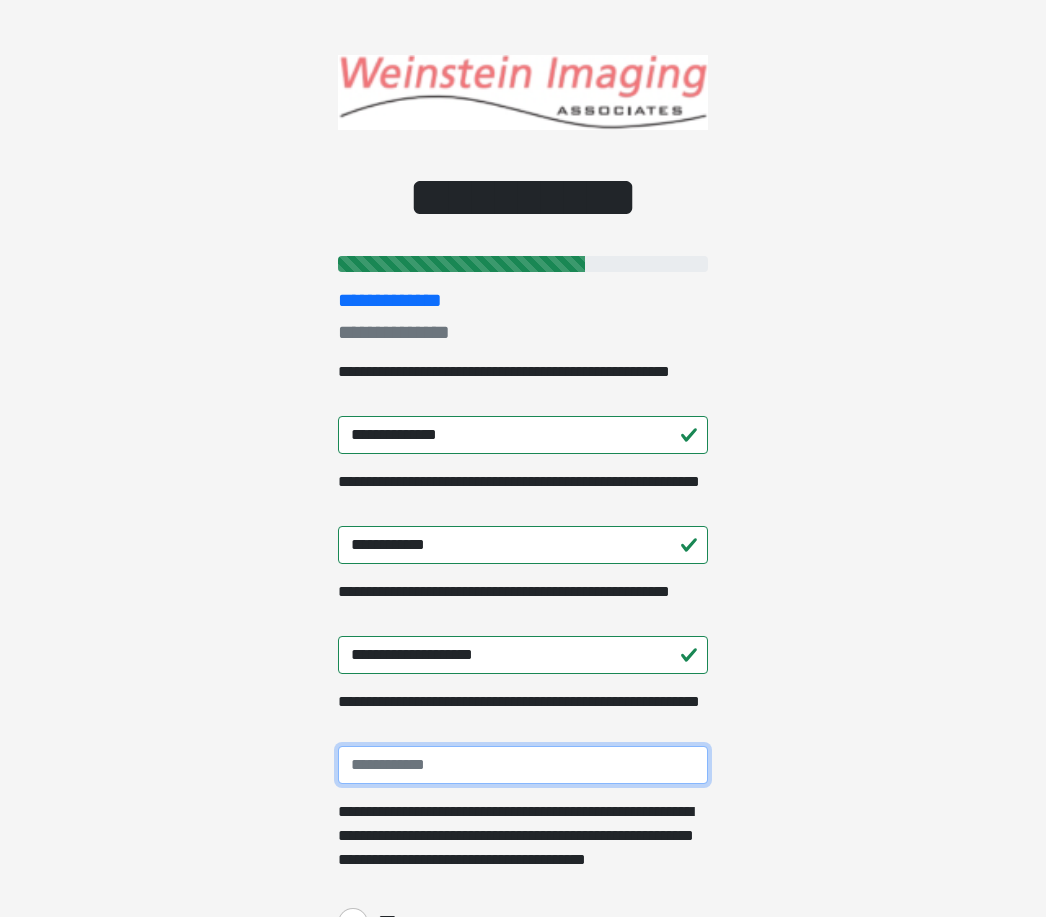 click on "**********" at bounding box center [523, 765] 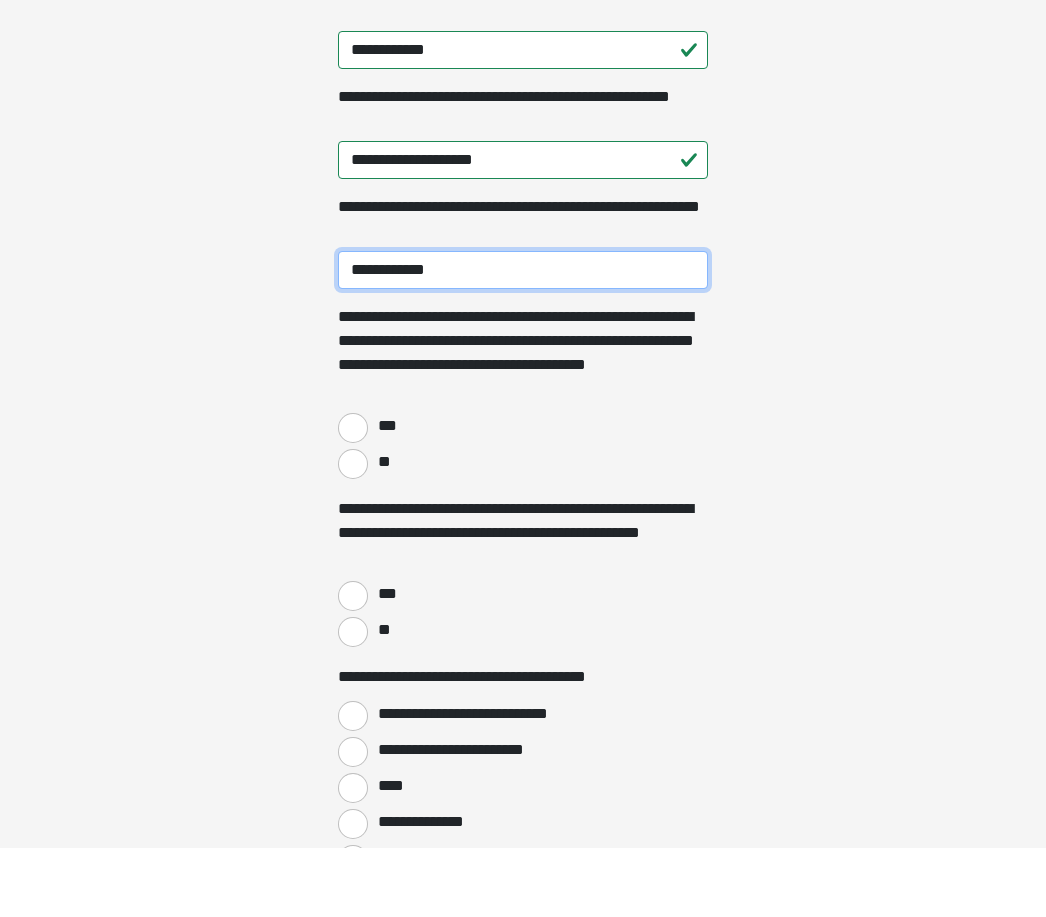 scroll, scrollTop: 427, scrollLeft: 0, axis: vertical 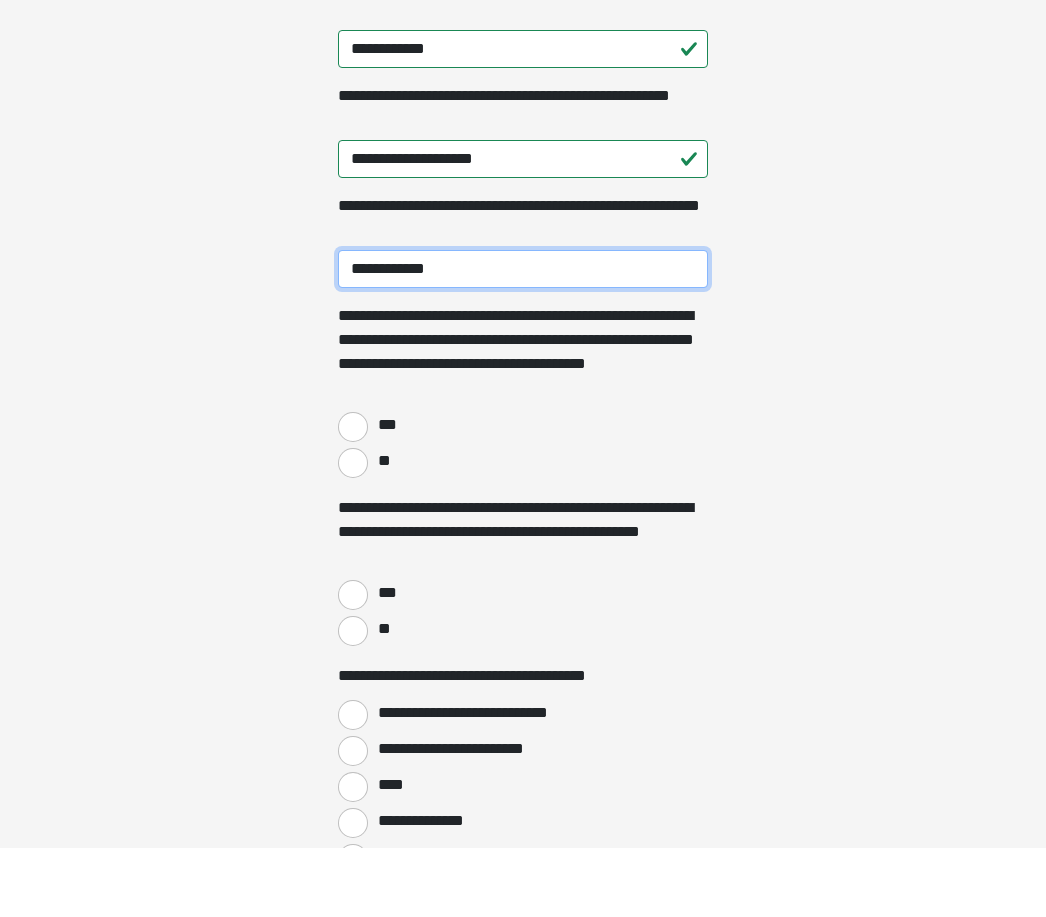 type on "**********" 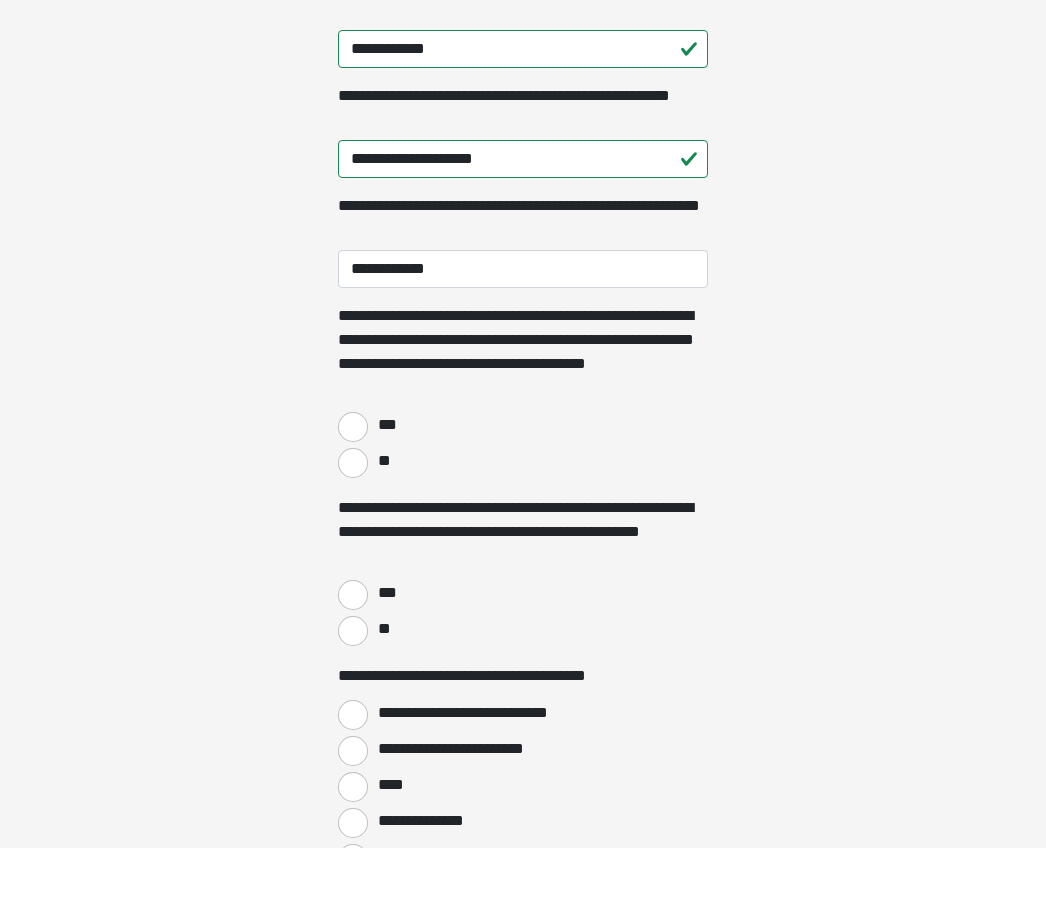 click on "***" at bounding box center [353, 496] 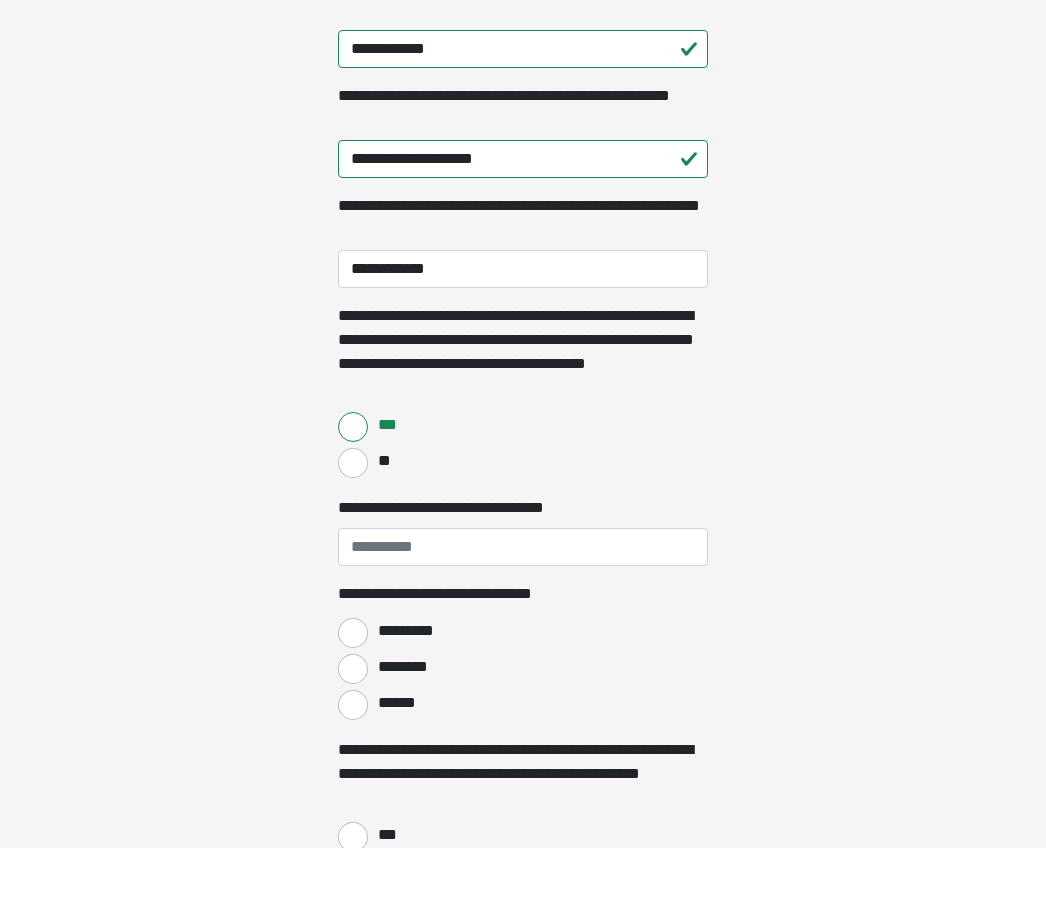 scroll, scrollTop: 496, scrollLeft: 0, axis: vertical 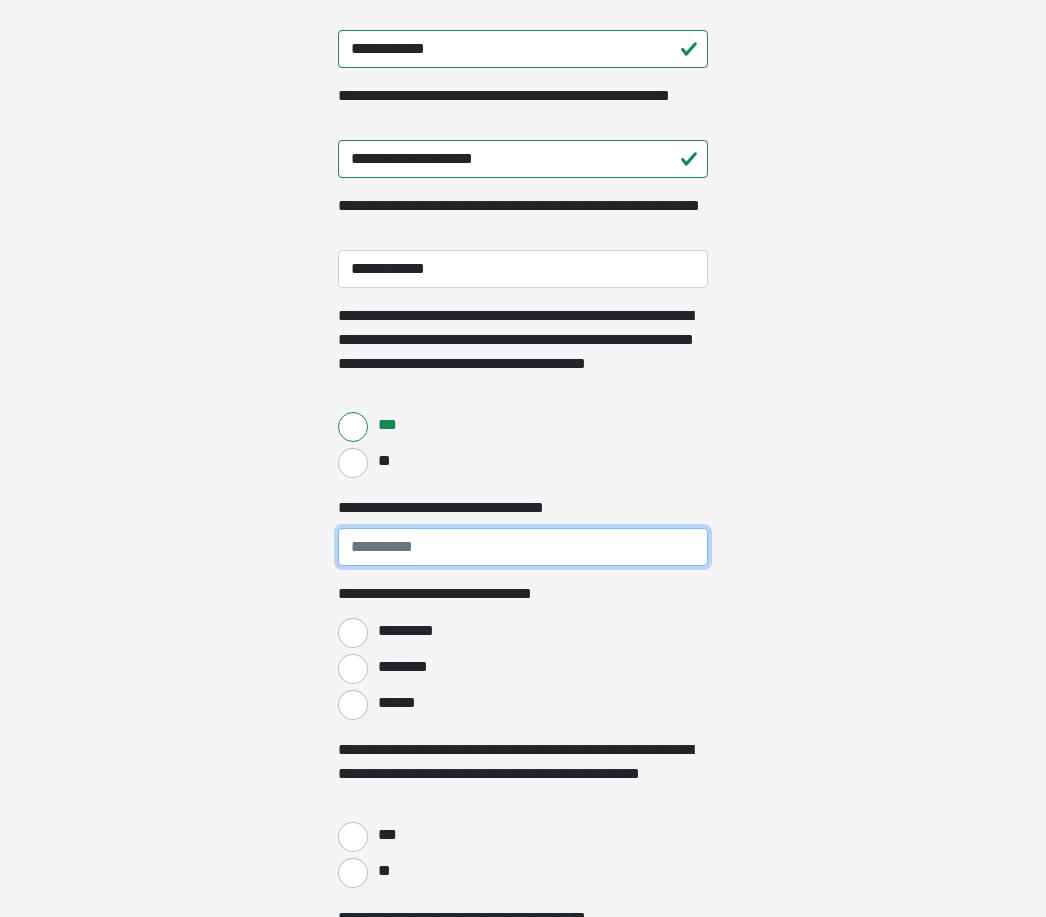 click on "**********" at bounding box center (523, 547) 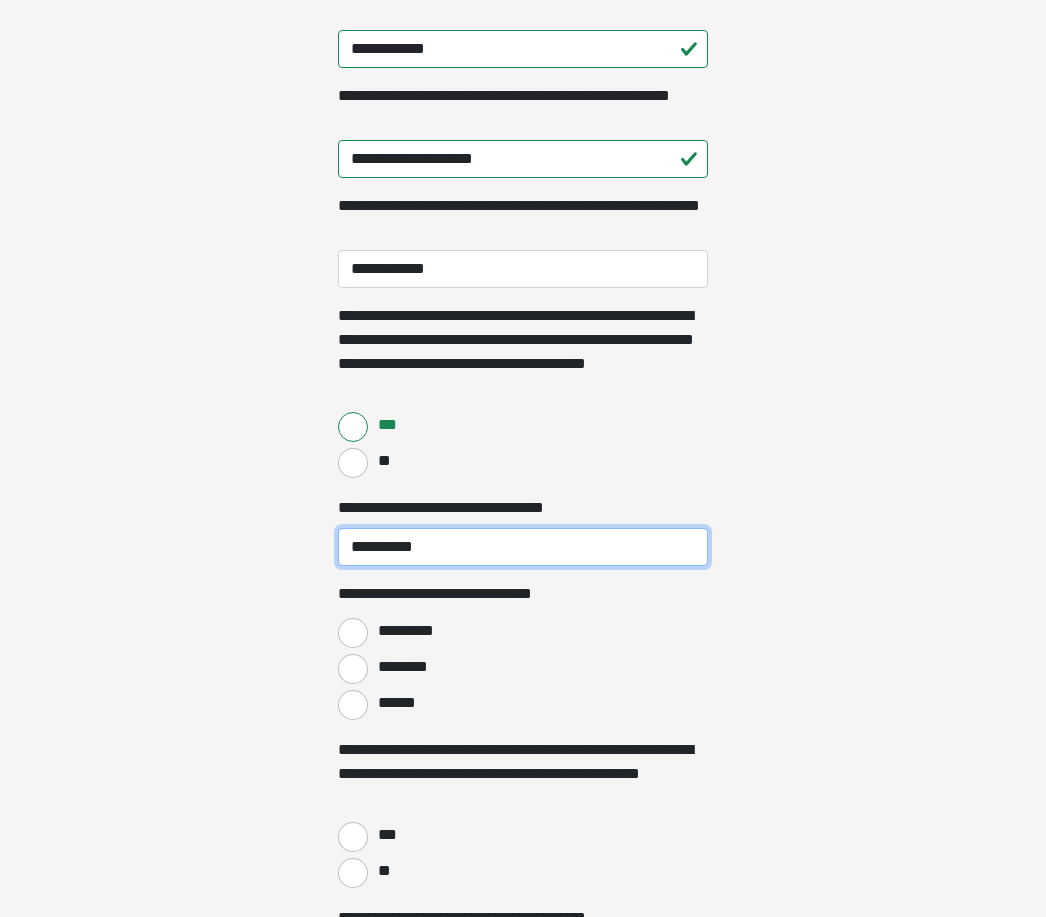 type on "**********" 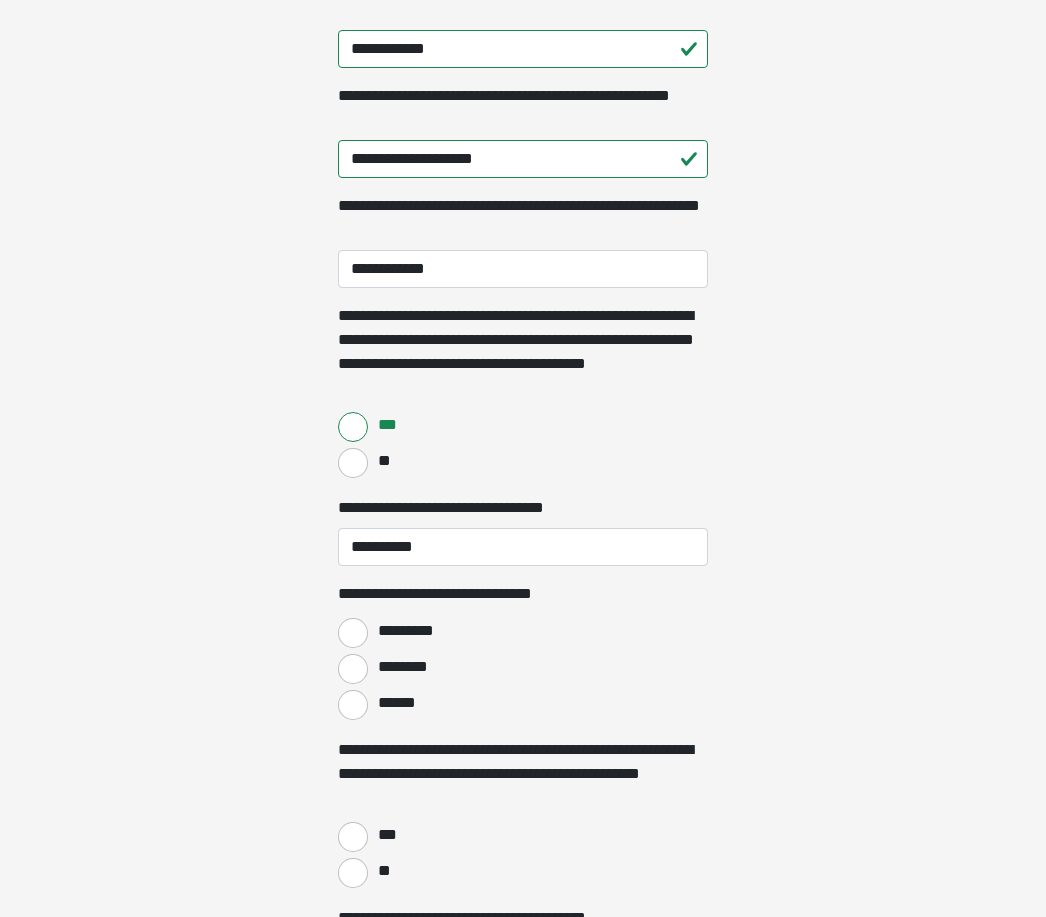 click on "********" at bounding box center [353, 669] 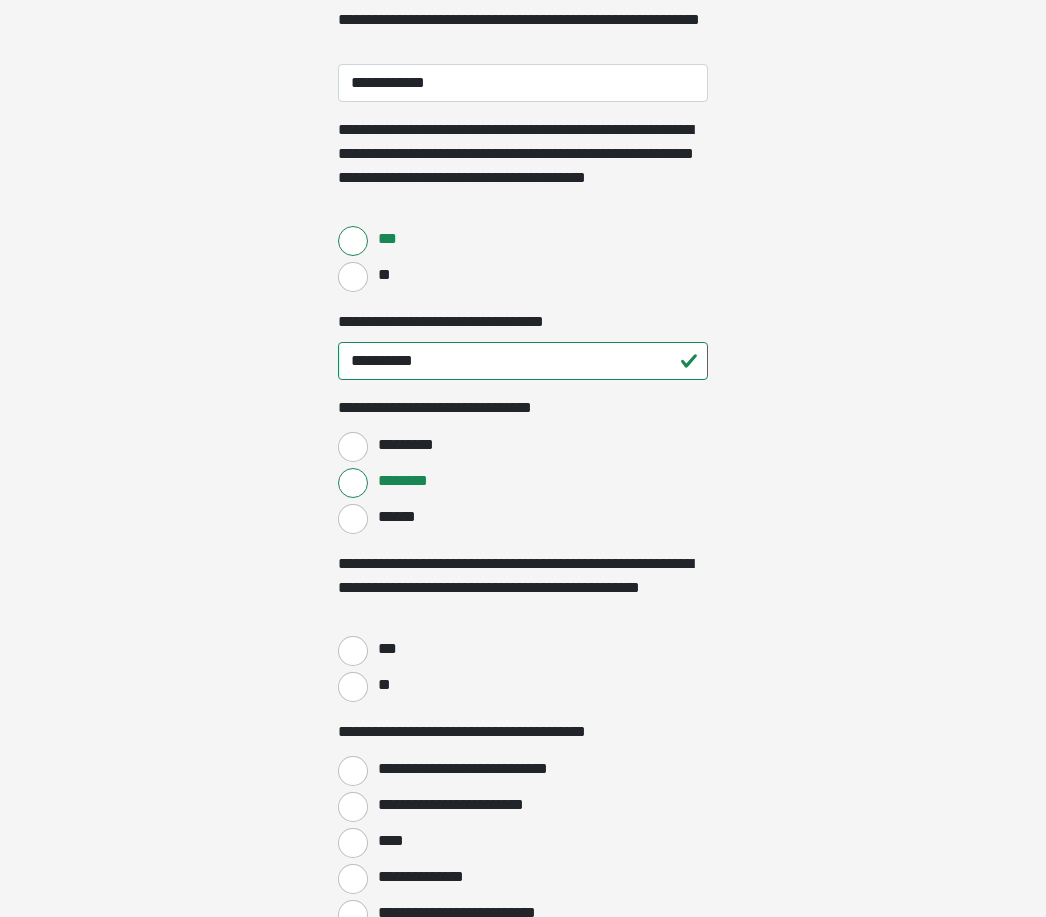 scroll, scrollTop: 689, scrollLeft: 0, axis: vertical 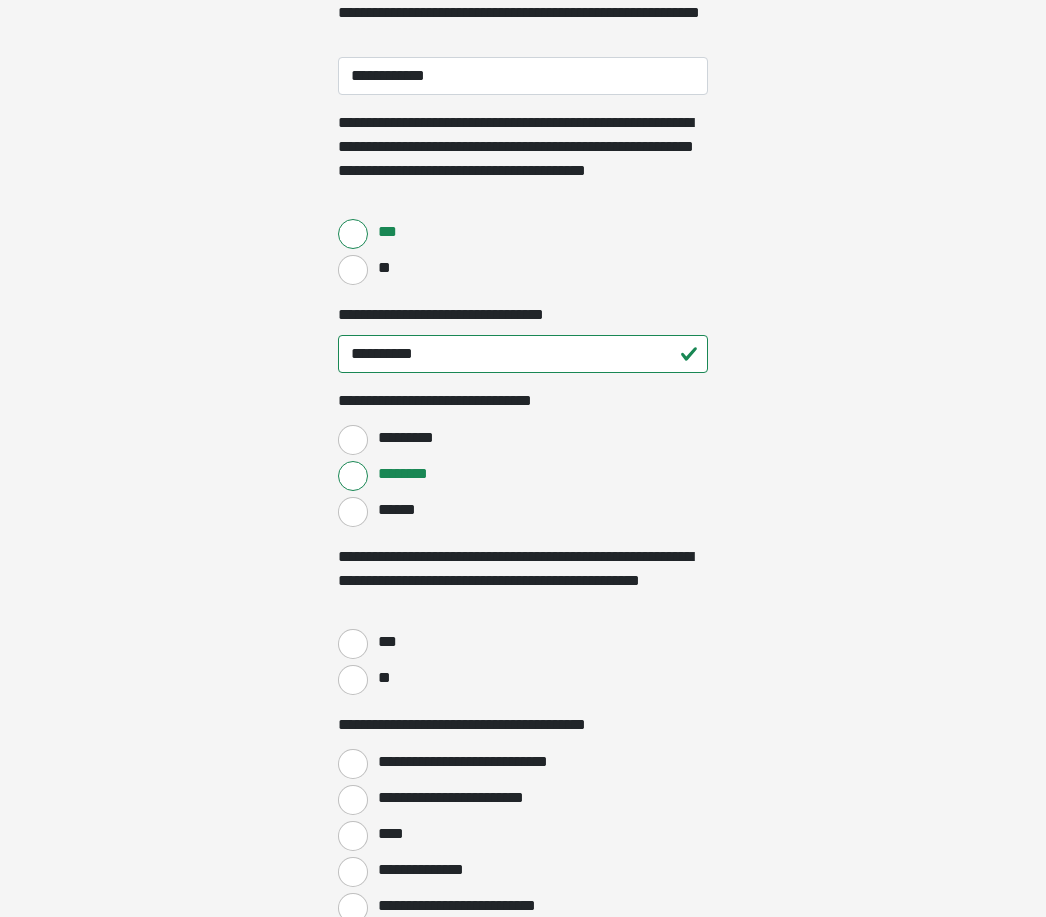 click on "***" at bounding box center (523, 642) 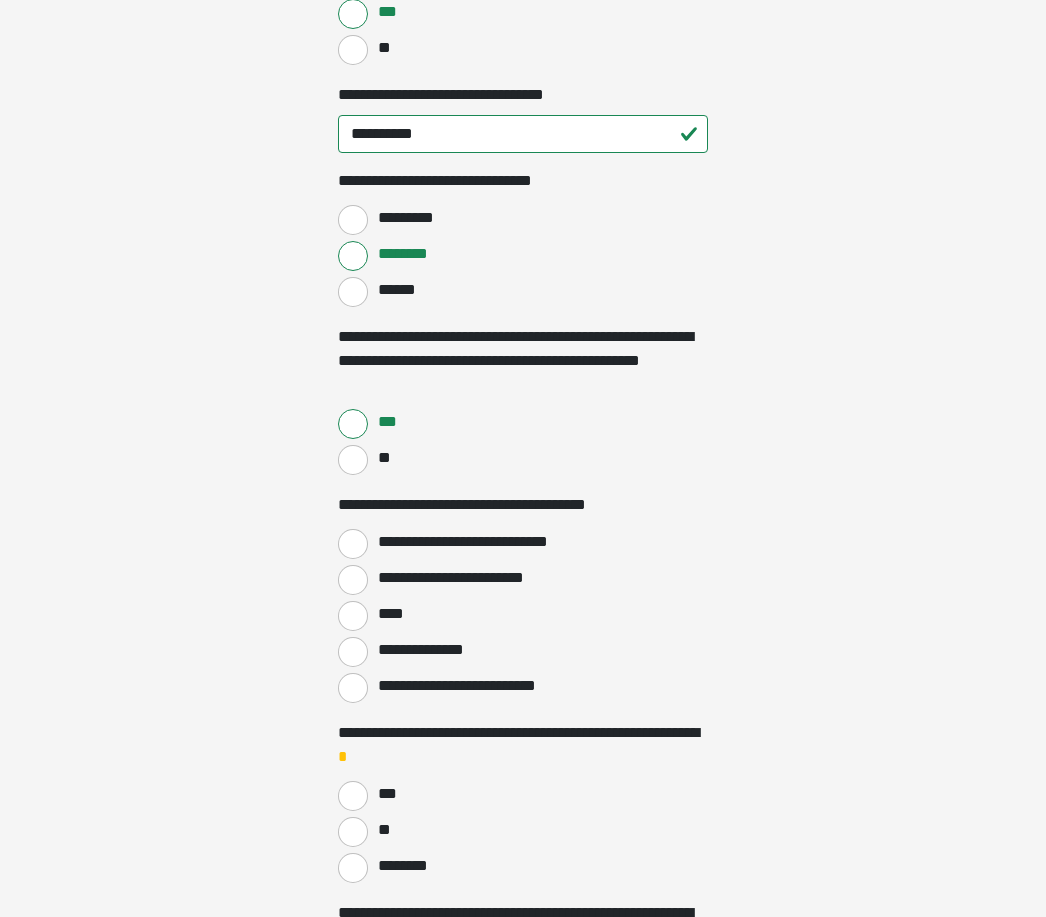 scroll, scrollTop: 909, scrollLeft: 0, axis: vertical 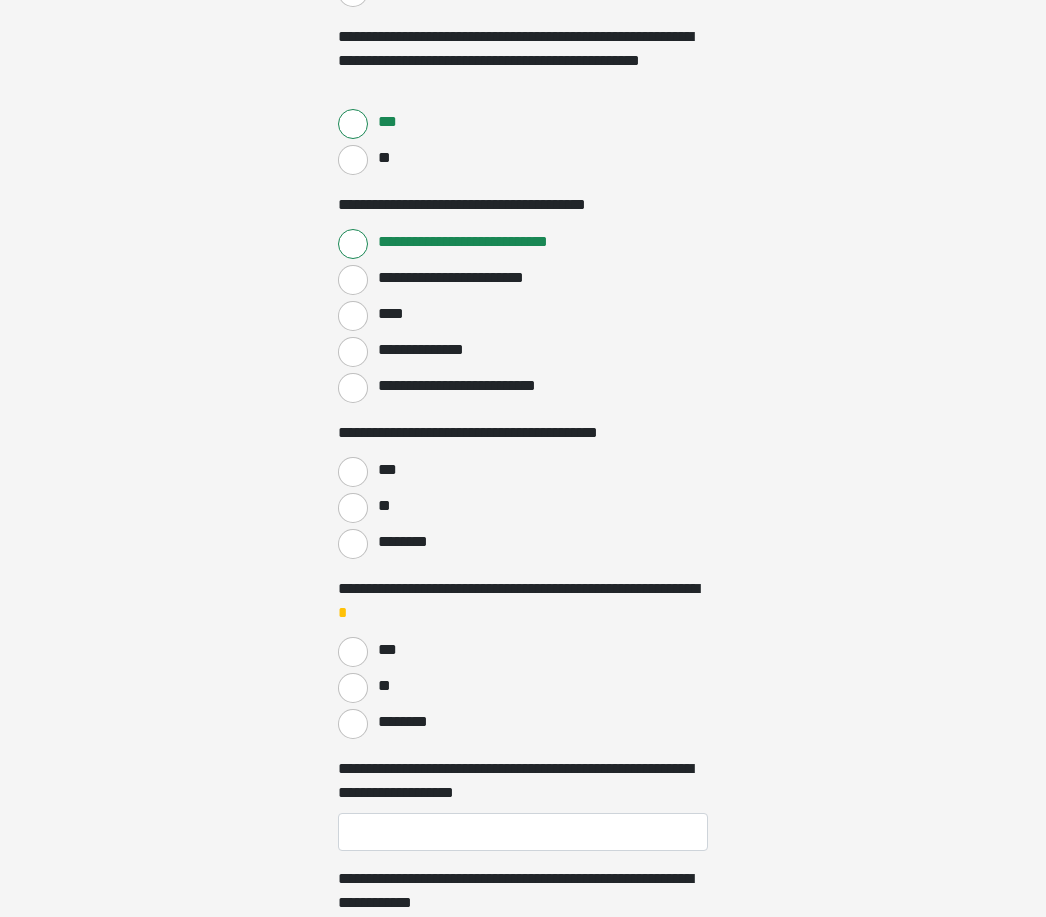 click on "***" at bounding box center [353, 472] 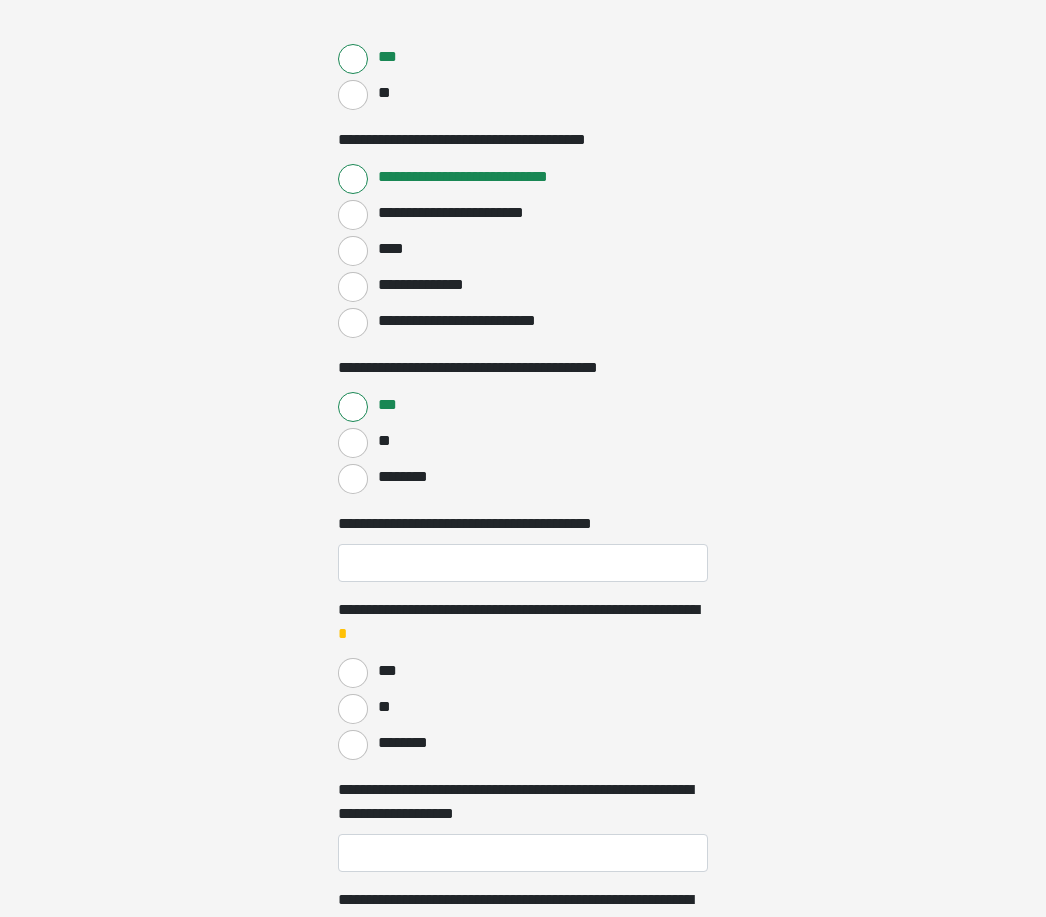 scroll, scrollTop: 1282, scrollLeft: 0, axis: vertical 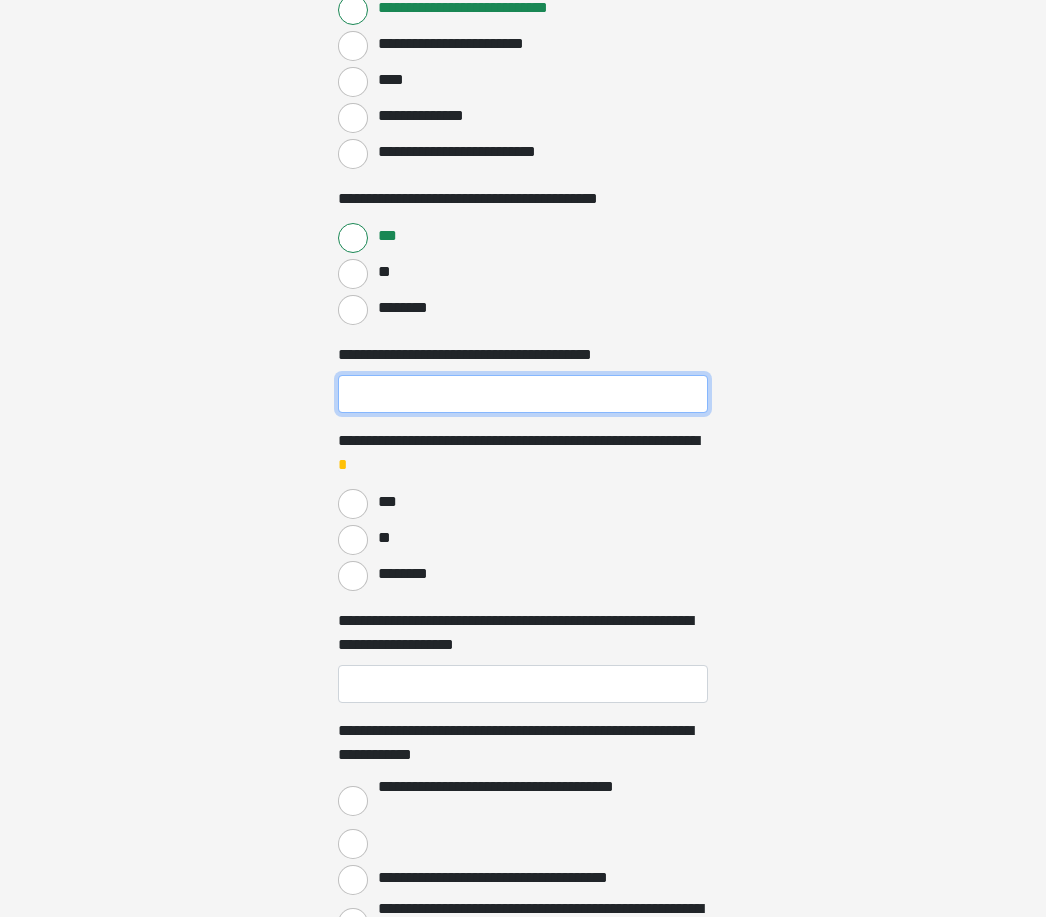 click on "**********" at bounding box center [523, 395] 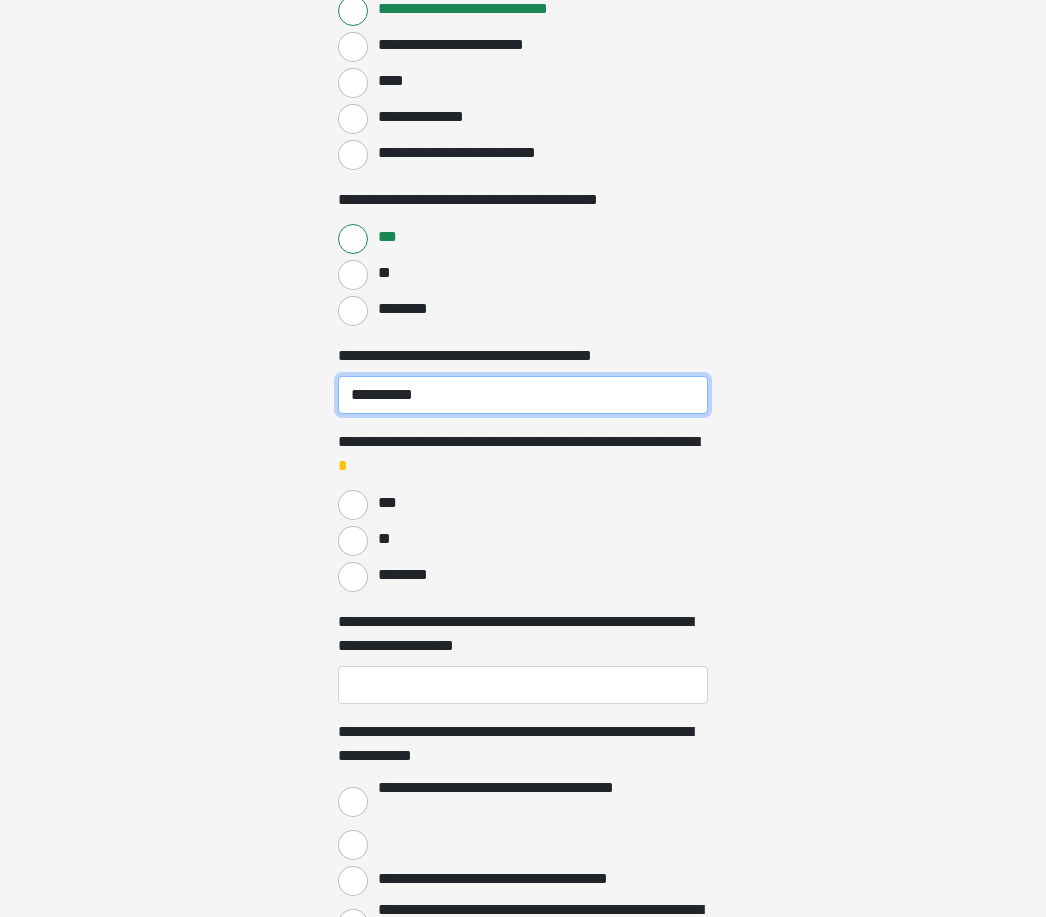 type on "**********" 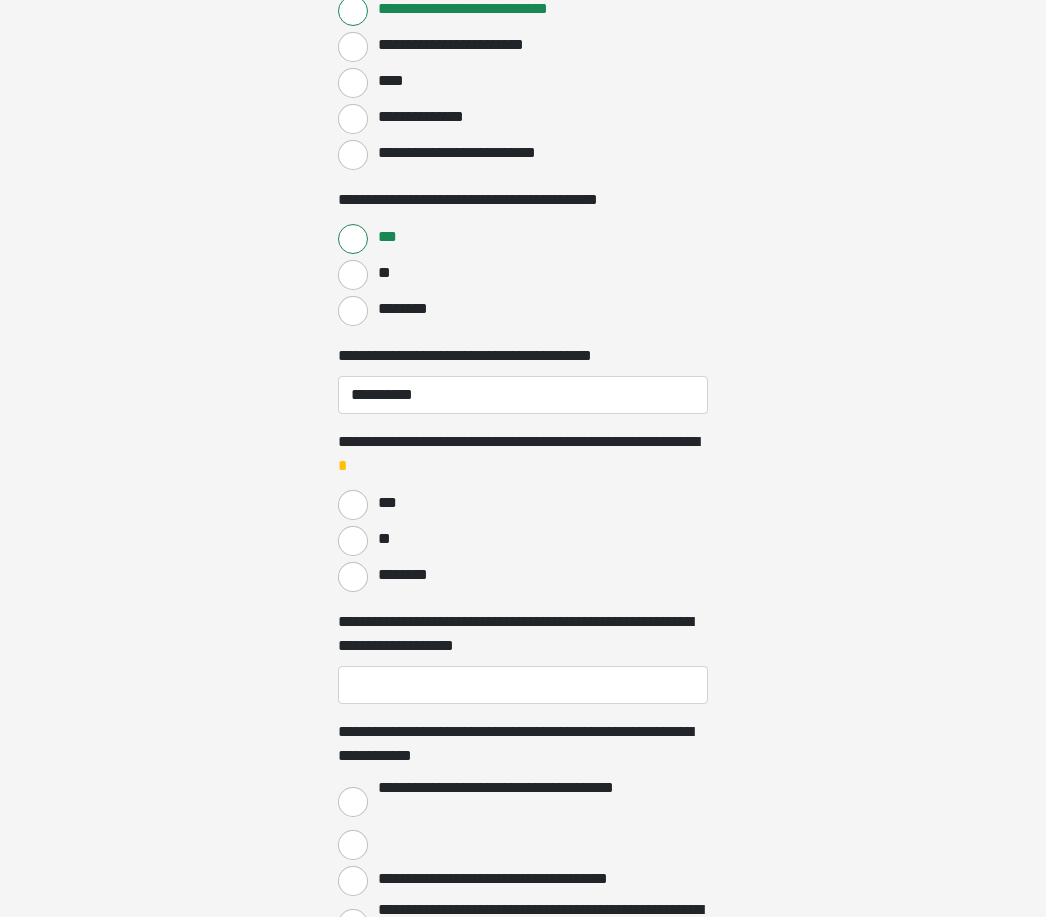 click on "********" at bounding box center (353, 577) 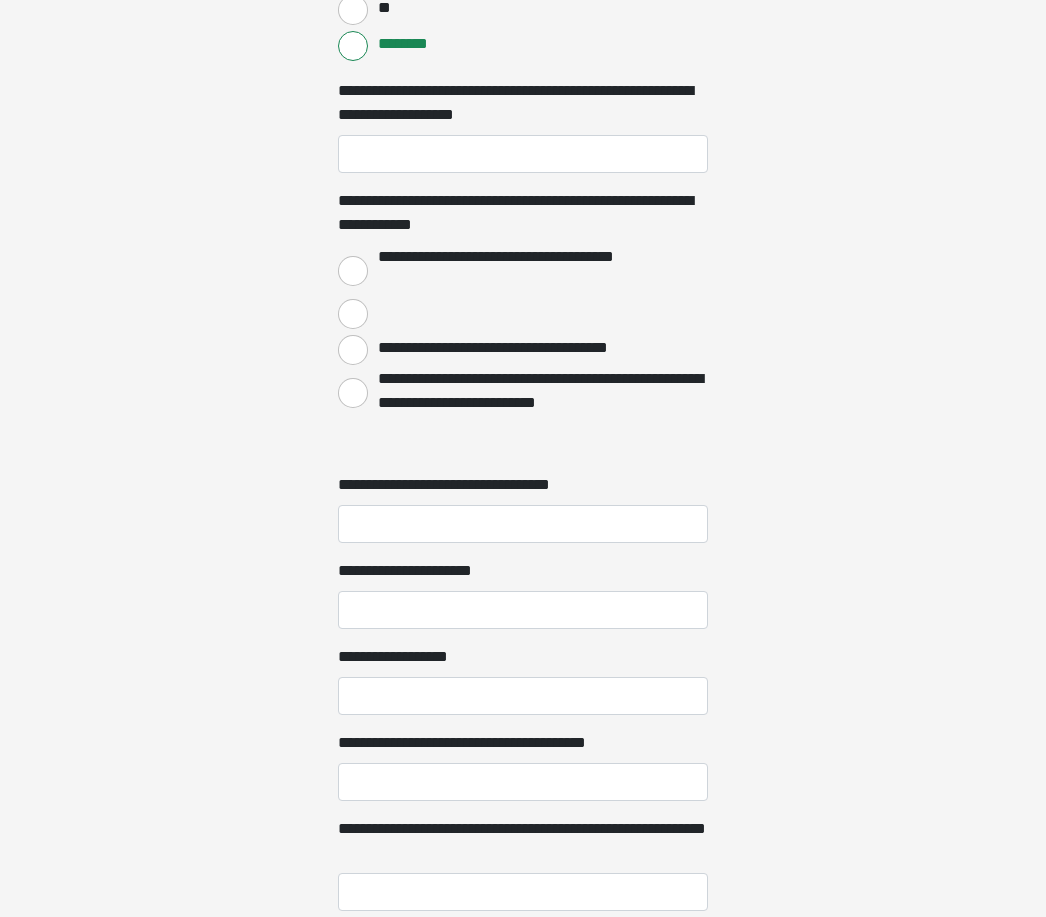scroll, scrollTop: 1973, scrollLeft: 0, axis: vertical 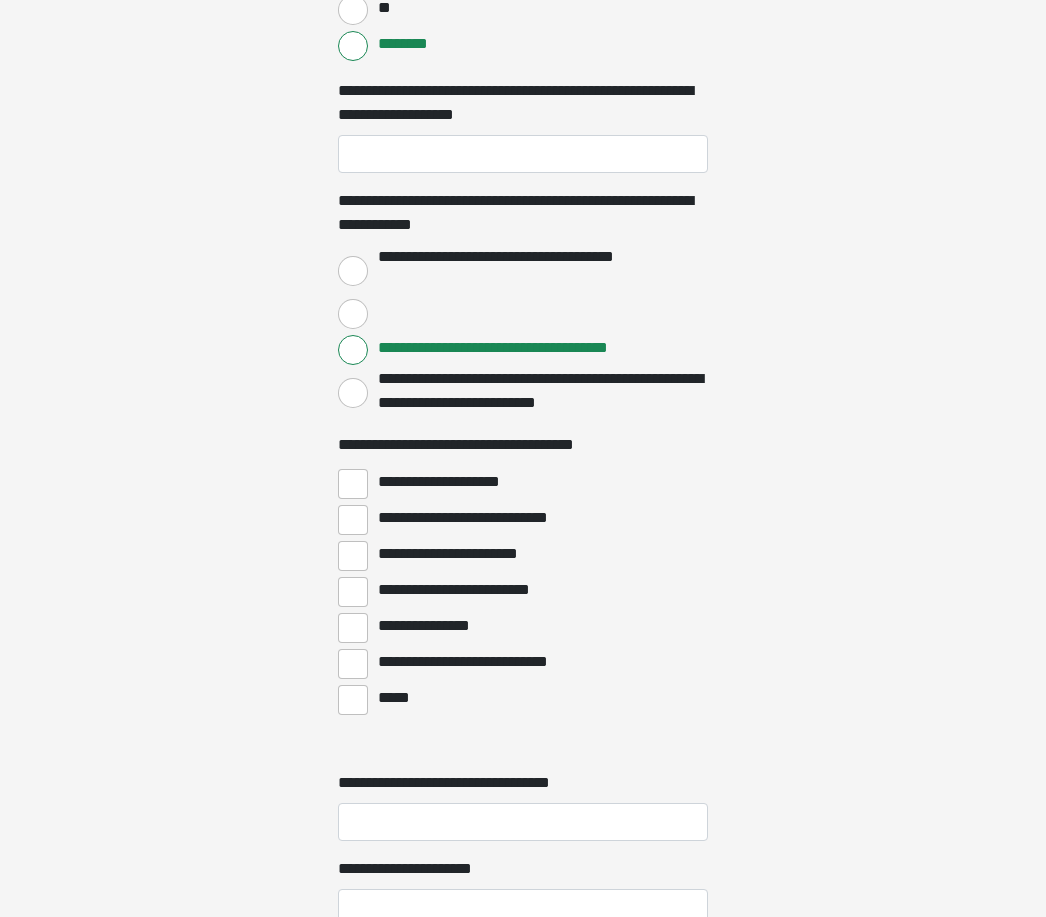 click on "**********" at bounding box center (353, 592) 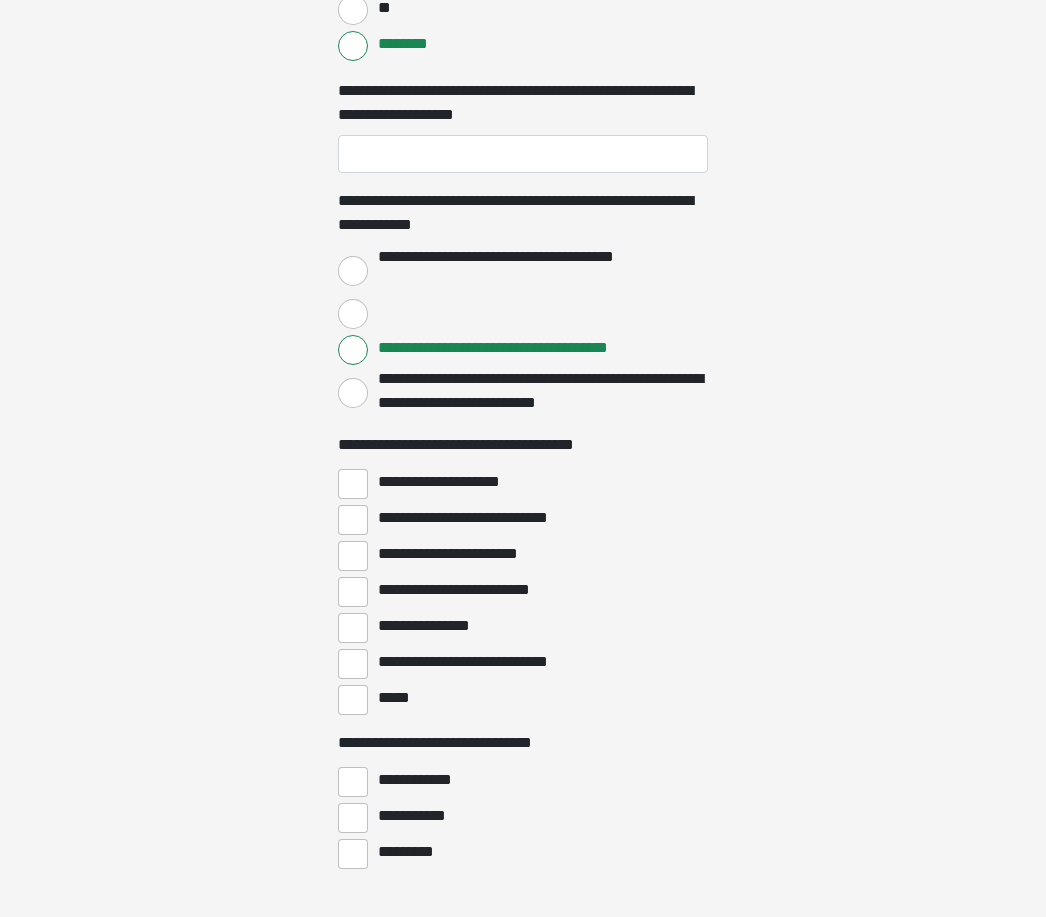 click on "**********" at bounding box center (353, 782) 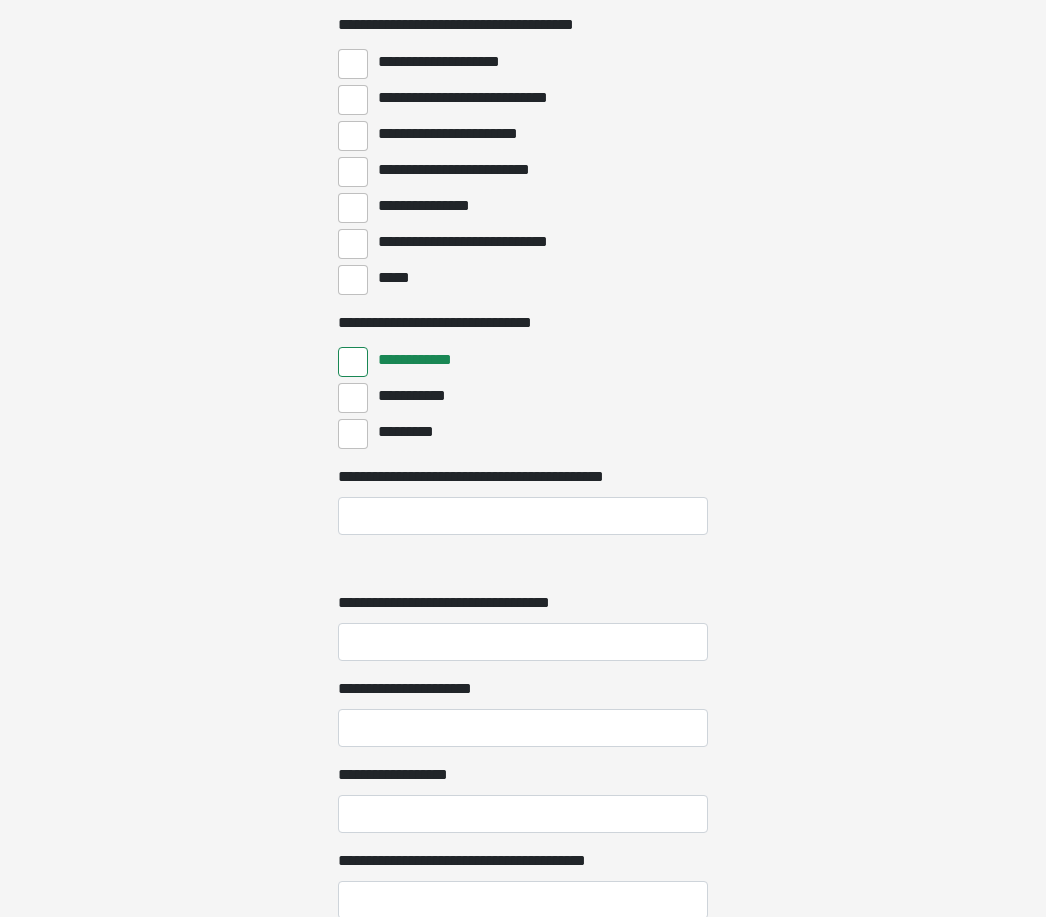 scroll, scrollTop: 2394, scrollLeft: 0, axis: vertical 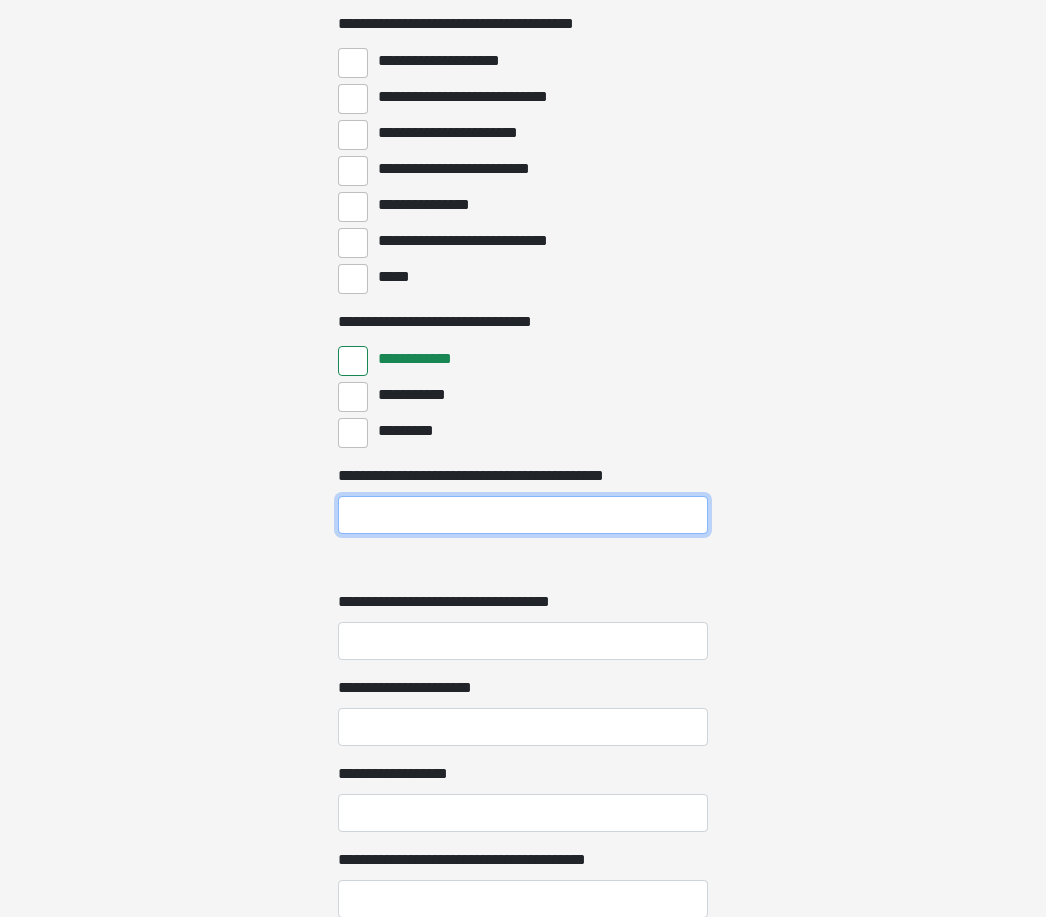 click on "**********" at bounding box center [523, 515] 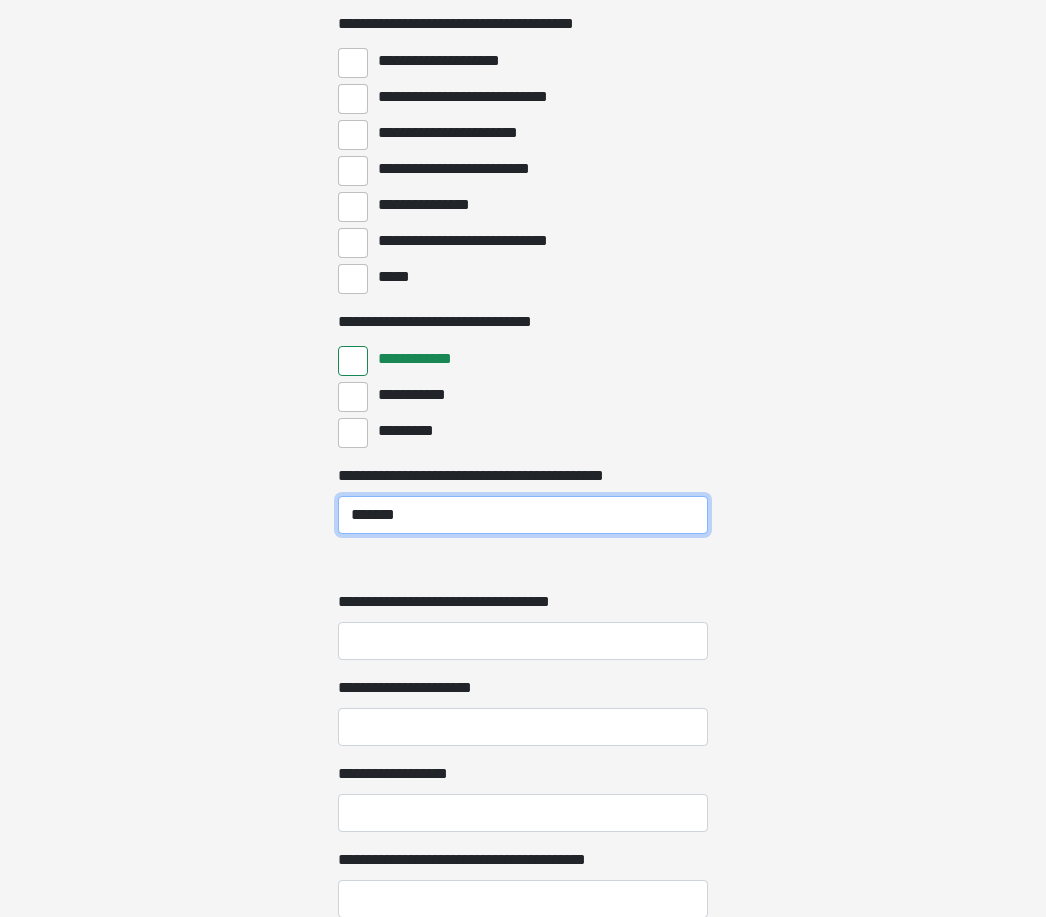 type on "*******" 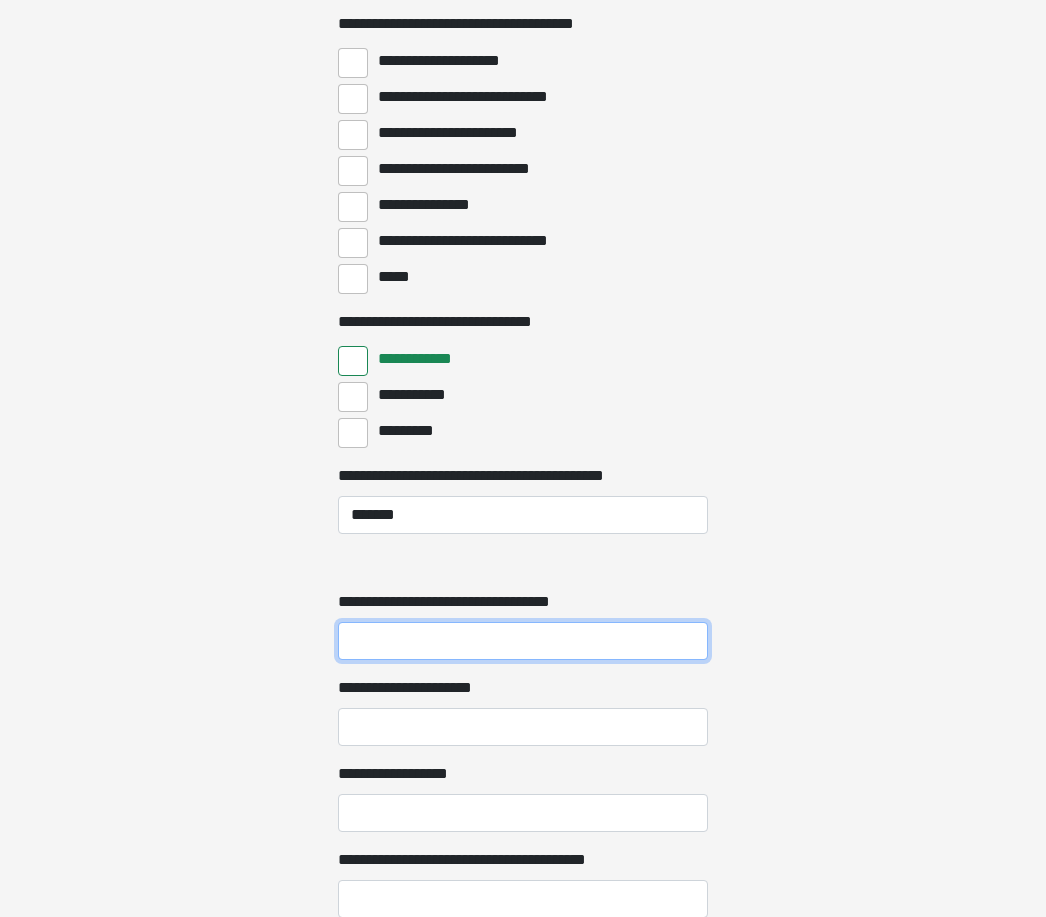 click on "**********" at bounding box center [523, 641] 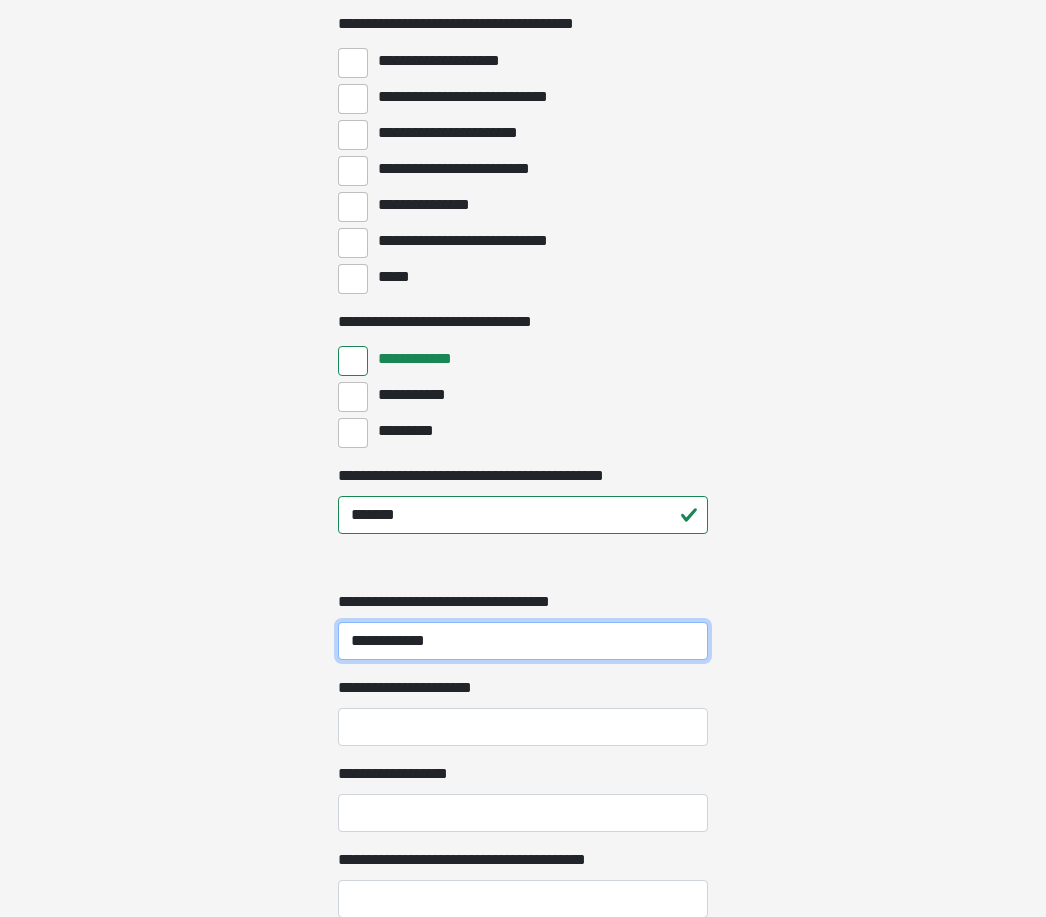 type on "**********" 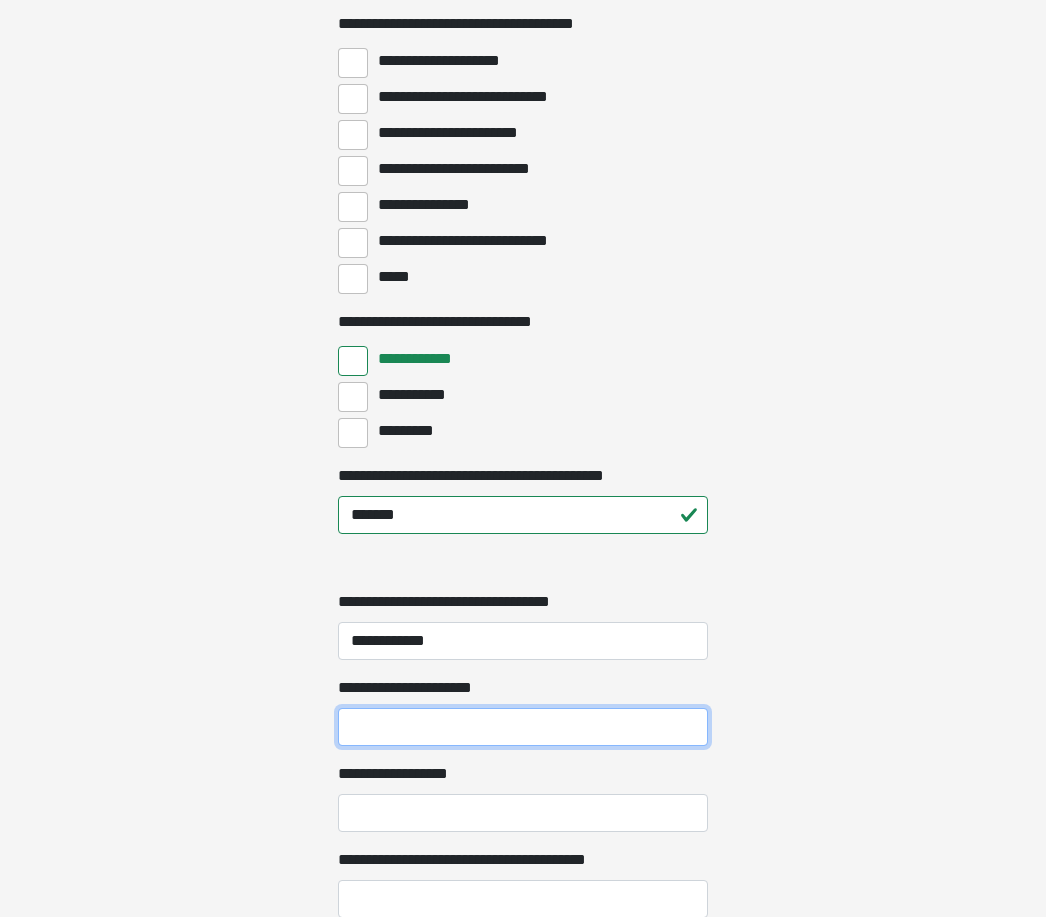 click on "**********" at bounding box center [523, 727] 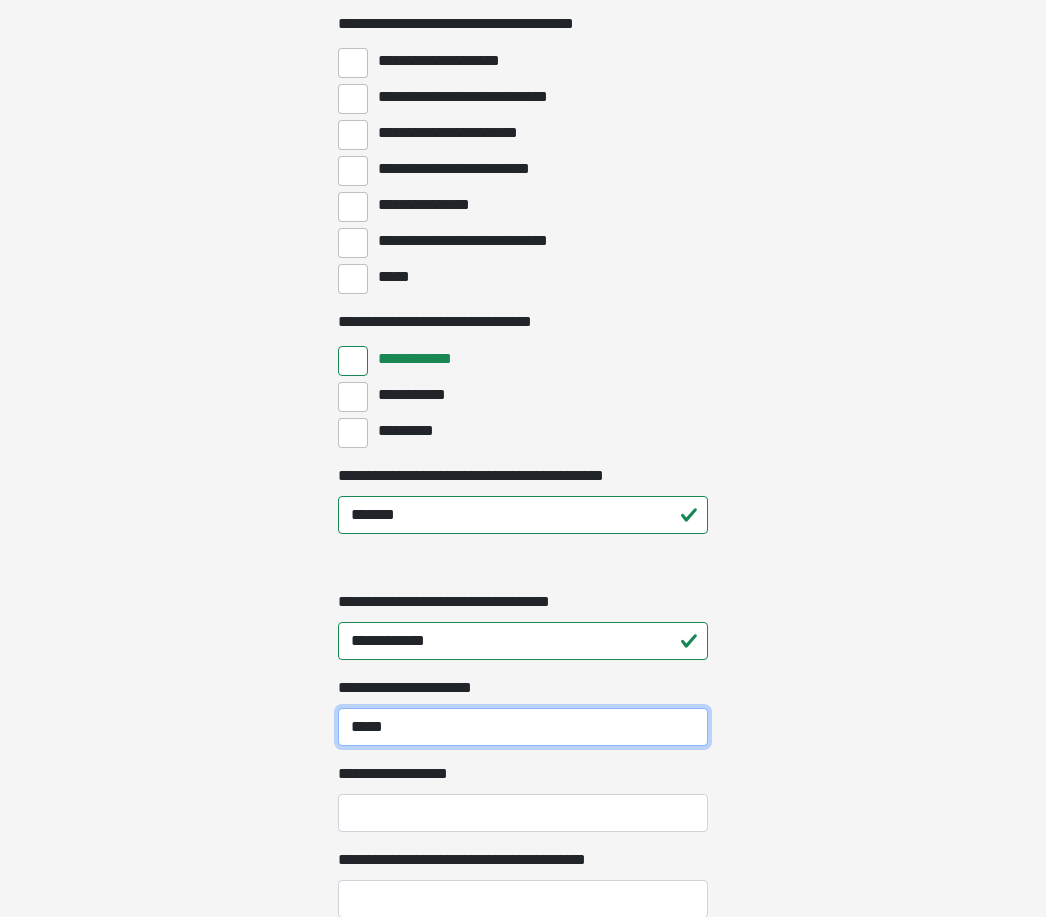 type on "*****" 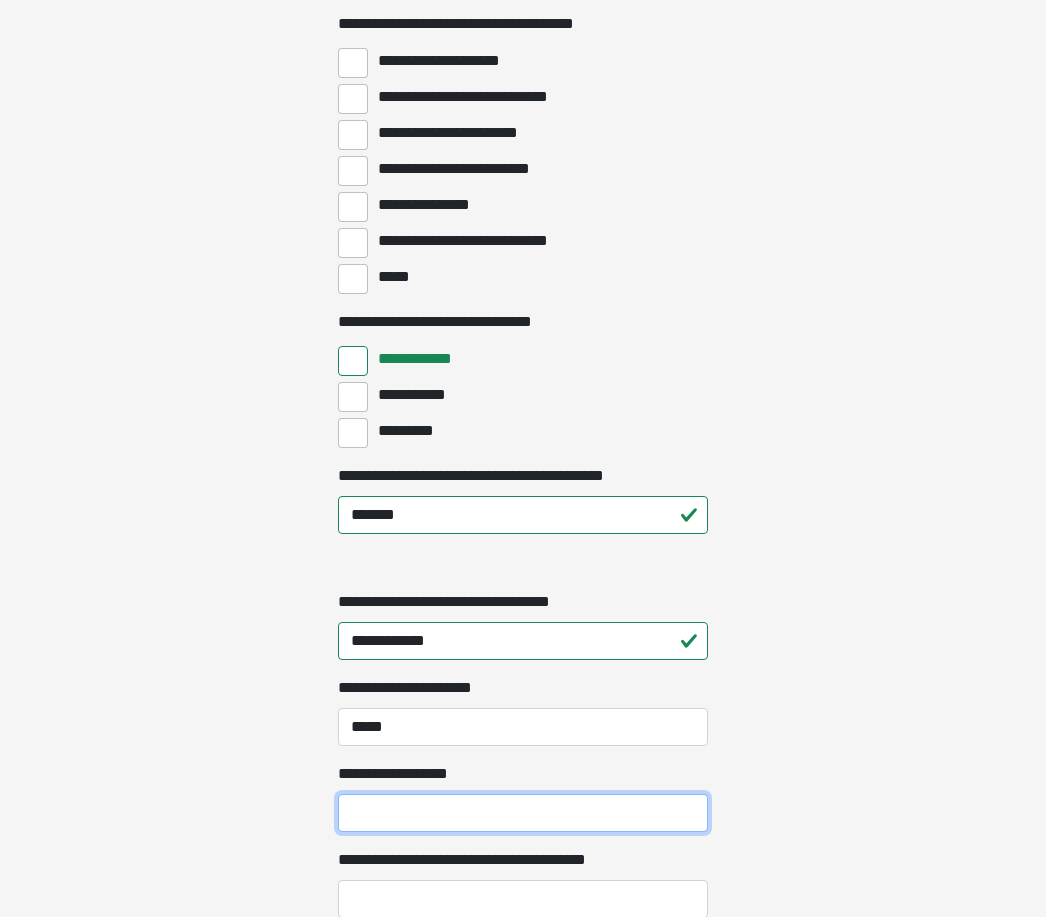 click on "**********" at bounding box center [523, 813] 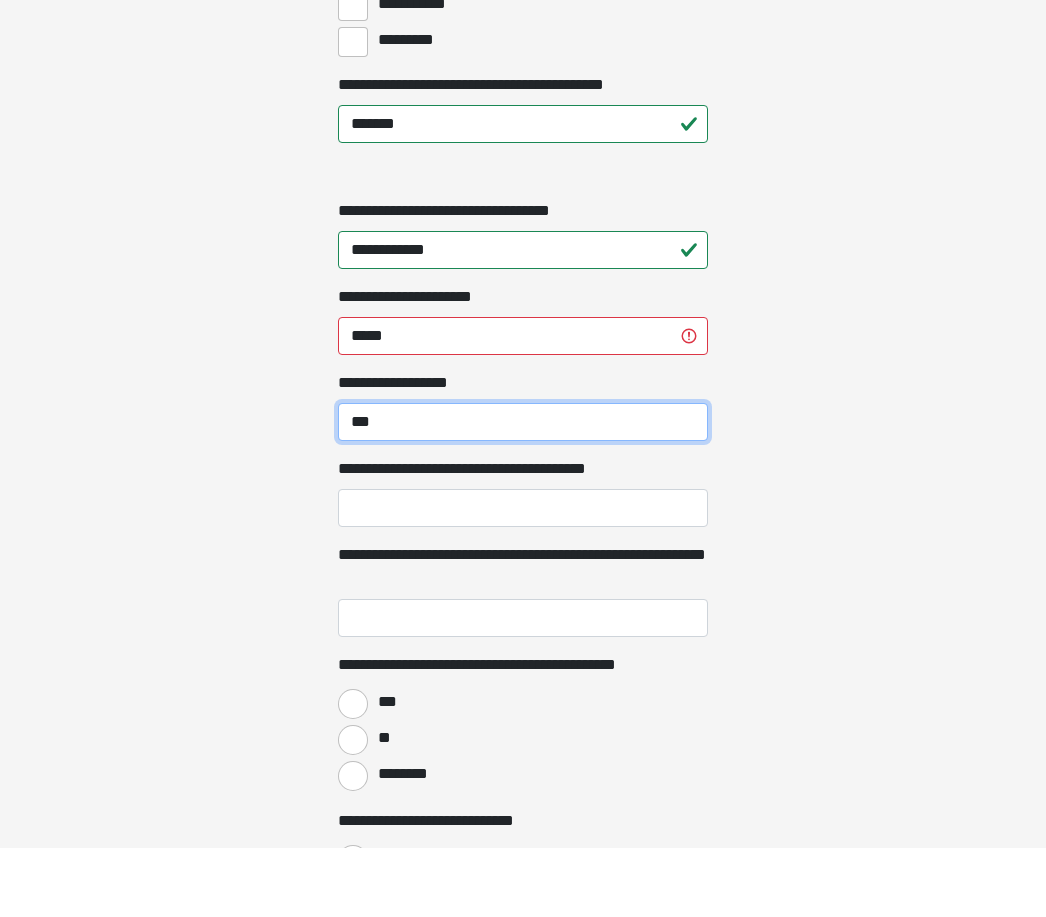 scroll, scrollTop: 2717, scrollLeft: 0, axis: vertical 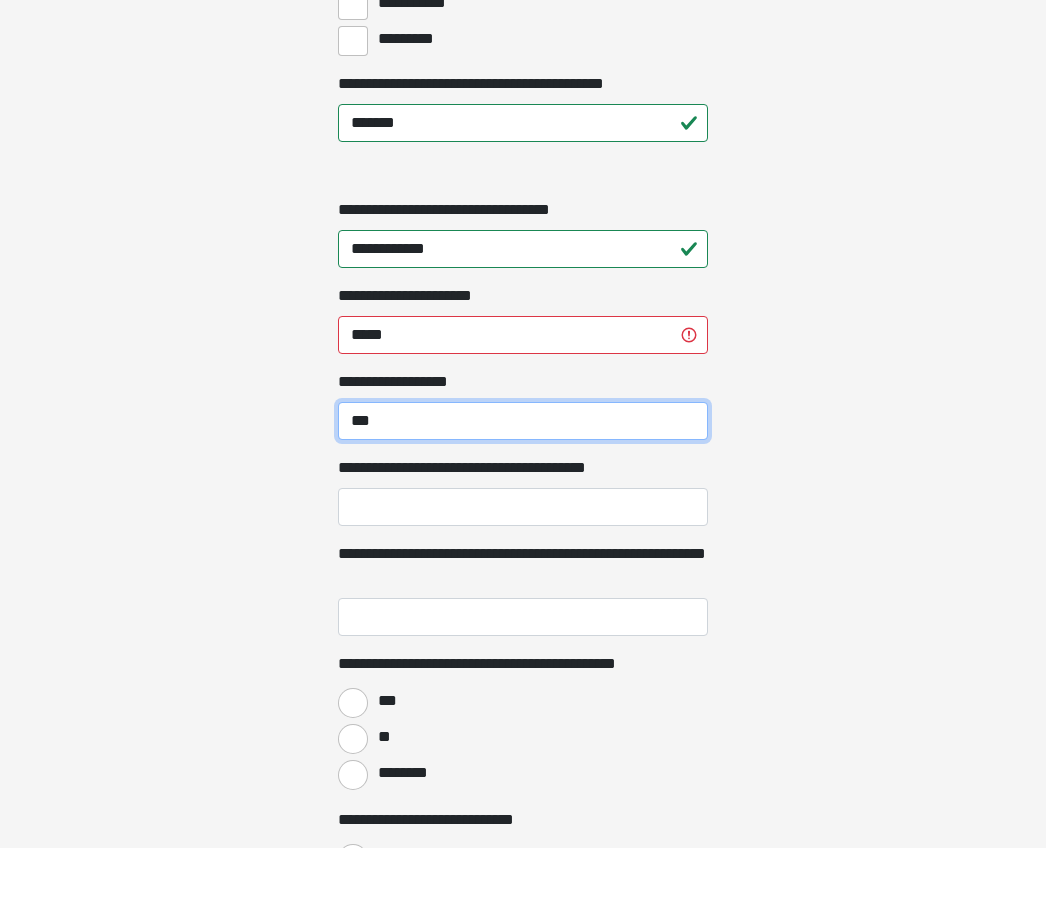 type on "***" 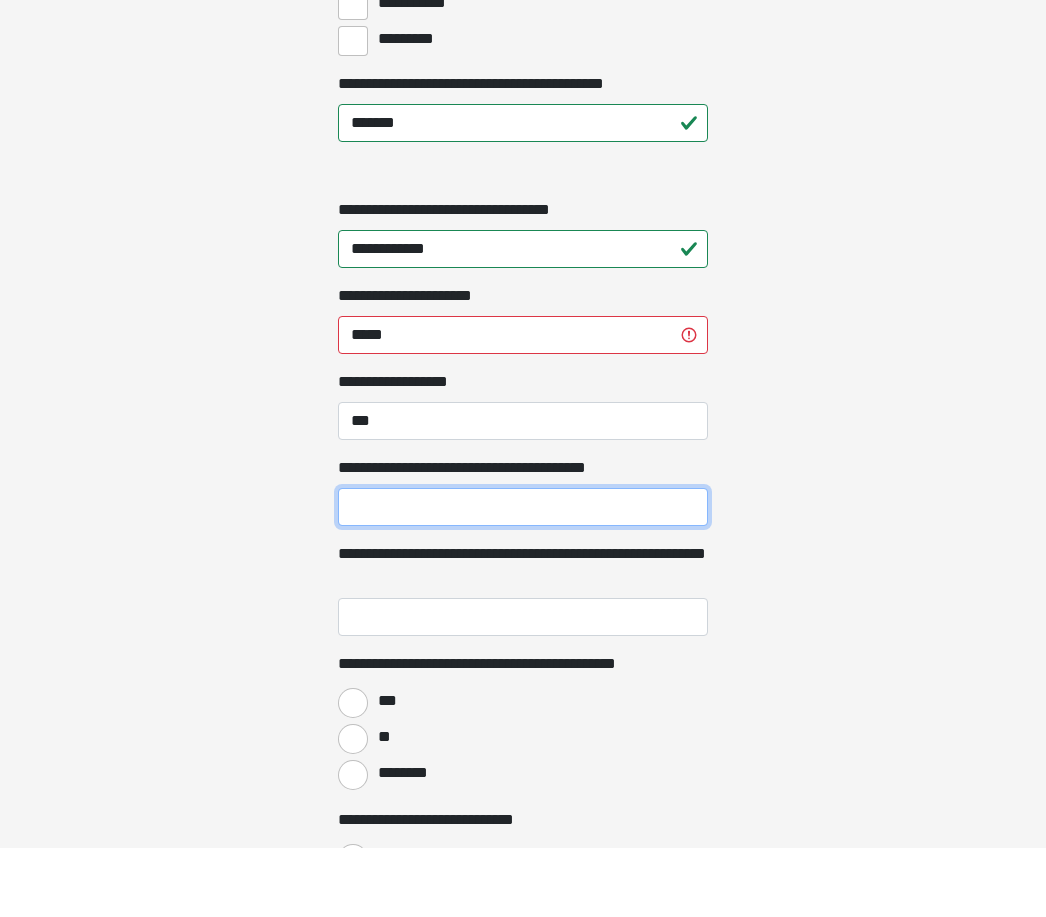 click on "**********" at bounding box center [523, 576] 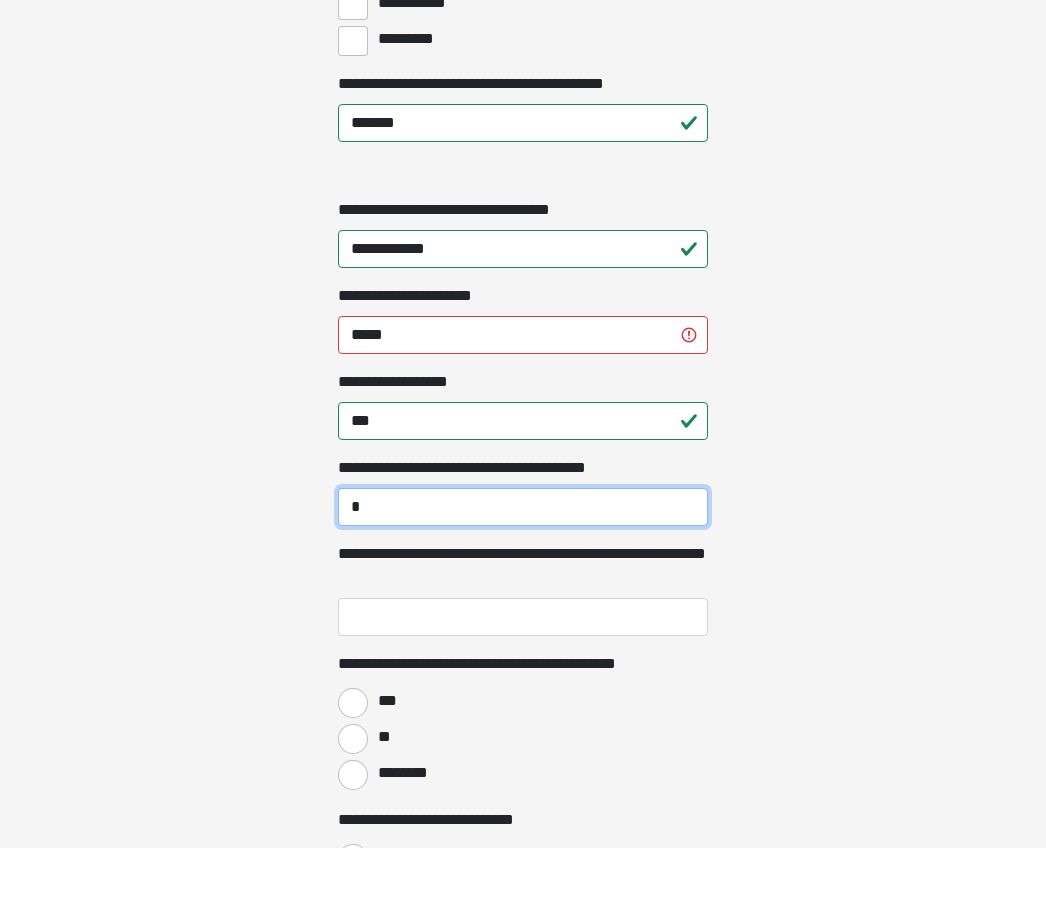 type on "*" 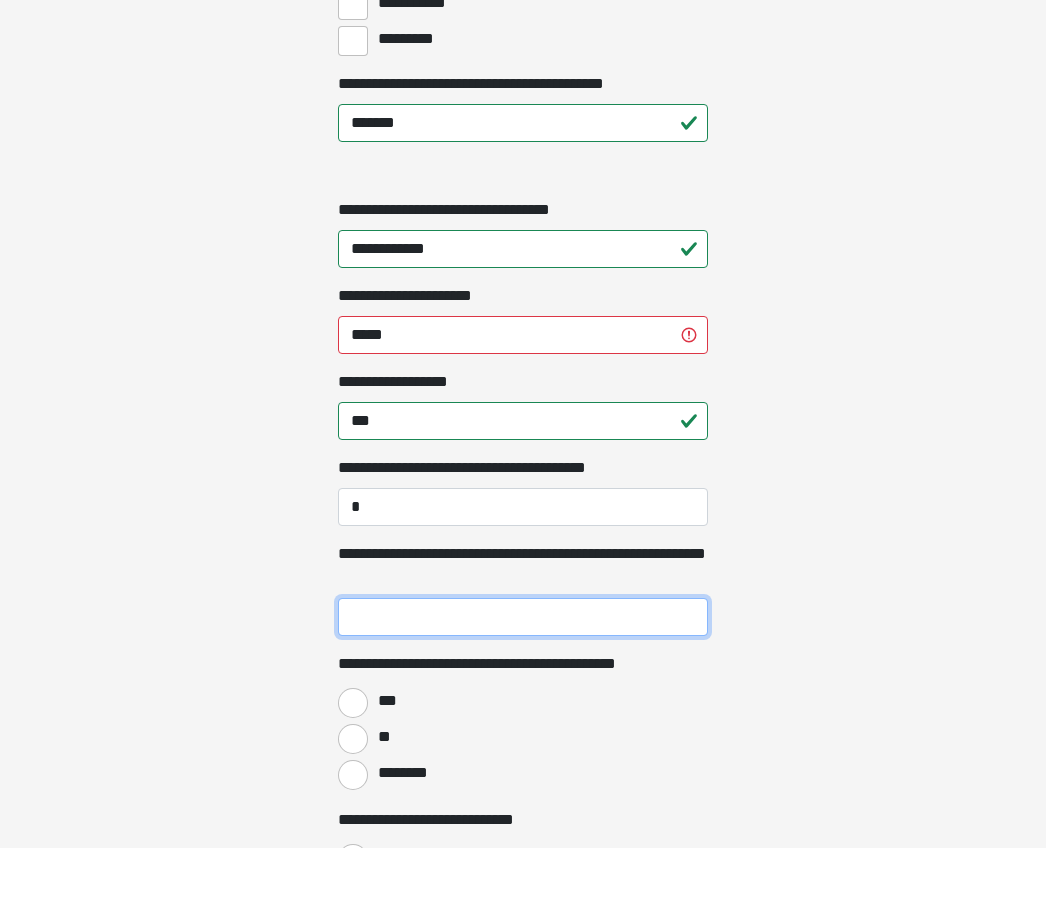 click on "**********" at bounding box center [523, 686] 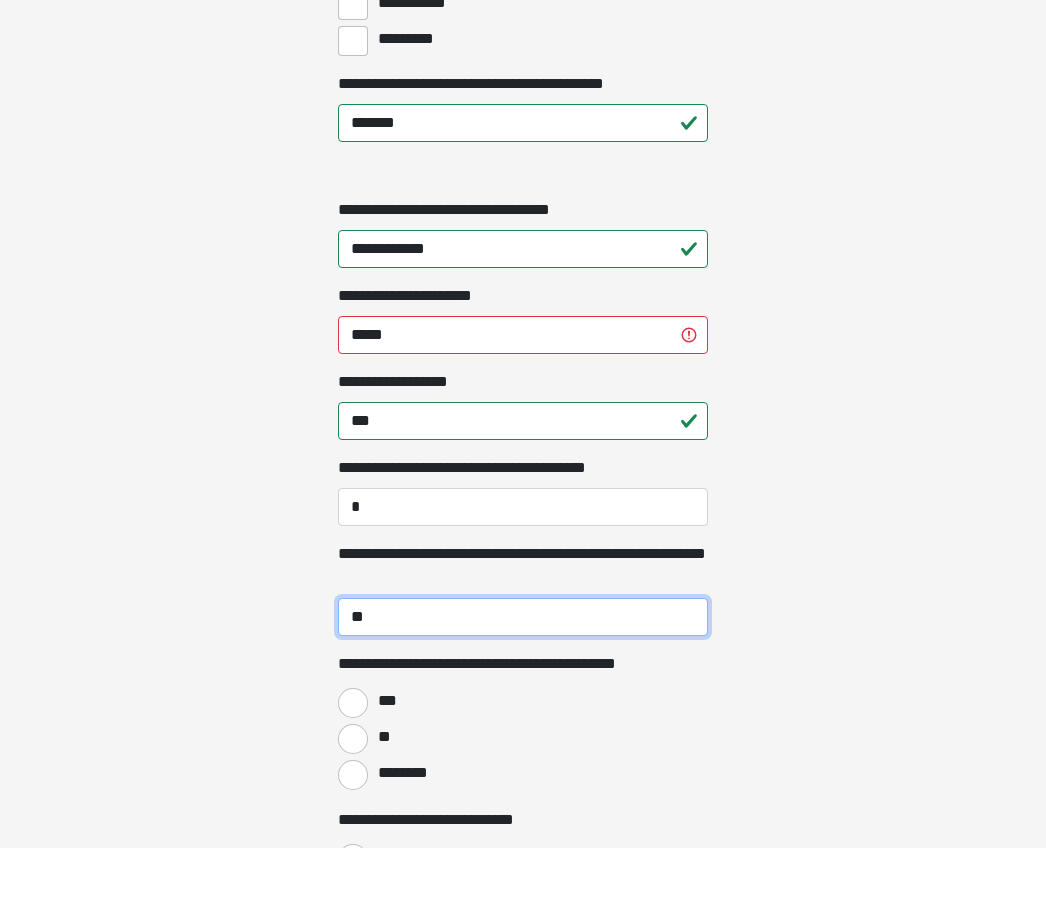 type on "**" 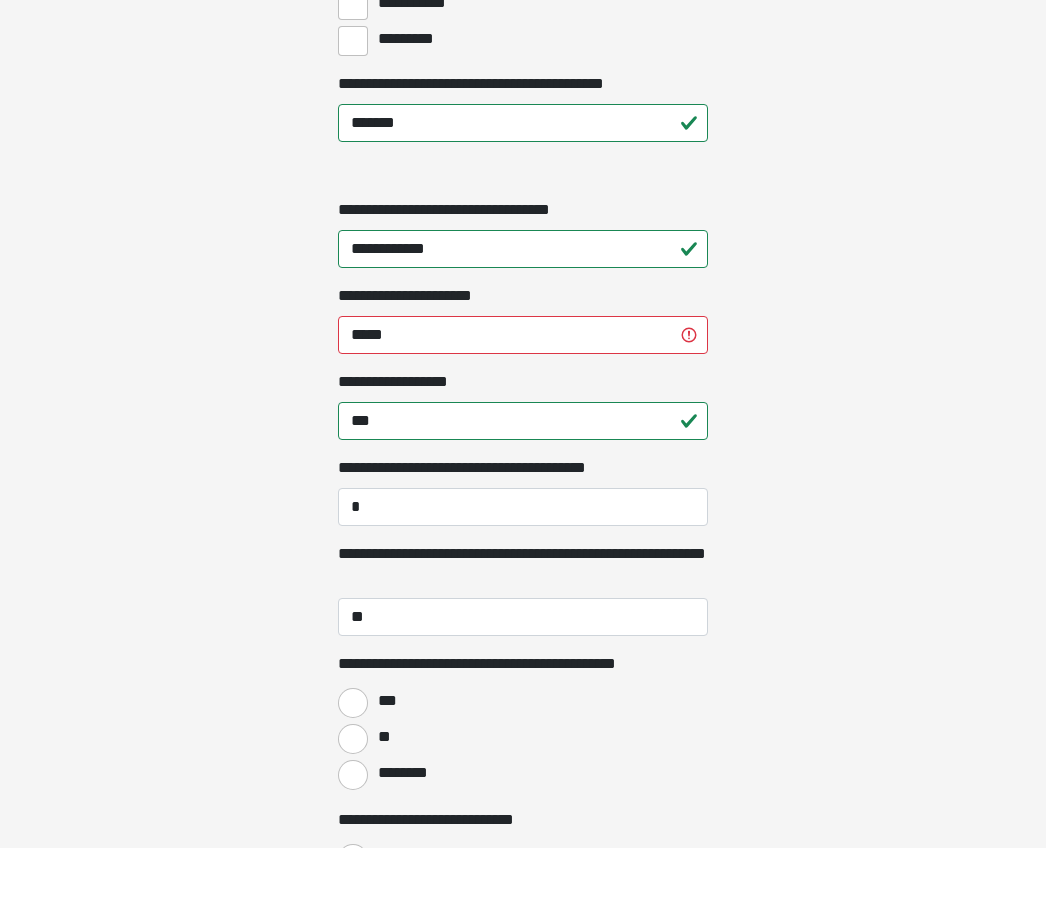 click on "***" at bounding box center (353, 772) 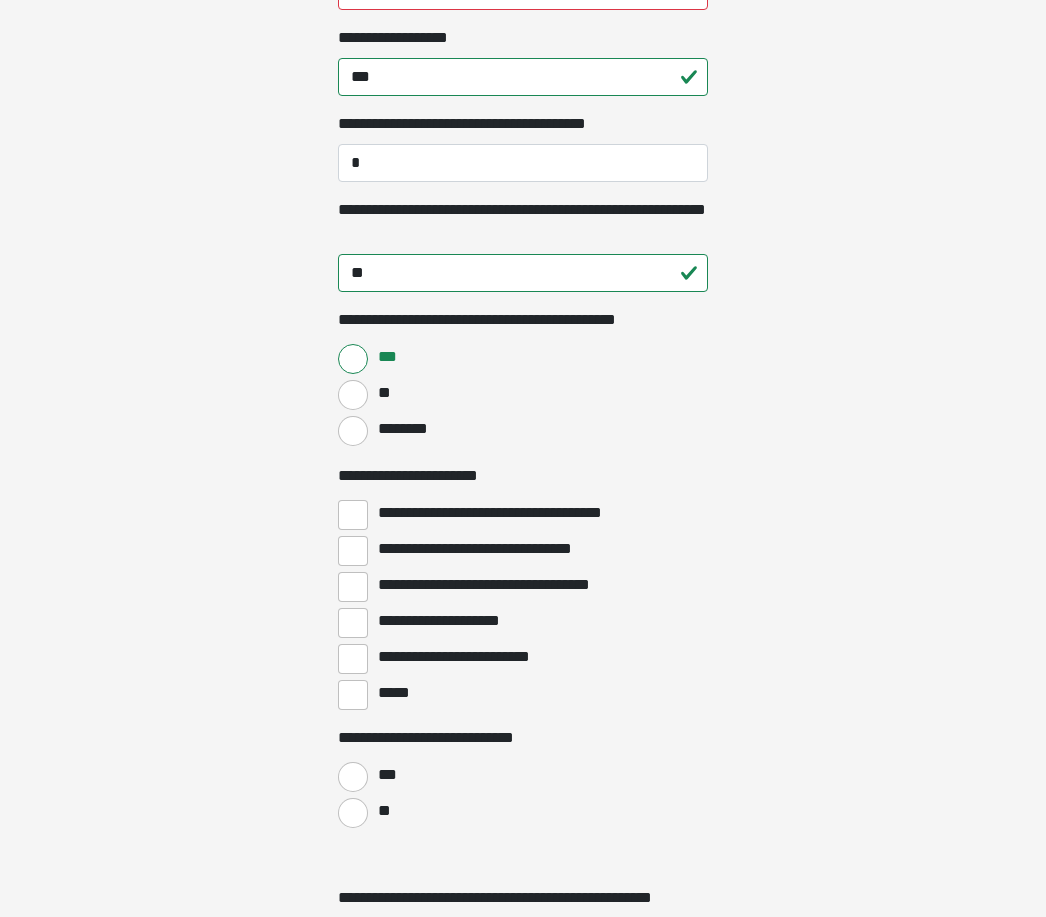 scroll, scrollTop: 3130, scrollLeft: 0, axis: vertical 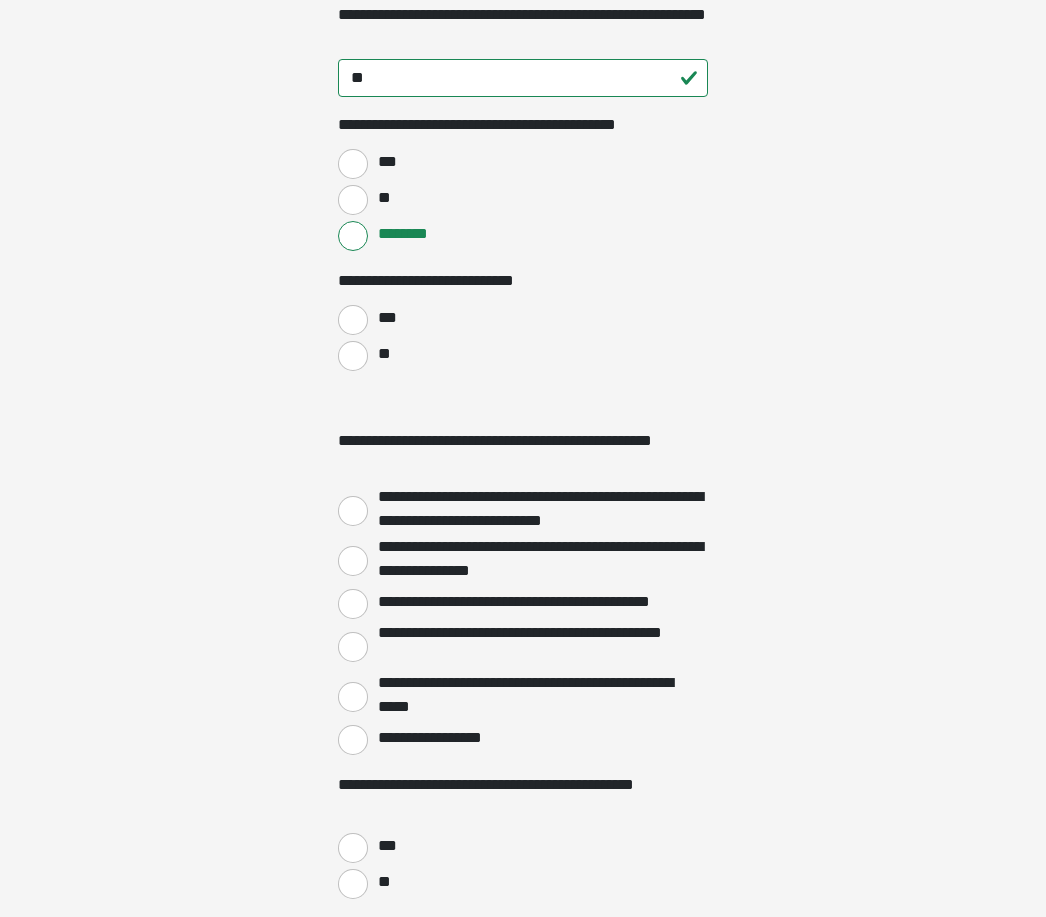 click on "**********" at bounding box center (353, 740) 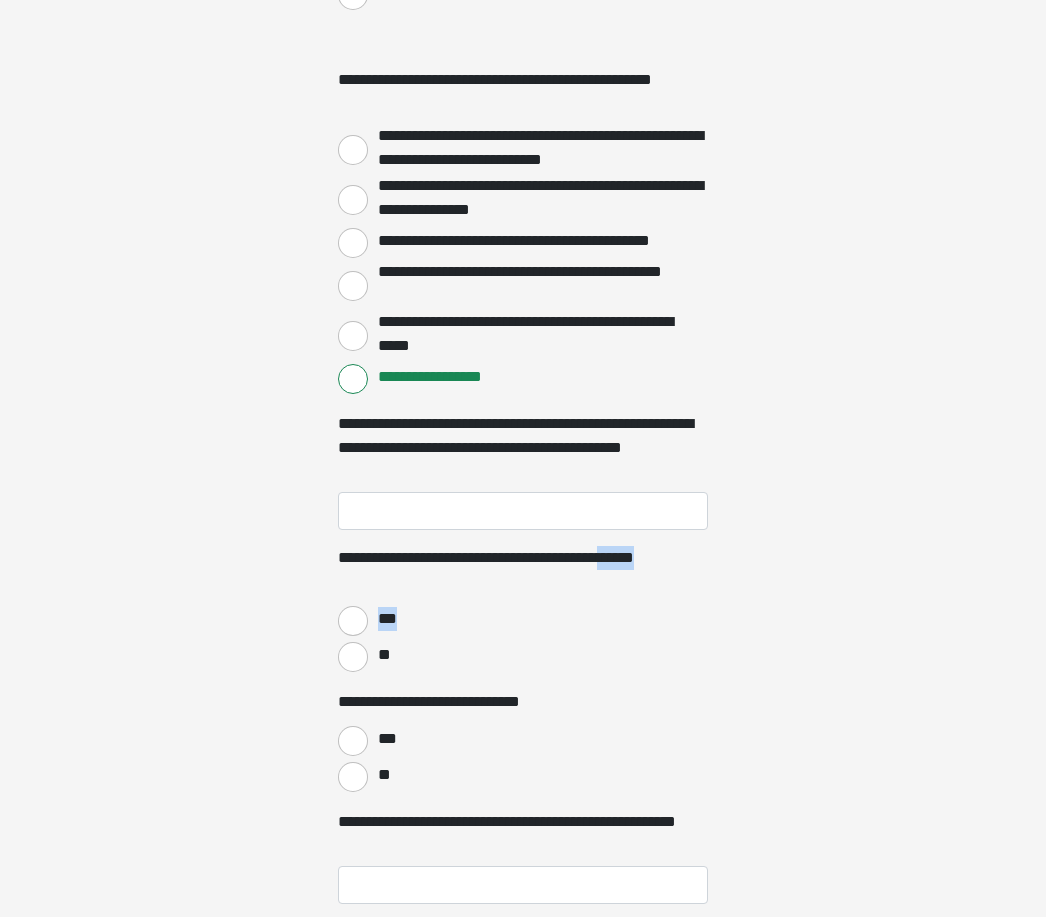 scroll, scrollTop: 3686, scrollLeft: 0, axis: vertical 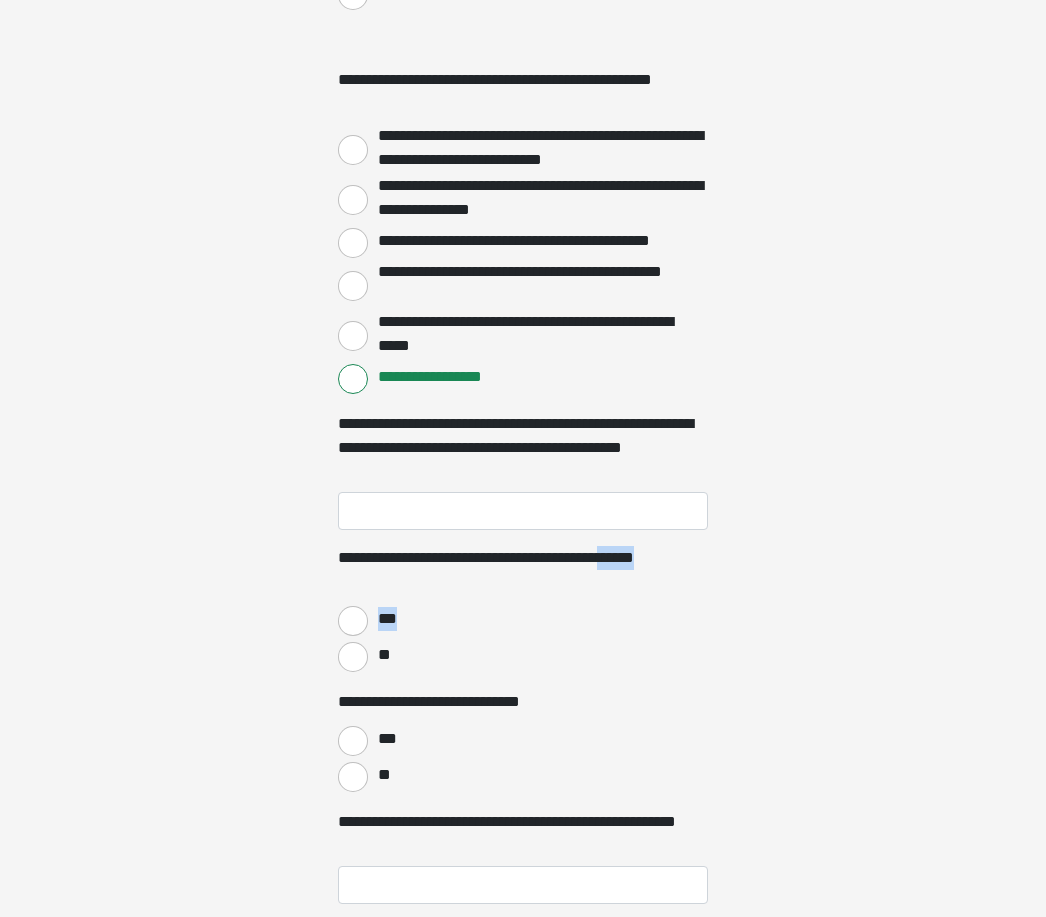 click on "**********" at bounding box center (523, 570) 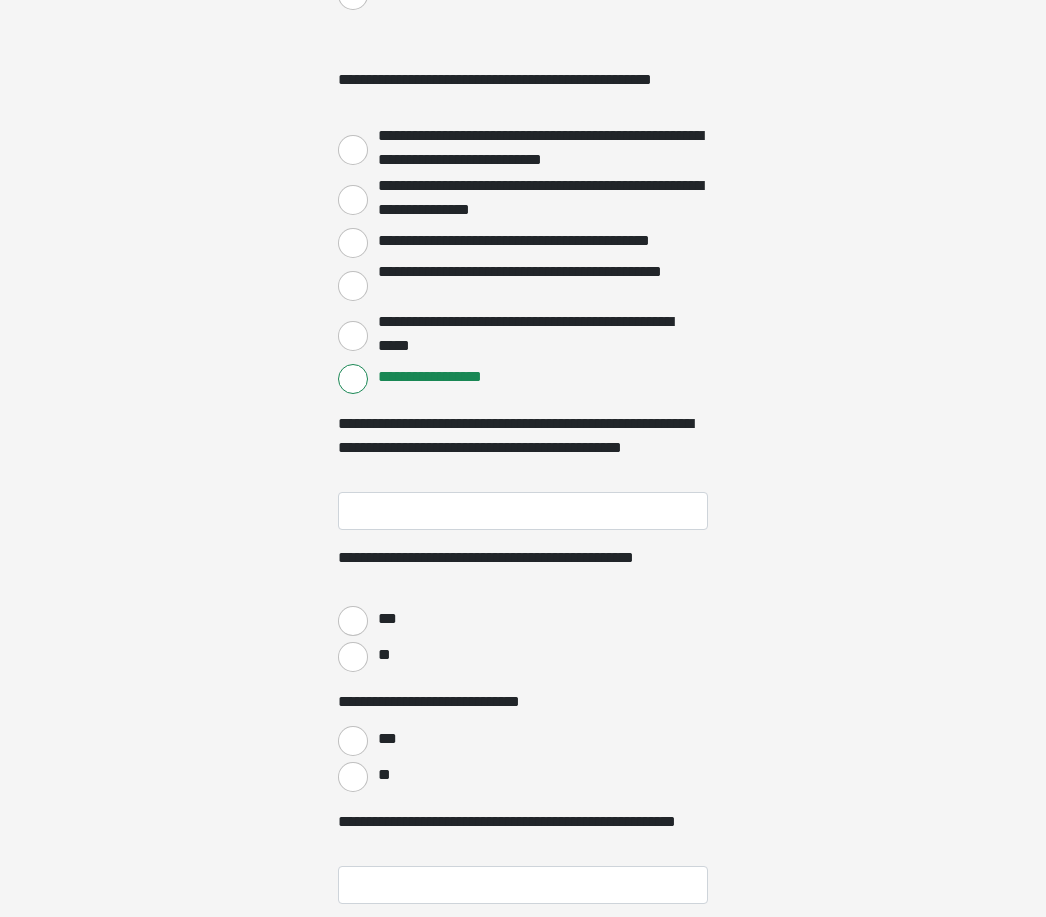 click on "**********" at bounding box center [523, 570] 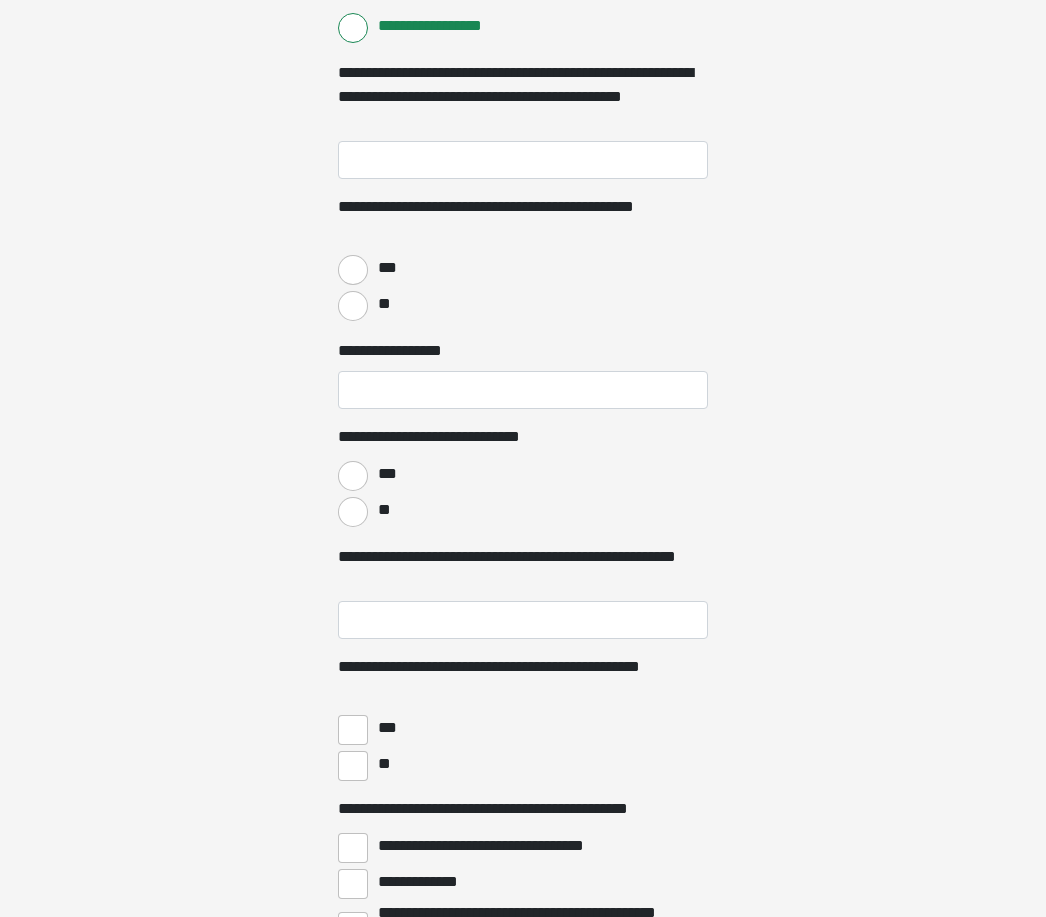 scroll, scrollTop: 4040, scrollLeft: 0, axis: vertical 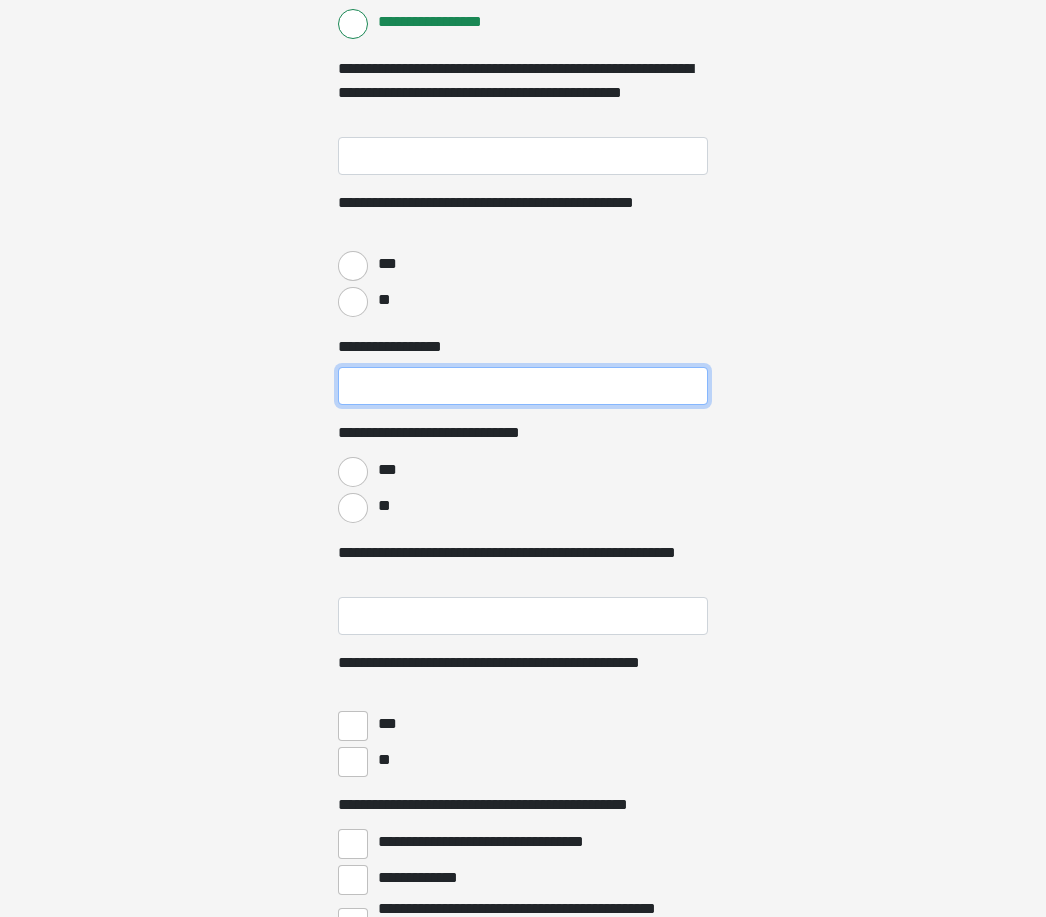 click on "**********" at bounding box center (523, 387) 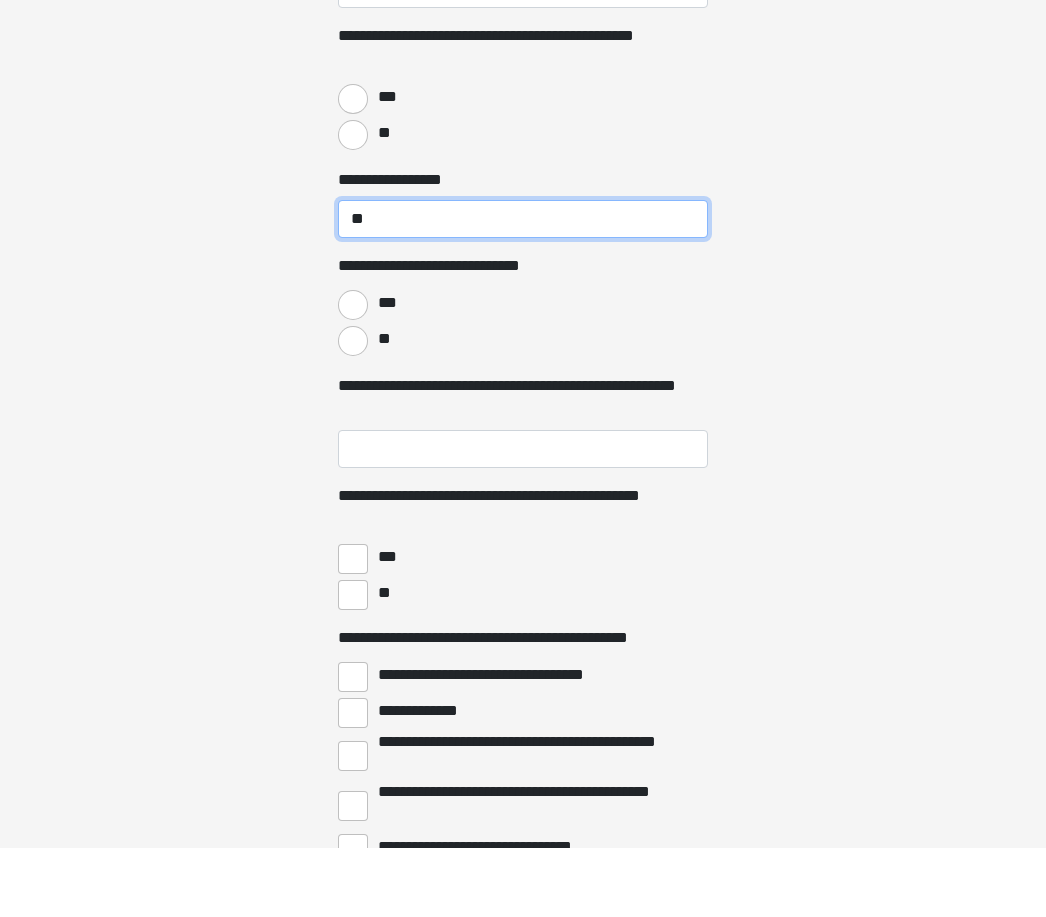 scroll, scrollTop: 4151, scrollLeft: 0, axis: vertical 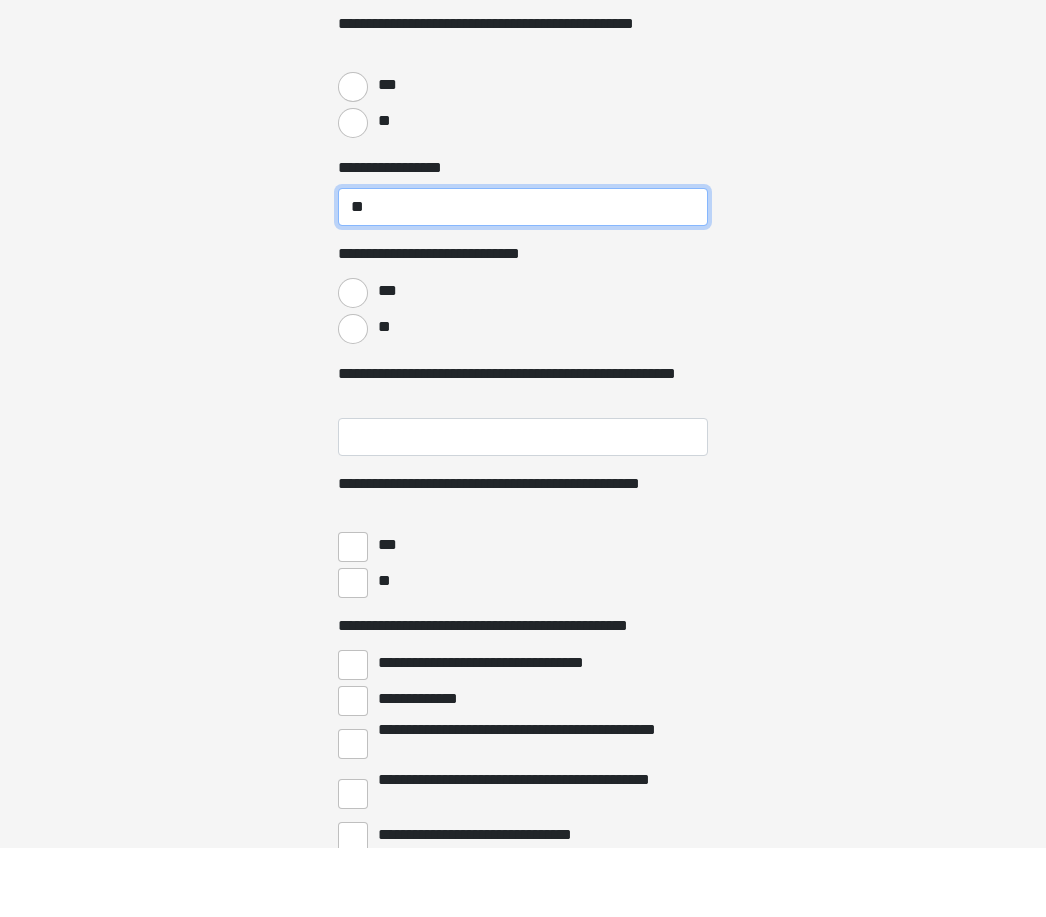 type on "**" 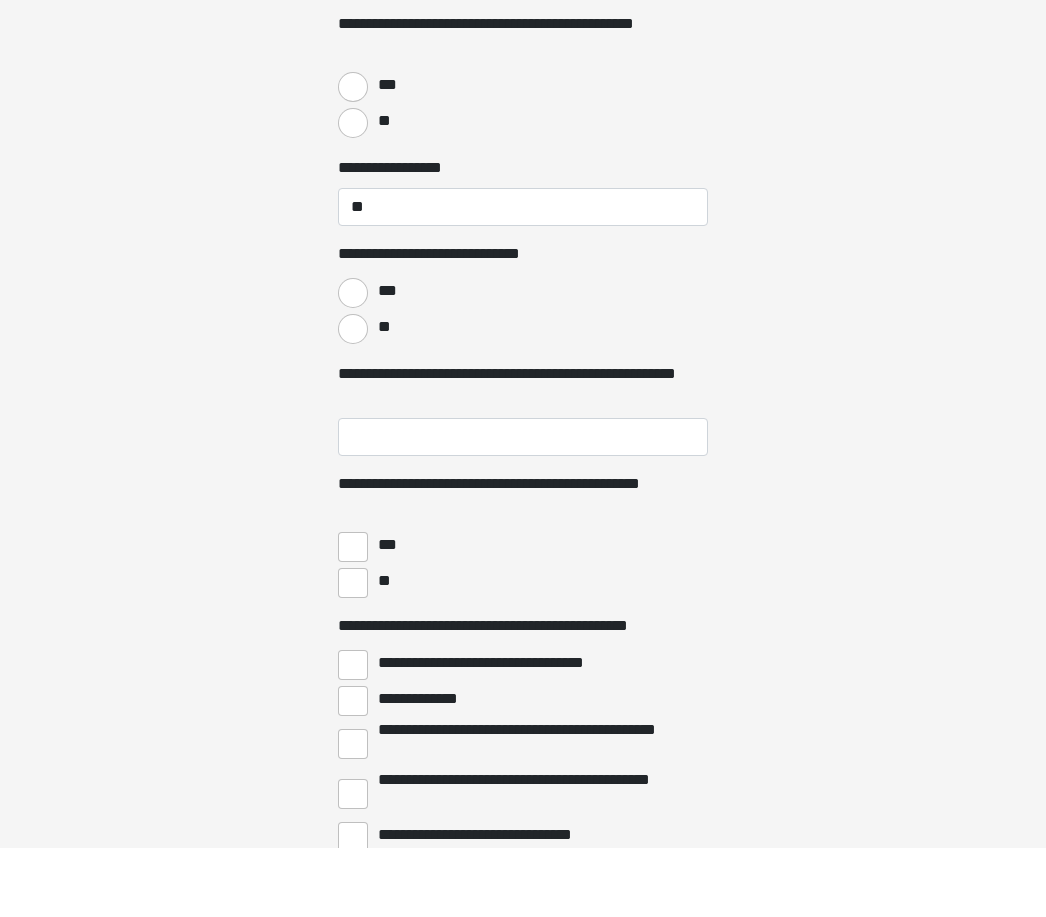 click on "***" at bounding box center (353, 362) 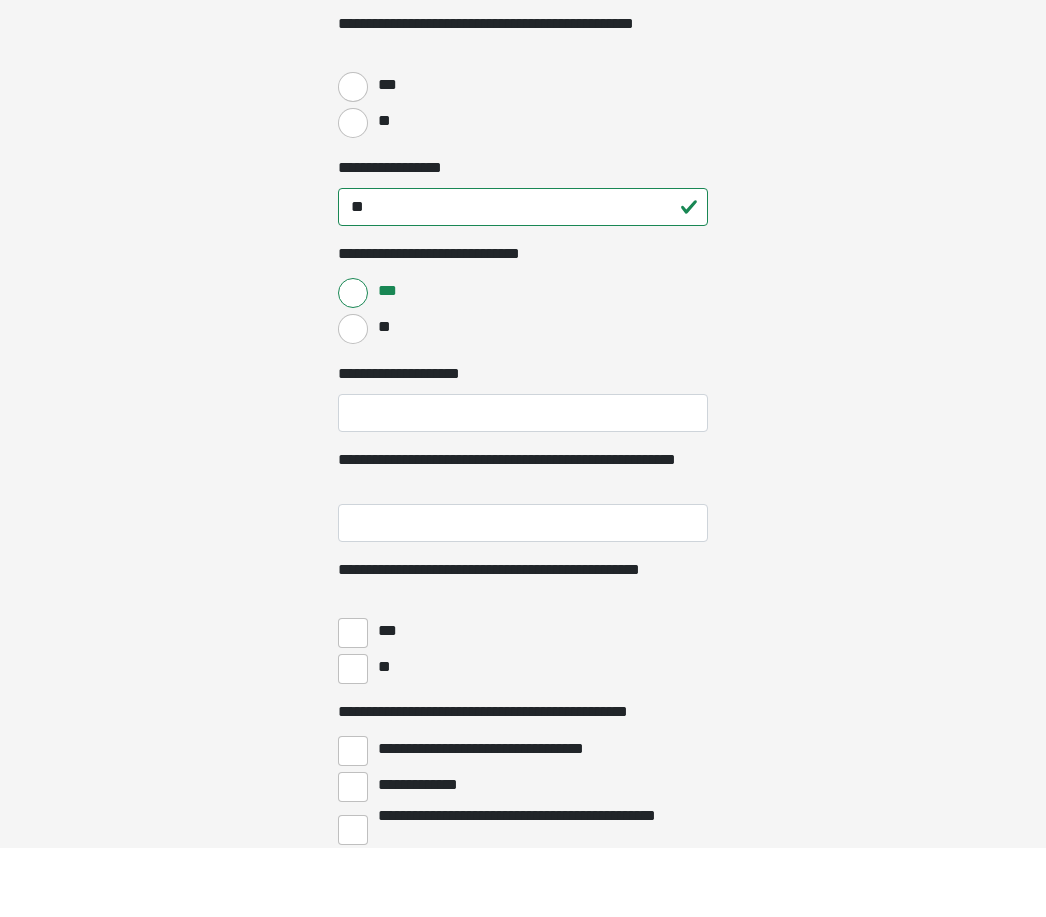 scroll, scrollTop: 4220, scrollLeft: 0, axis: vertical 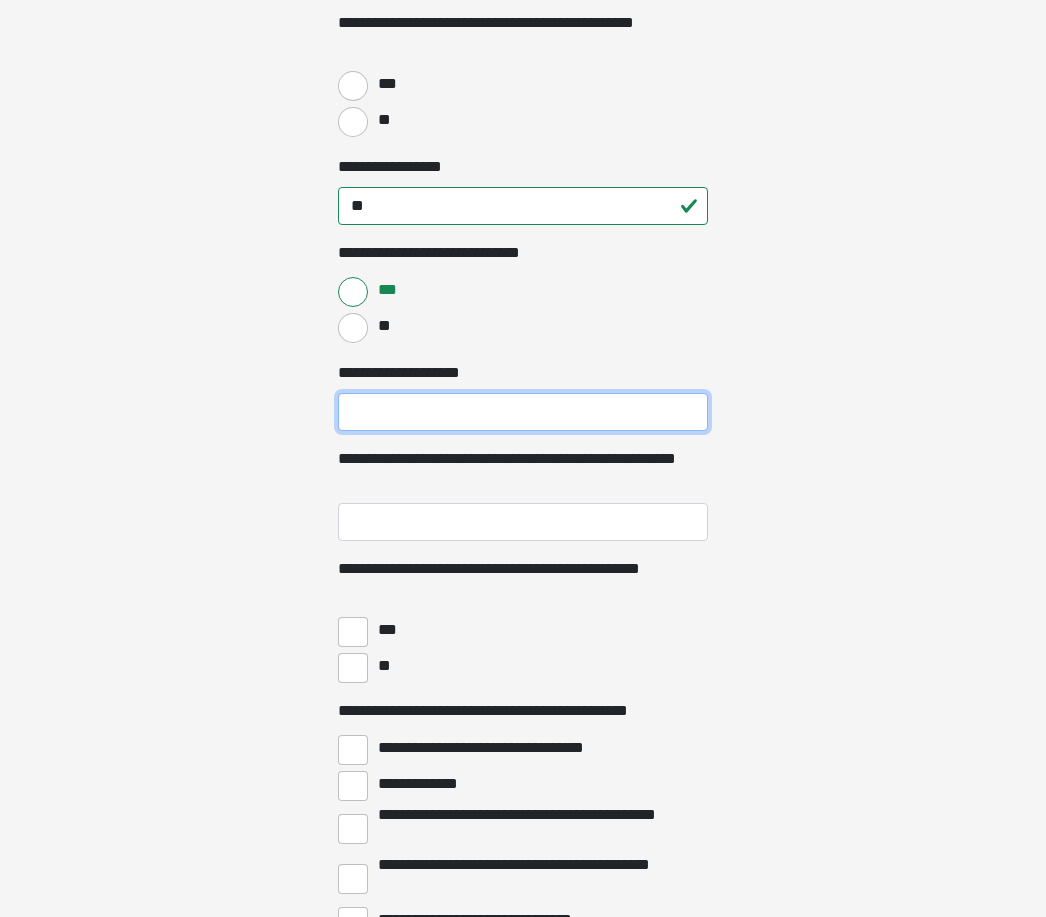 click on "**********" at bounding box center [523, 413] 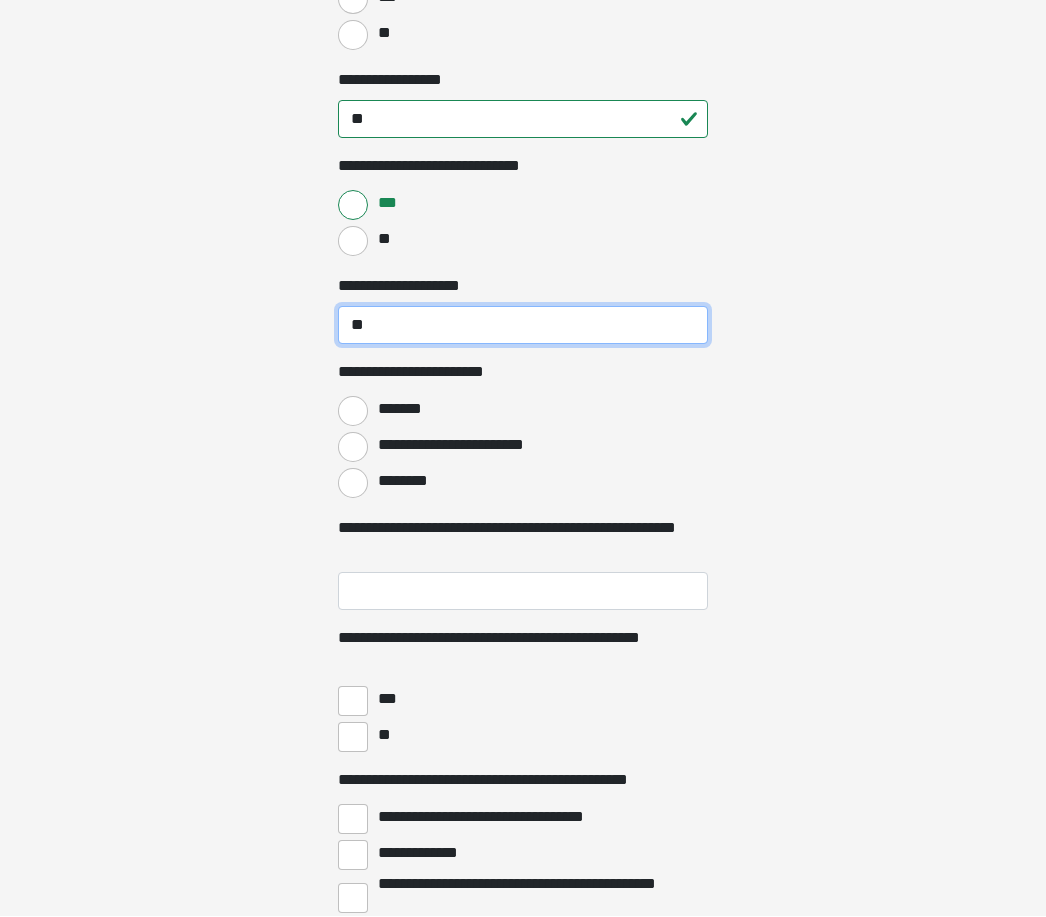 scroll, scrollTop: 4297, scrollLeft: 0, axis: vertical 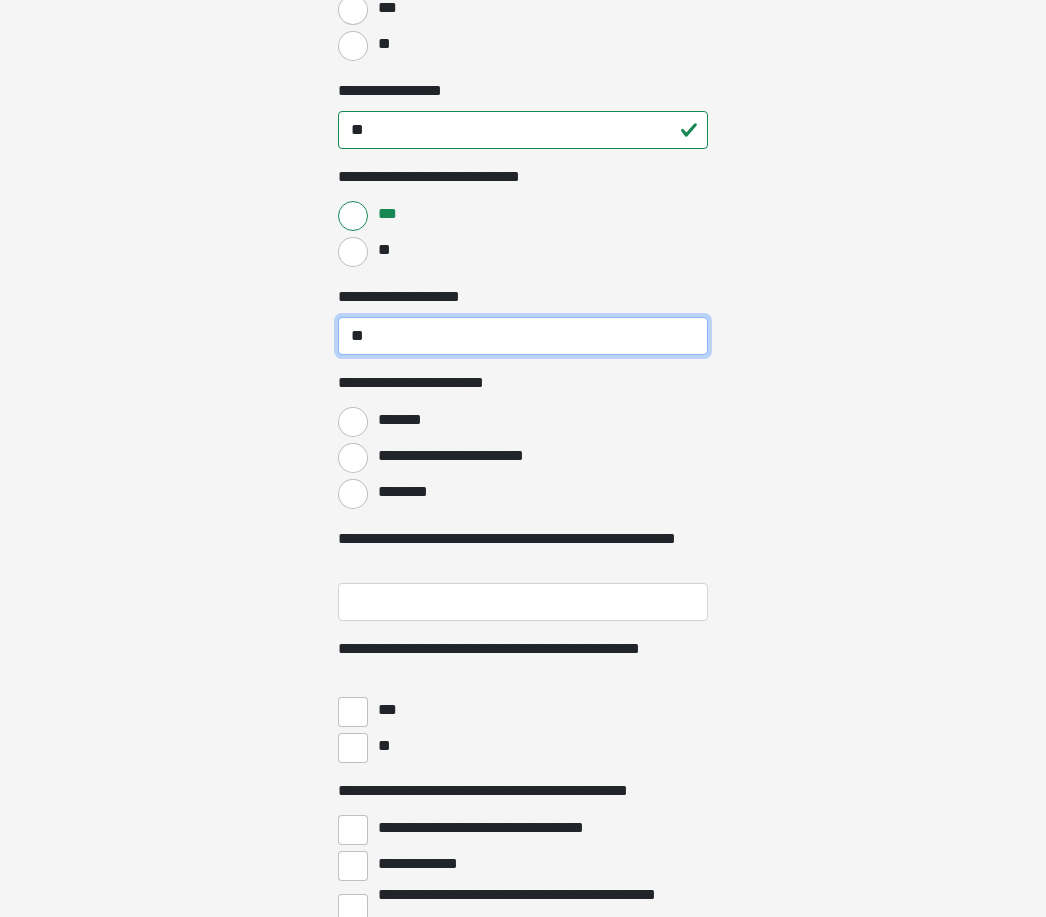 type on "**" 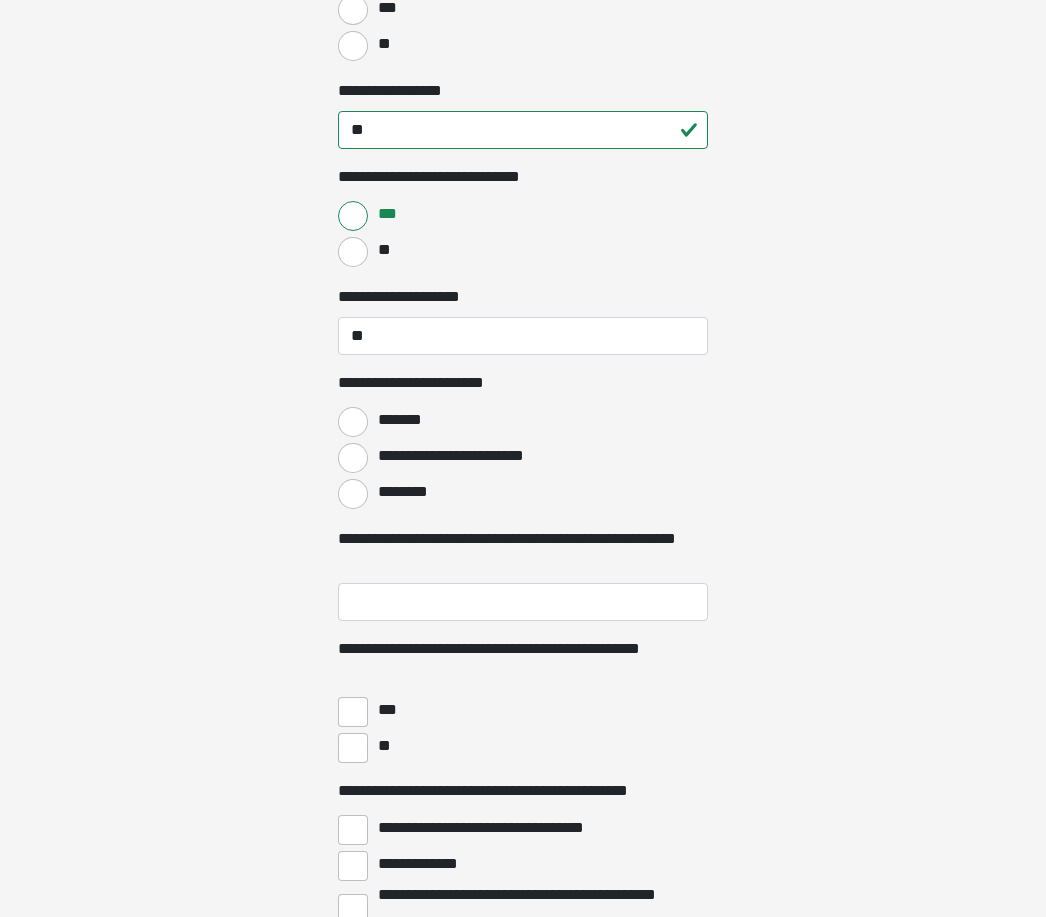 click on "*******" at bounding box center (353, 422) 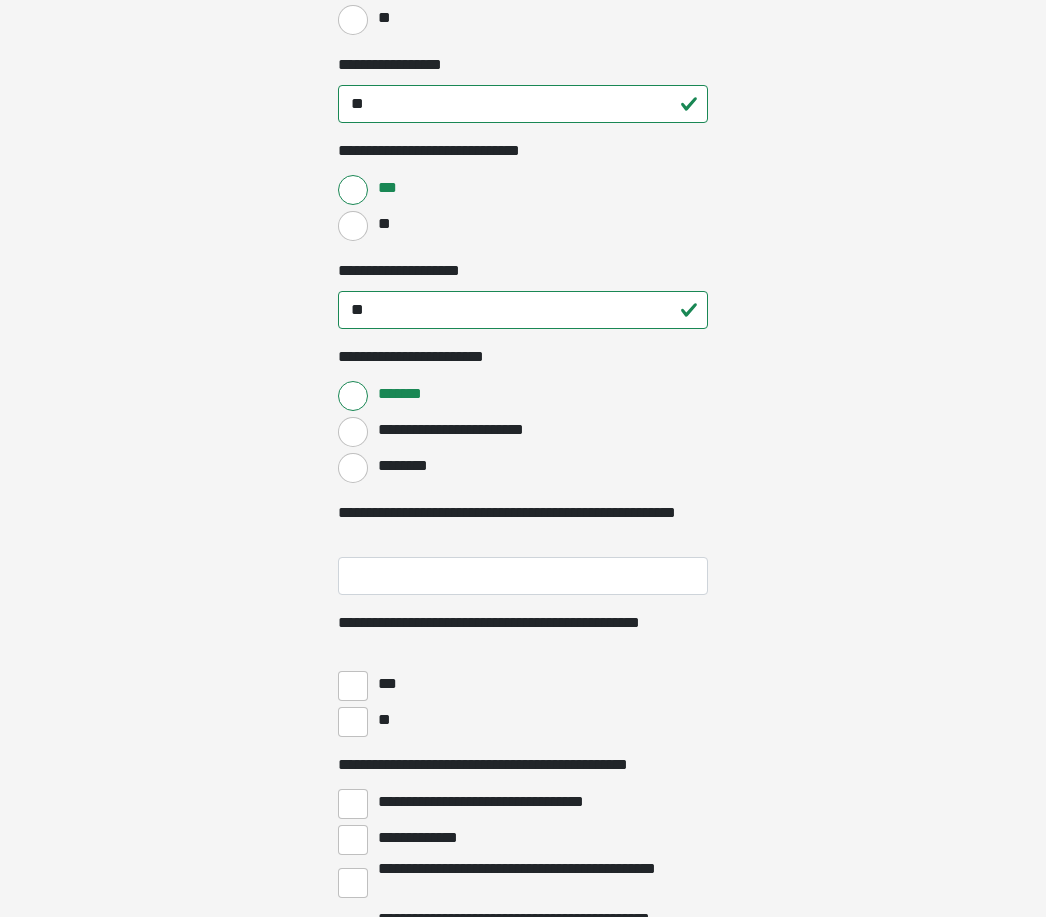 scroll, scrollTop: 4329, scrollLeft: 0, axis: vertical 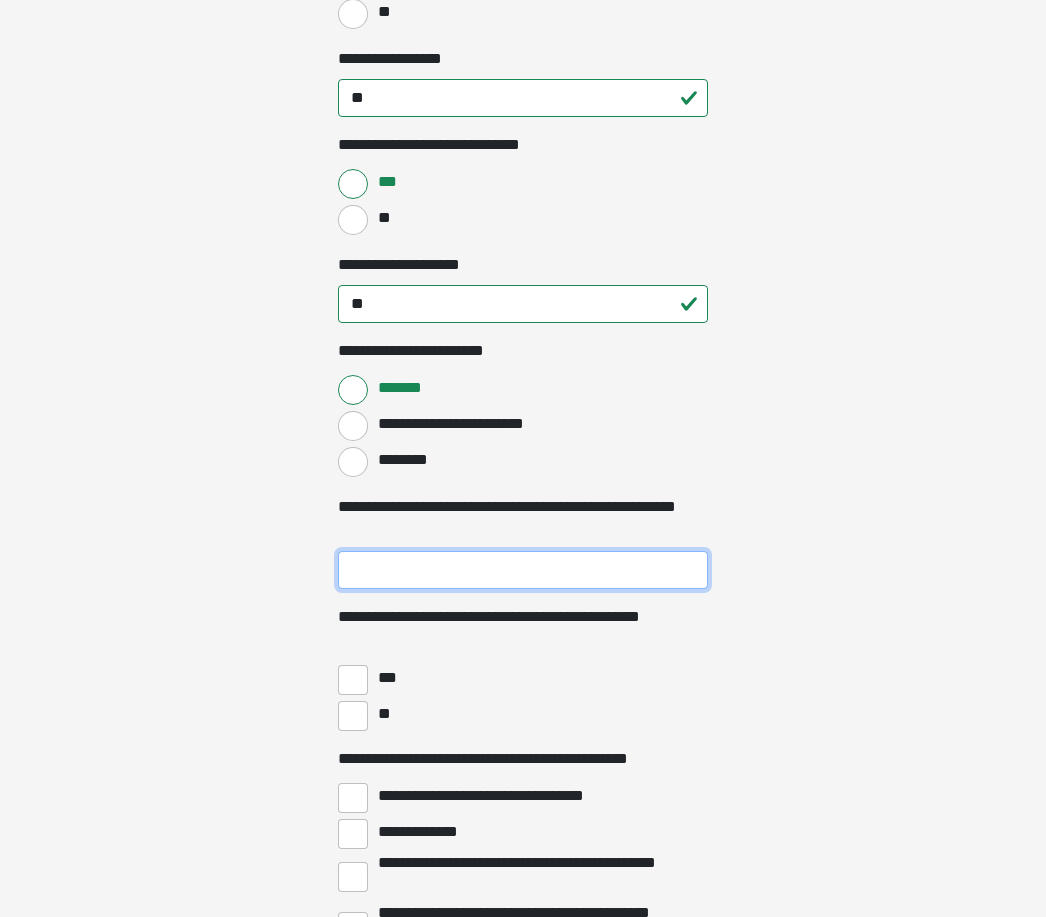 click on "**********" at bounding box center [523, 570] 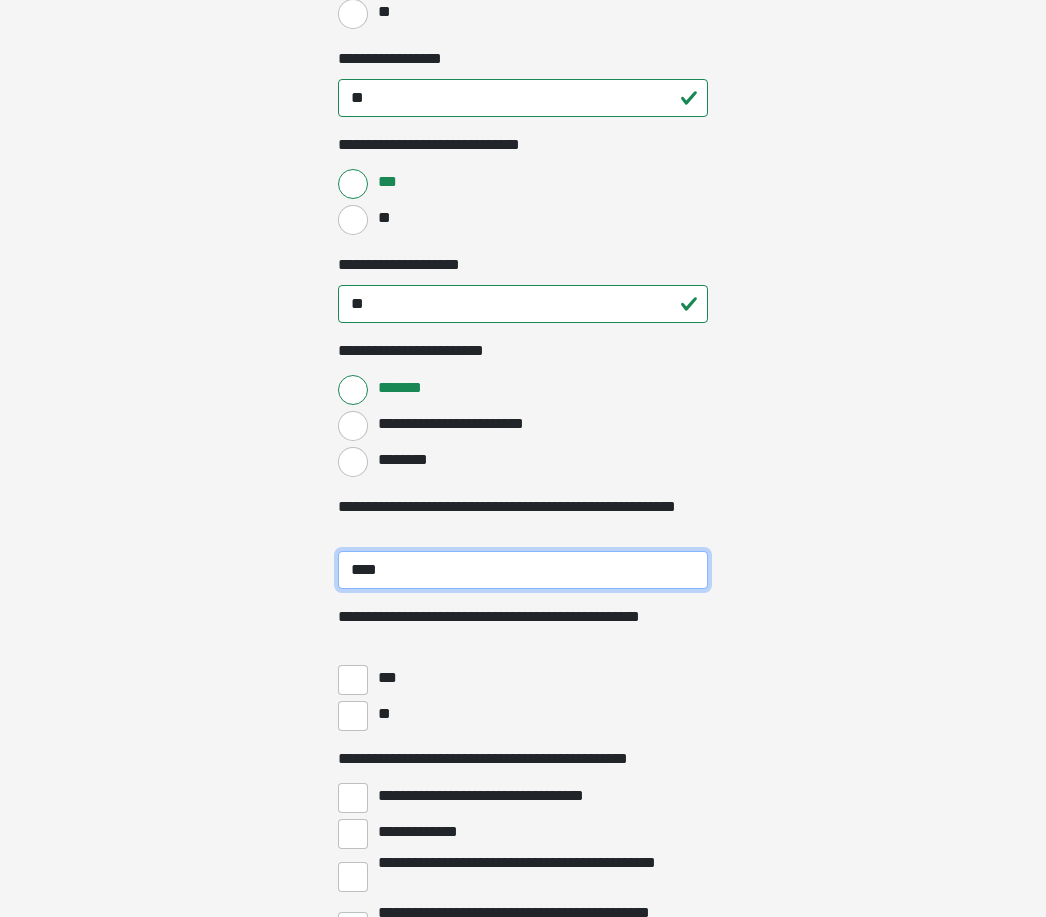 type on "****" 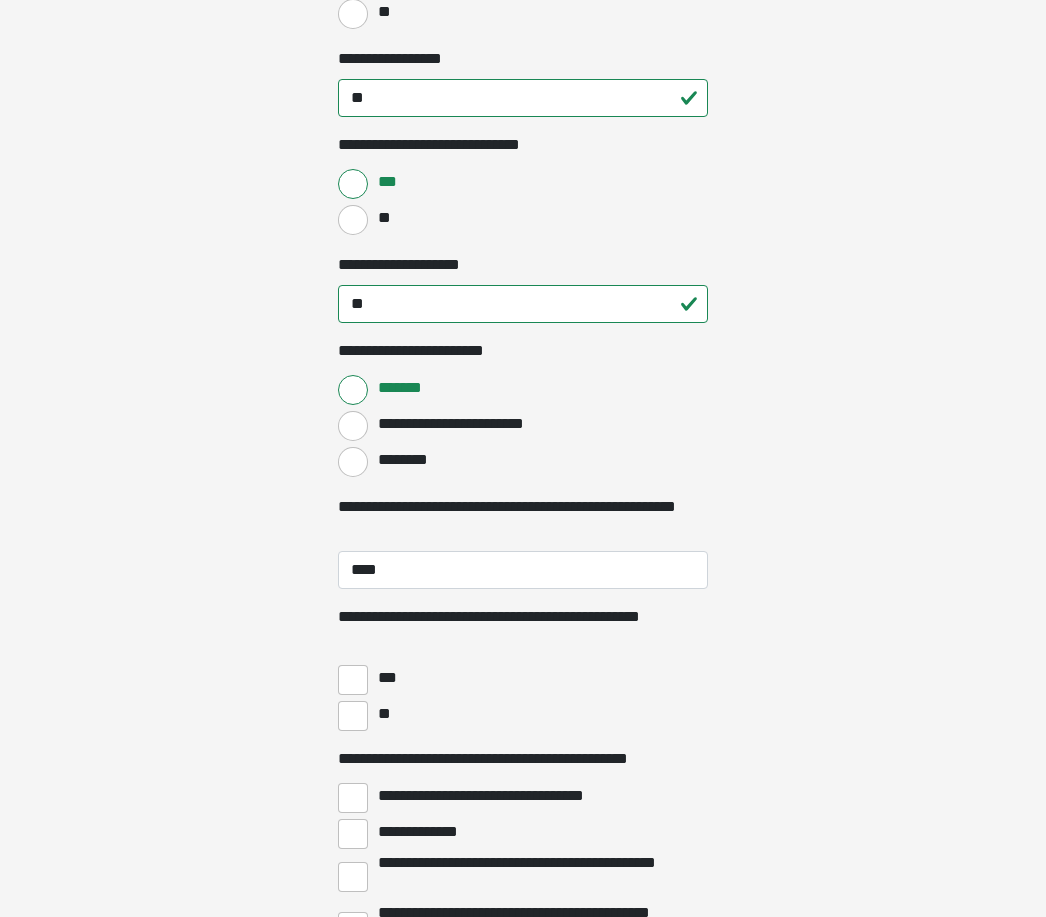 click on "**" at bounding box center (353, 716) 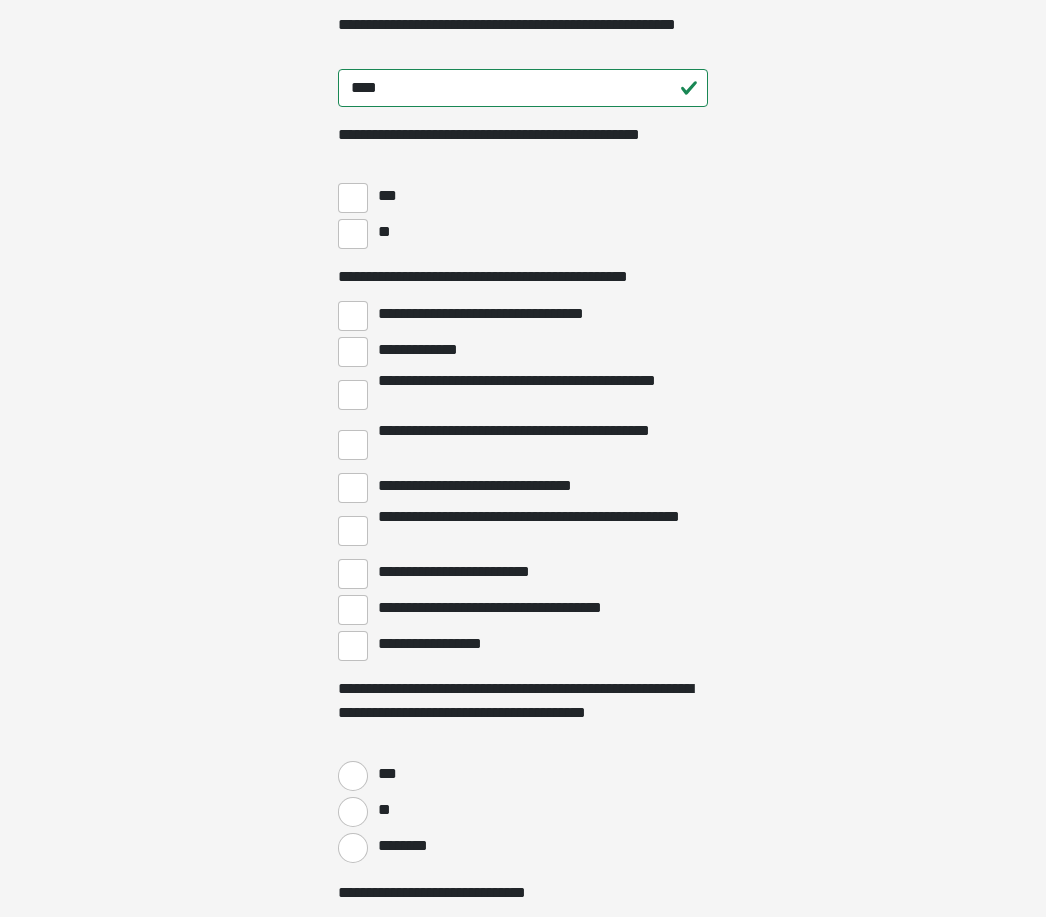 scroll, scrollTop: 4811, scrollLeft: 0, axis: vertical 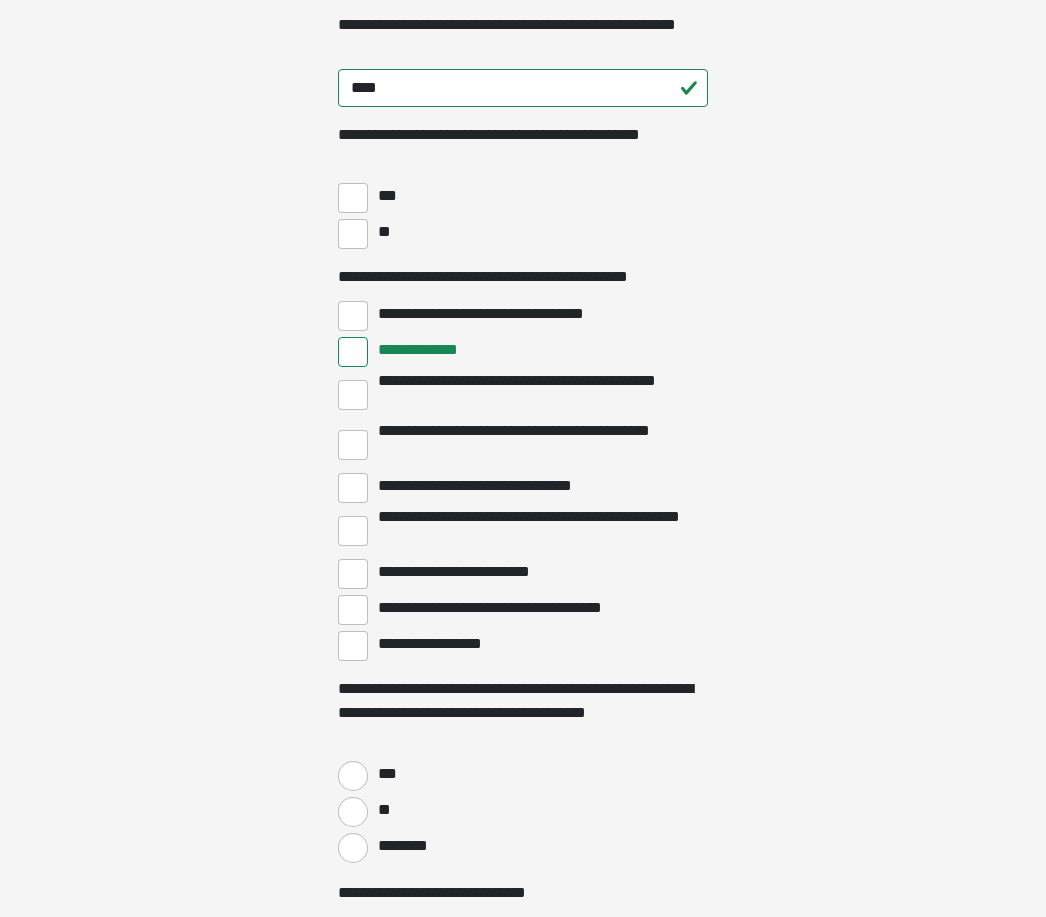 click on "**********" at bounding box center (353, 531) 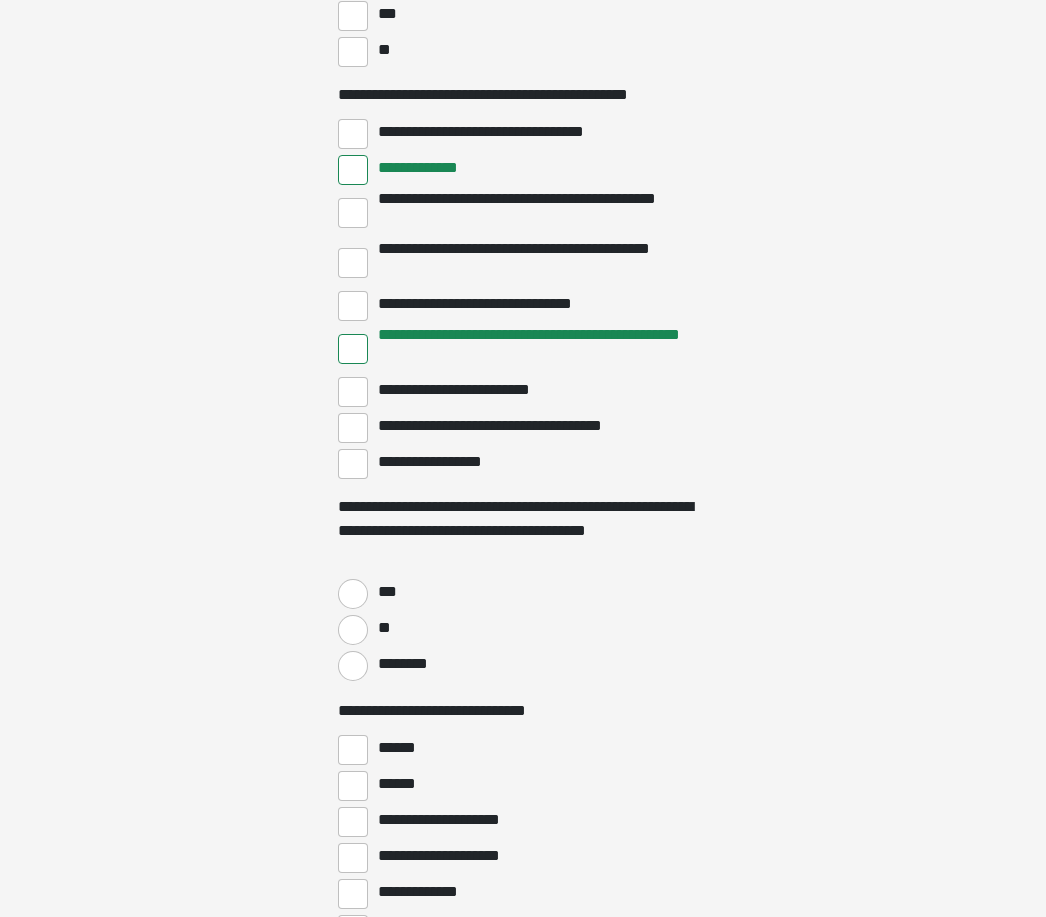 scroll, scrollTop: 4994, scrollLeft: 0, axis: vertical 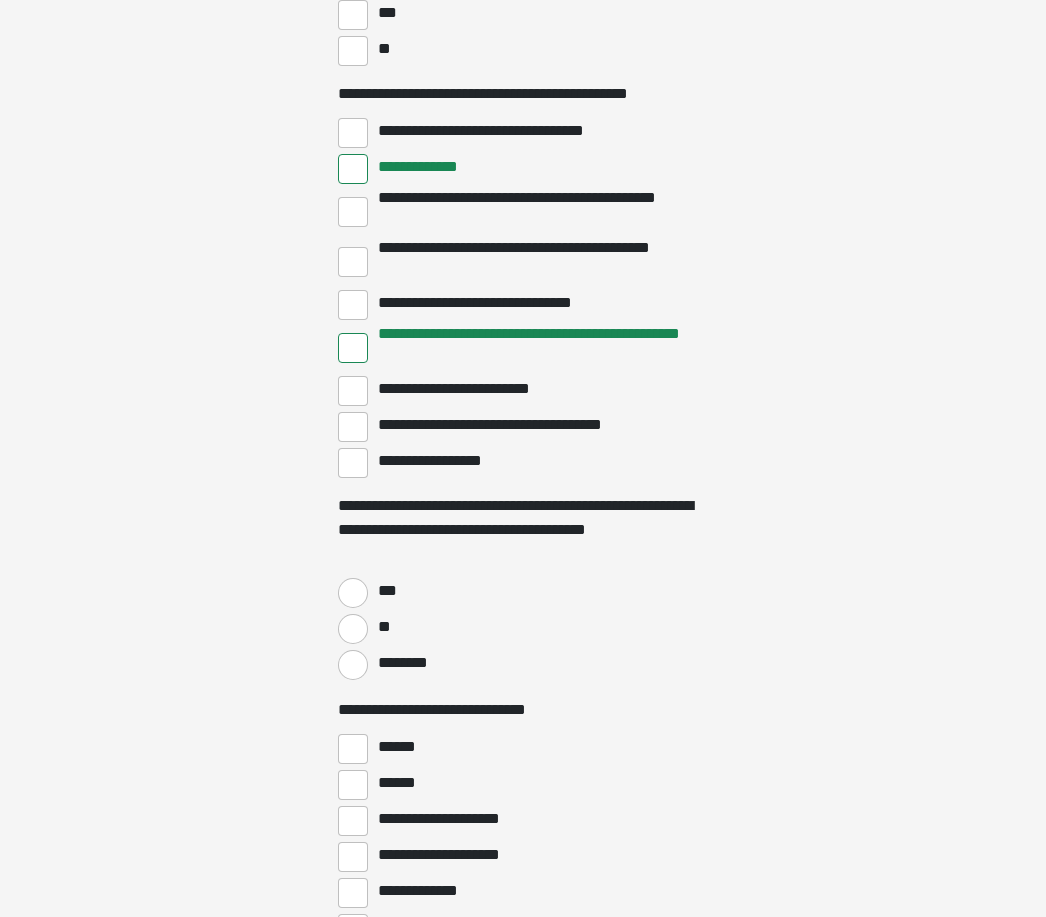 click on "**" at bounding box center [353, 629] 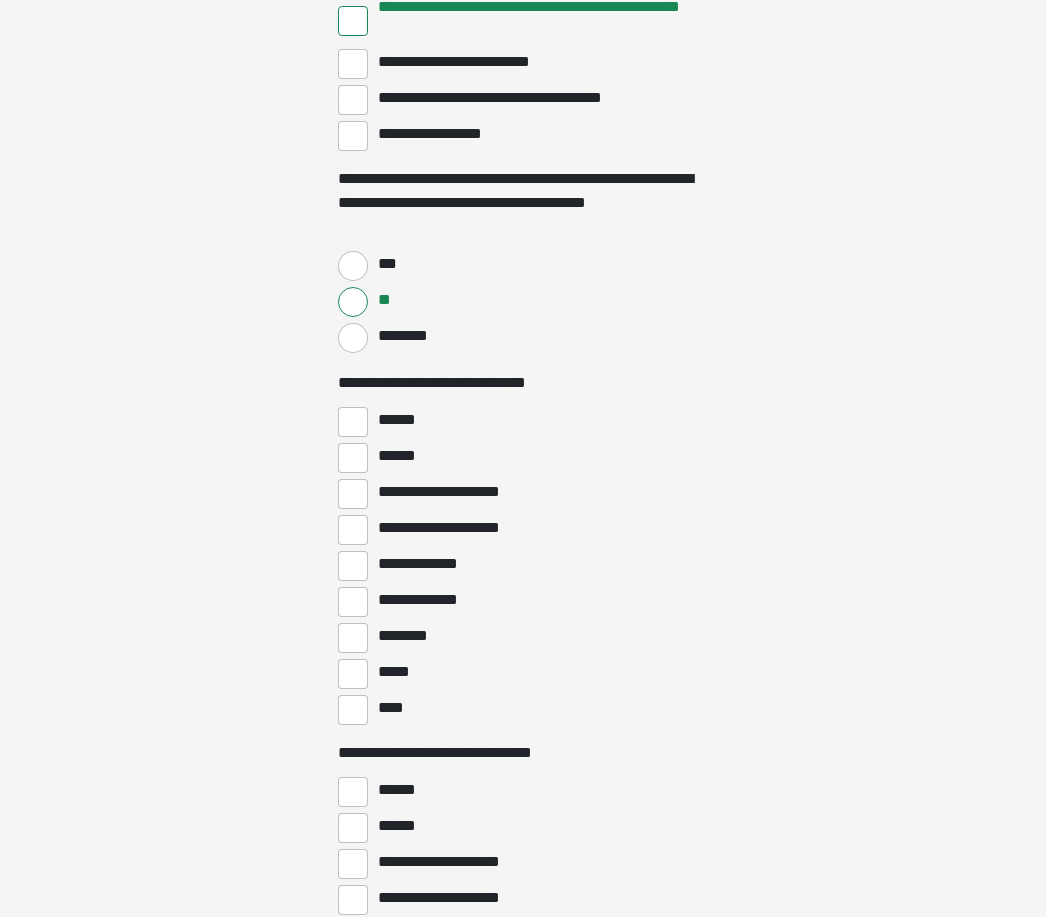 scroll, scrollTop: 5322, scrollLeft: 0, axis: vertical 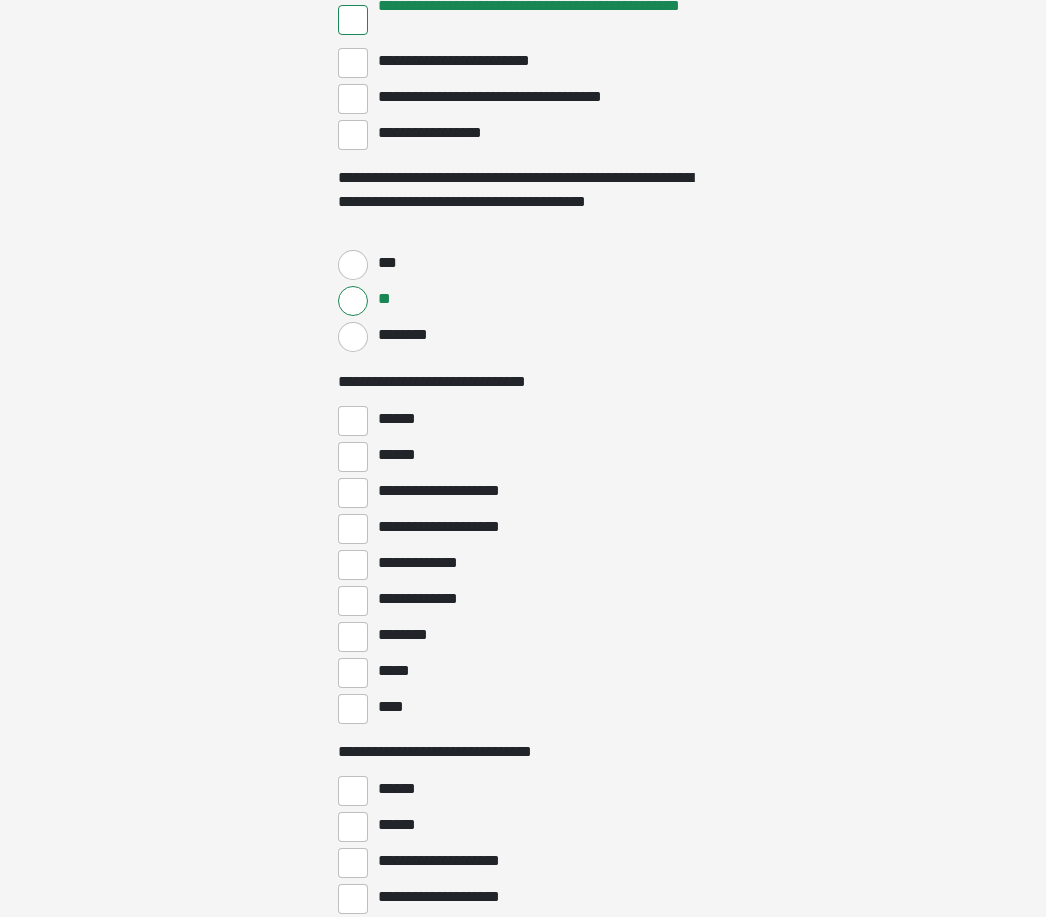 click on "******" at bounding box center [353, 421] 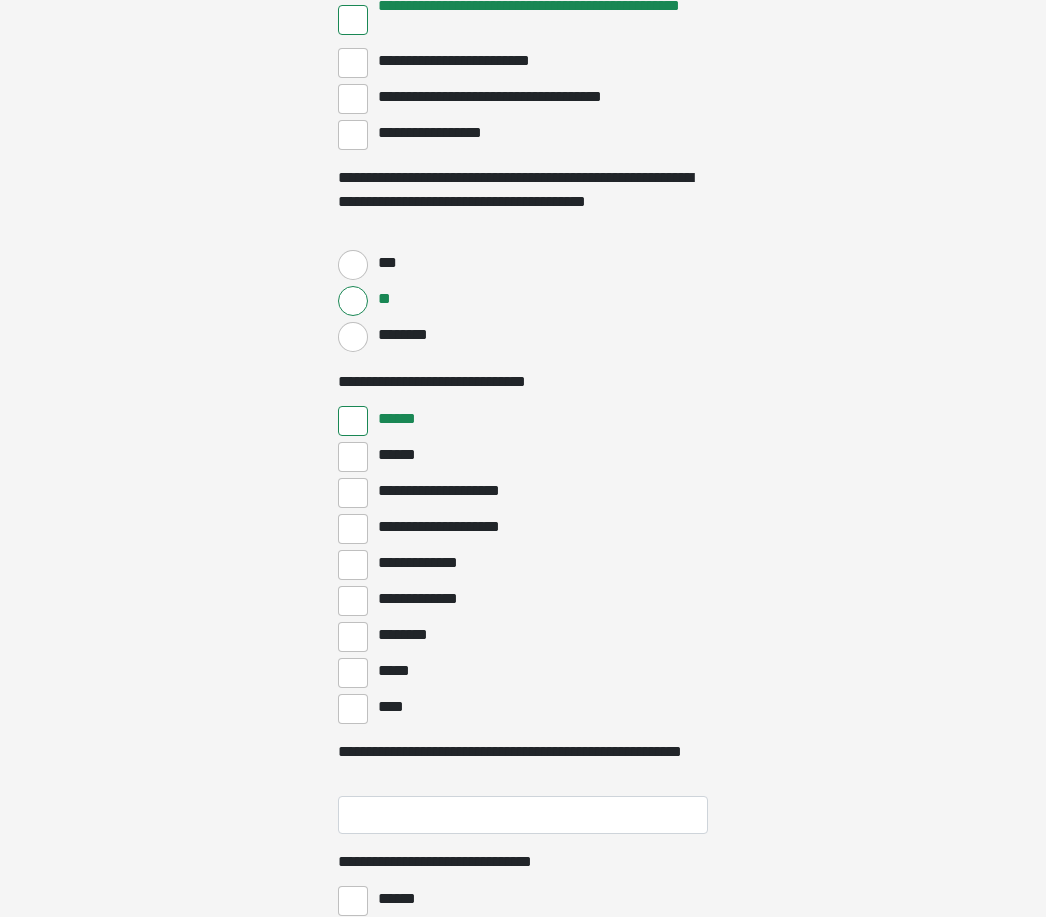 click on "**********" at bounding box center [353, 565] 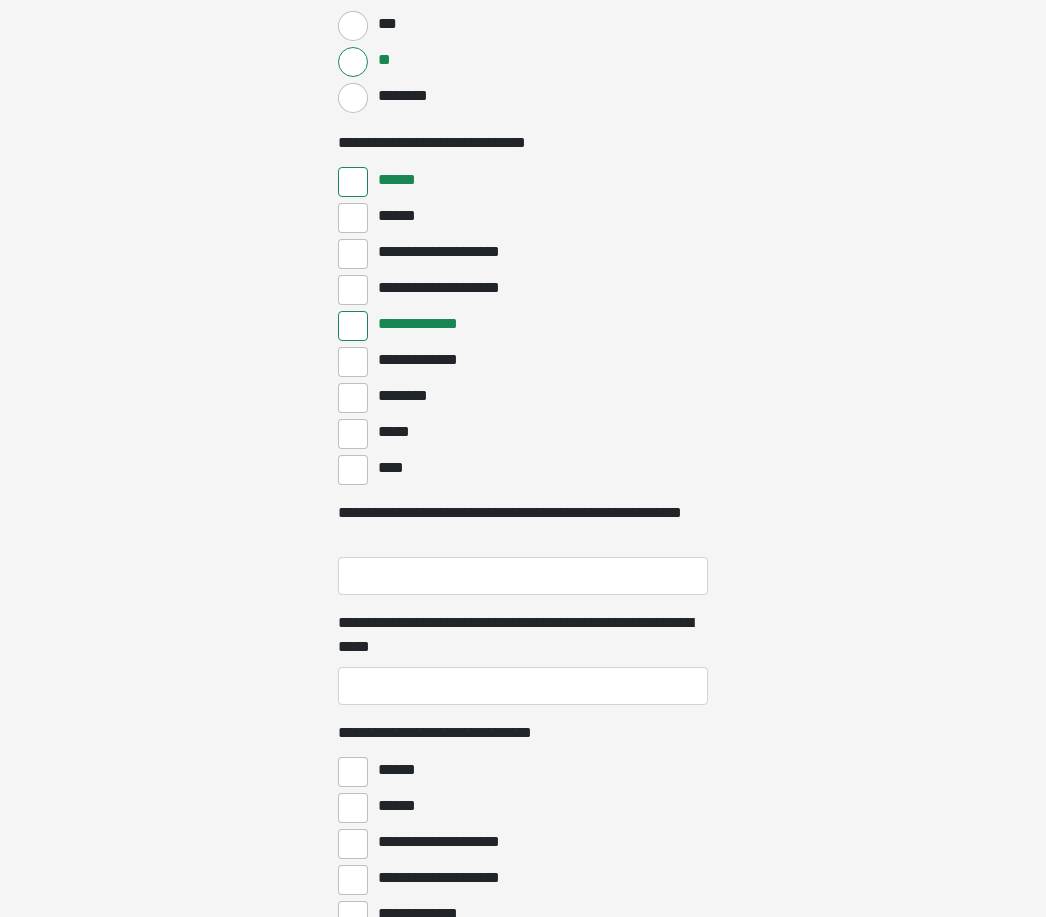 scroll, scrollTop: 5564, scrollLeft: 0, axis: vertical 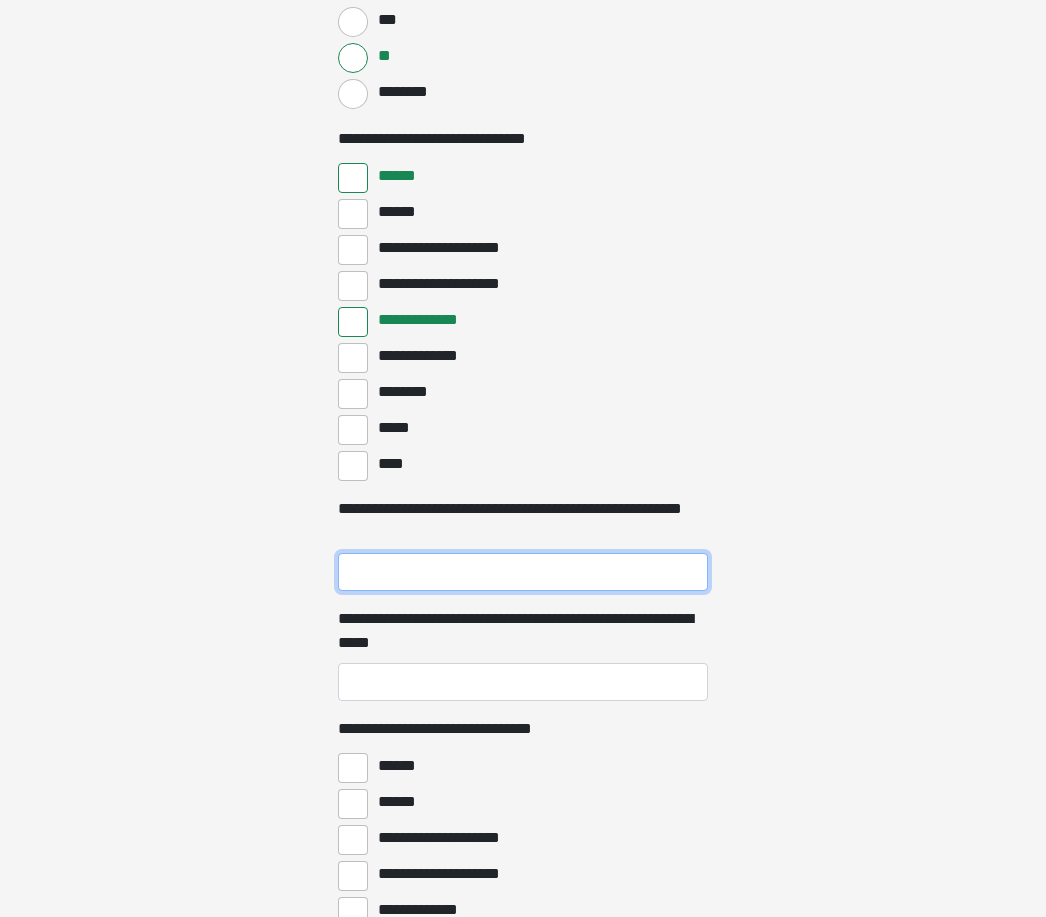 click on "**********" at bounding box center (523, 573) 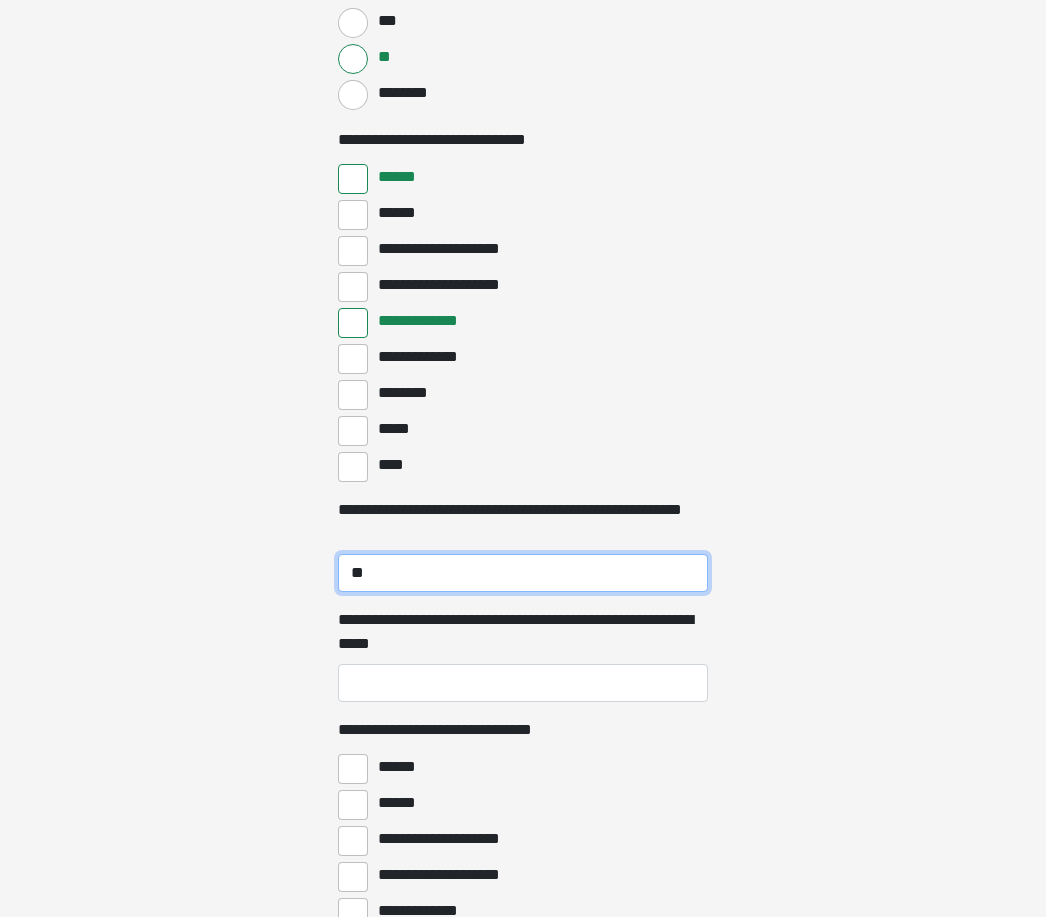 type on "**" 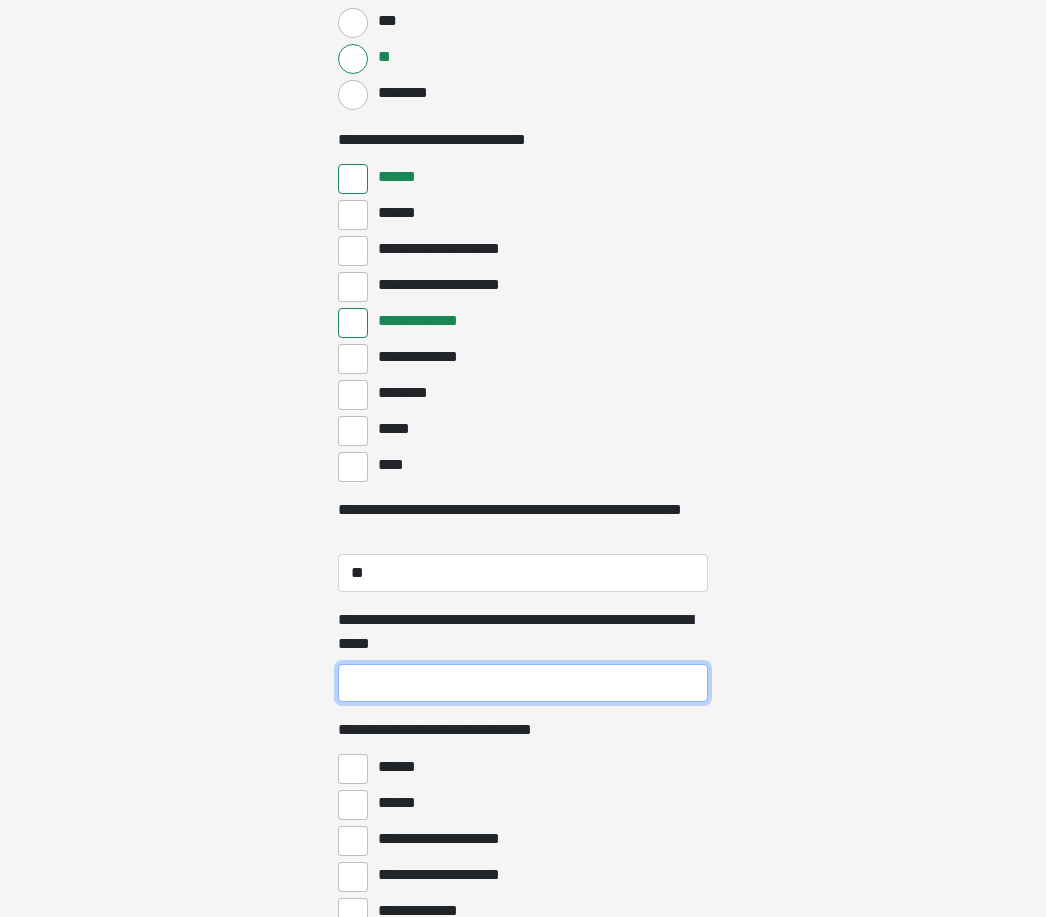 click on "**********" at bounding box center [523, 683] 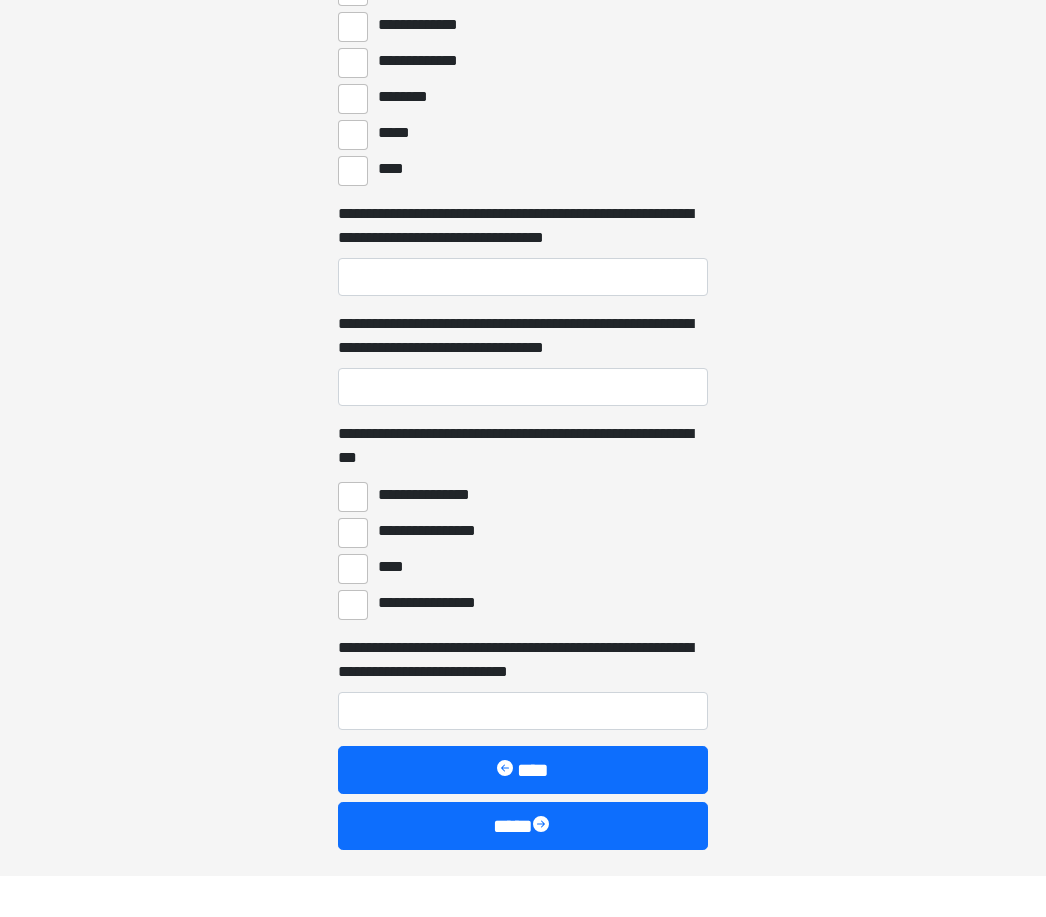 scroll, scrollTop: 6486, scrollLeft: 0, axis: vertical 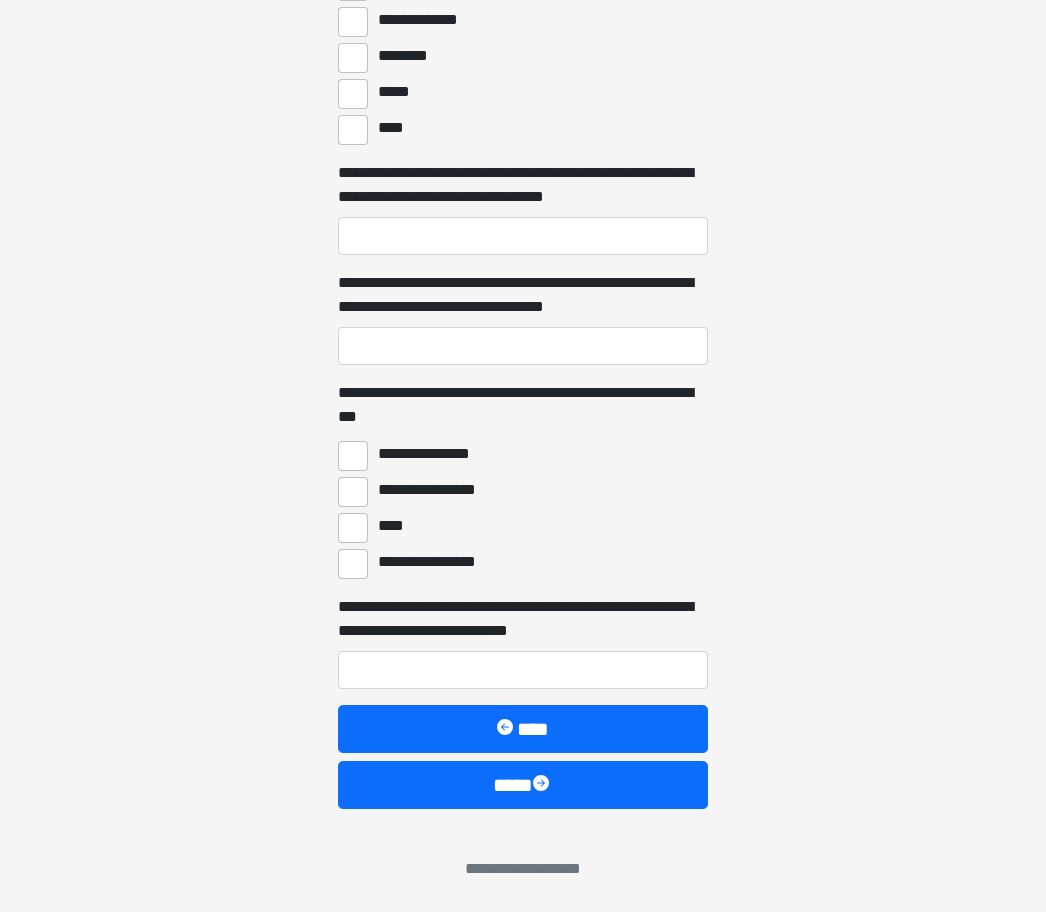 type on "**" 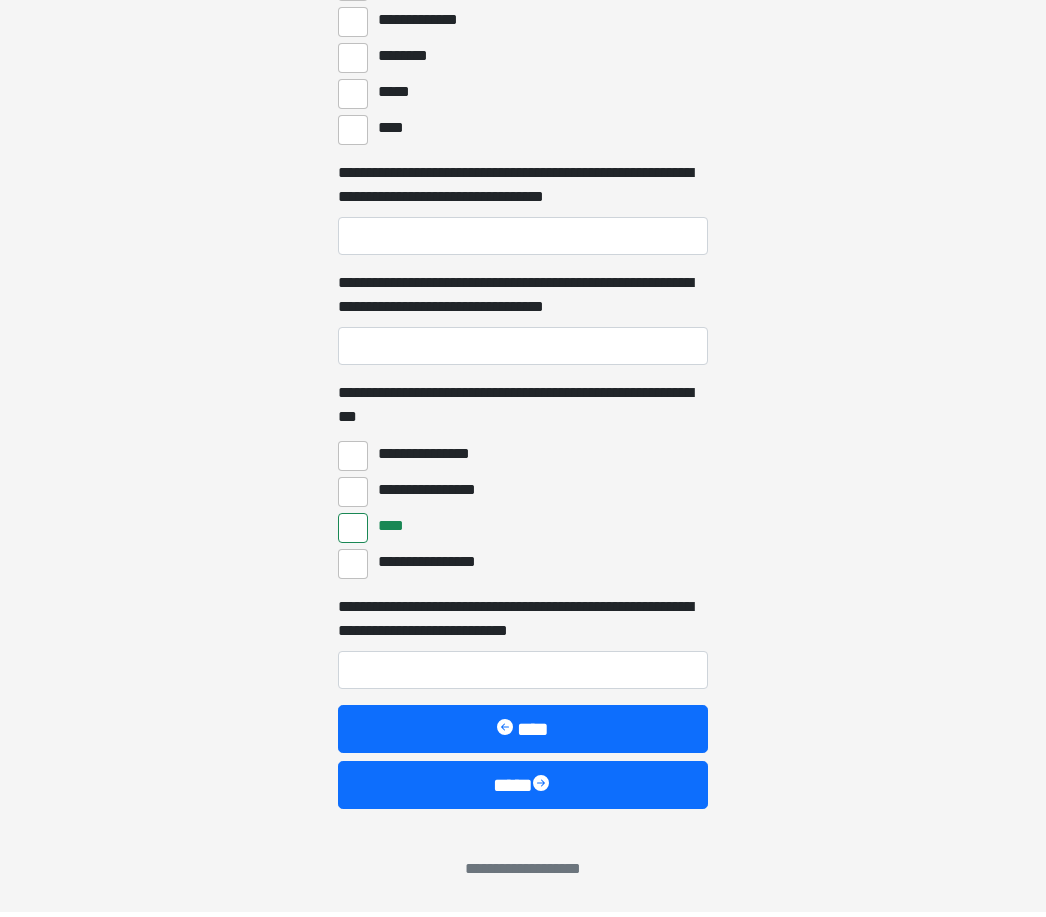 scroll, scrollTop: 6422, scrollLeft: 0, axis: vertical 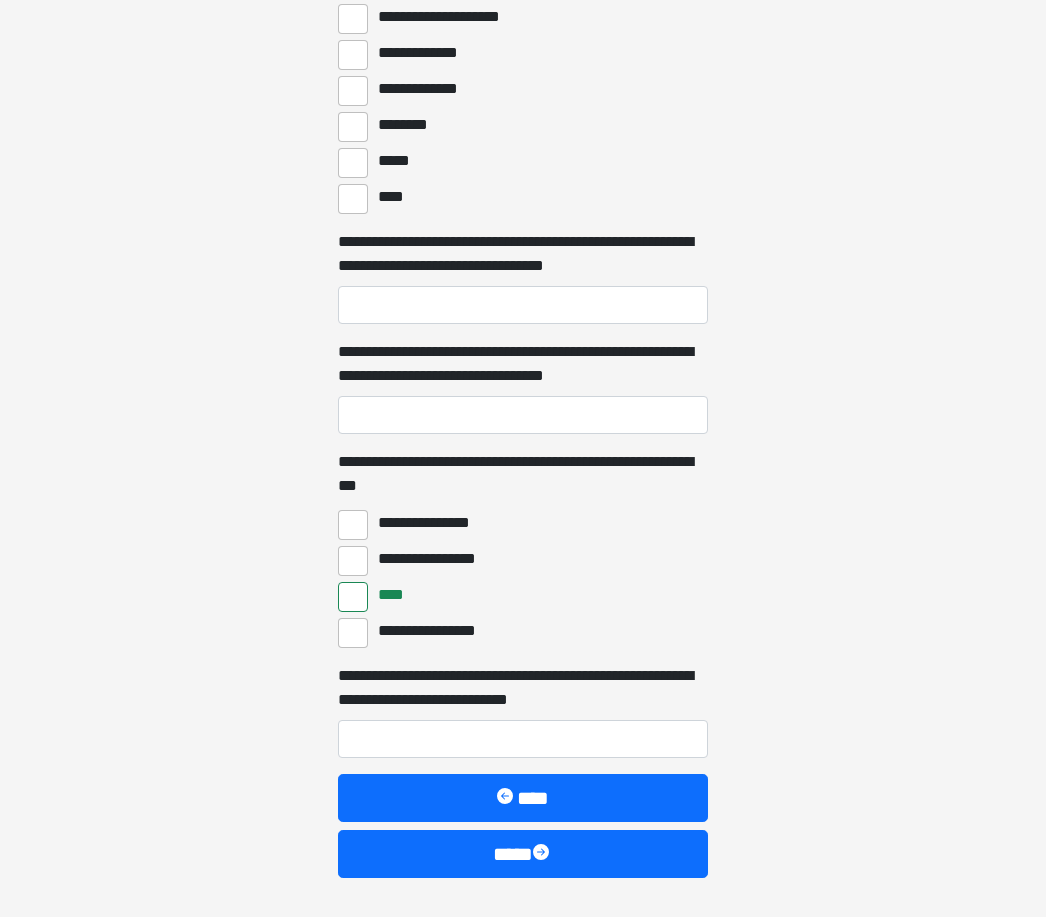 click on "****" at bounding box center (523, 854) 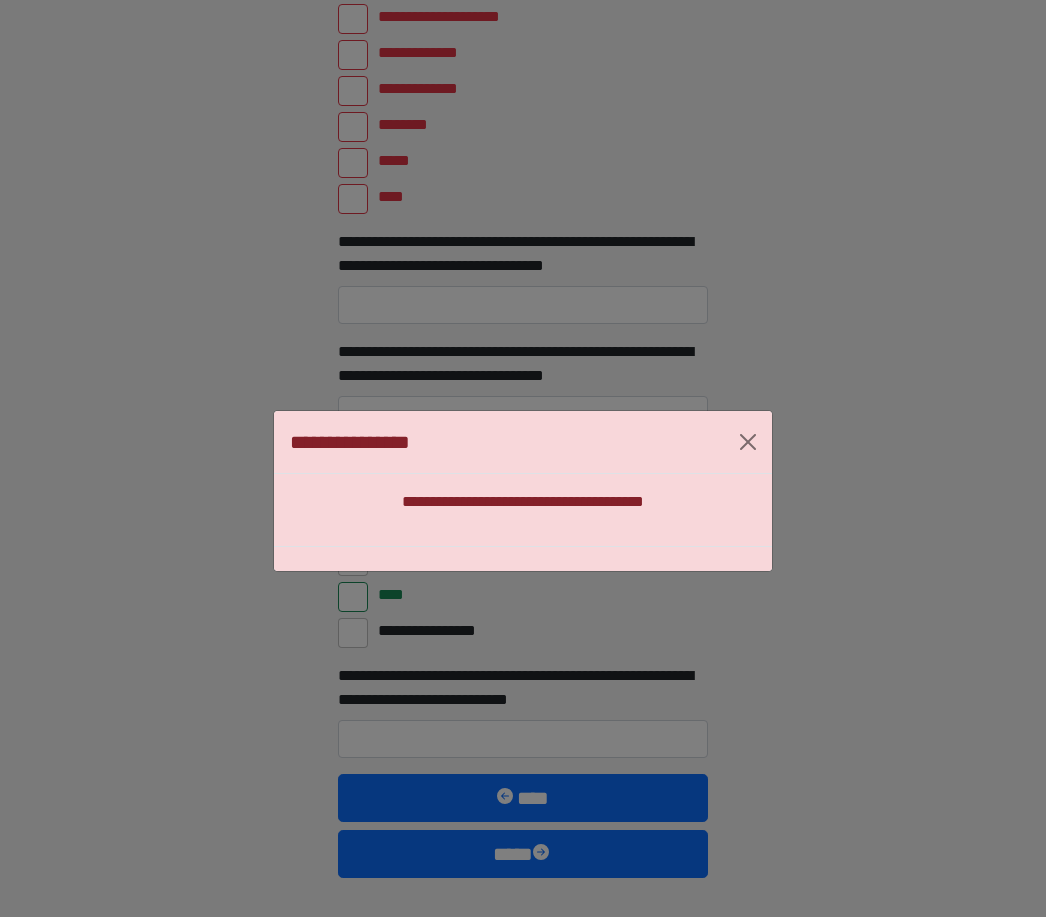 click on "**********" at bounding box center (523, 490) 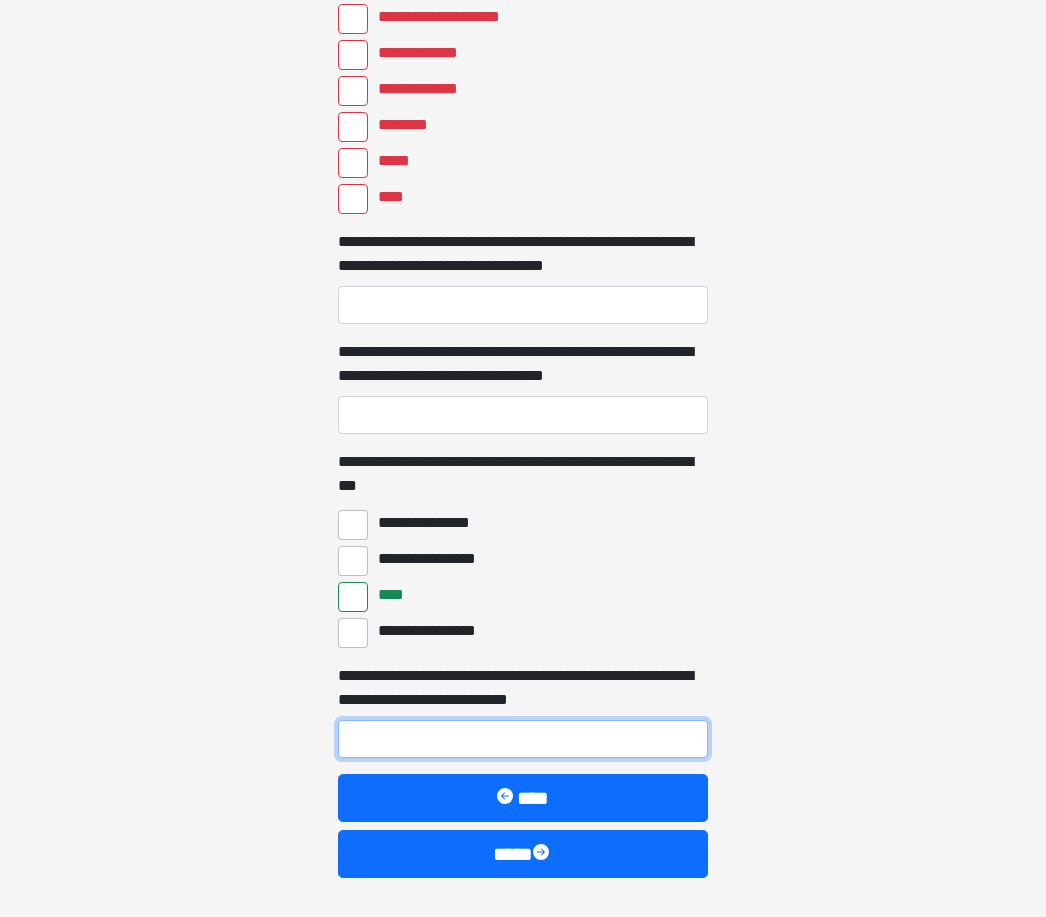 click on "**********" at bounding box center [523, 739] 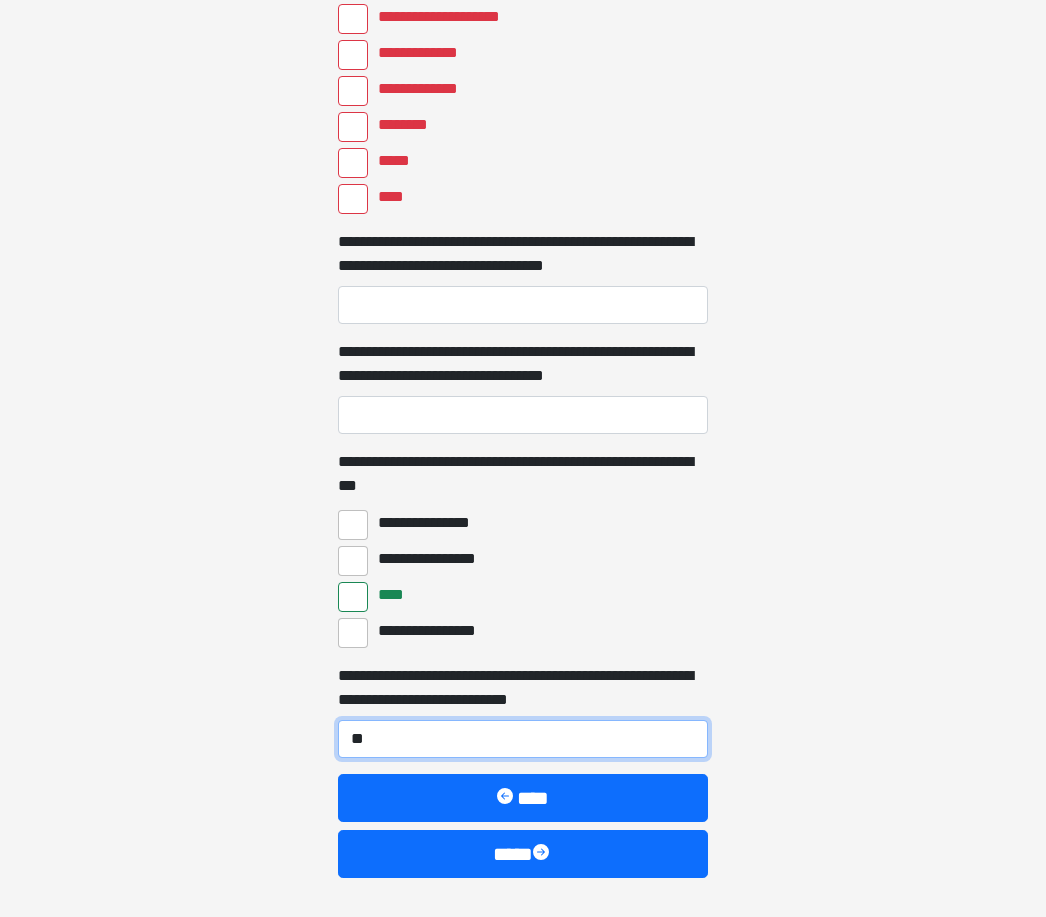 type on "**" 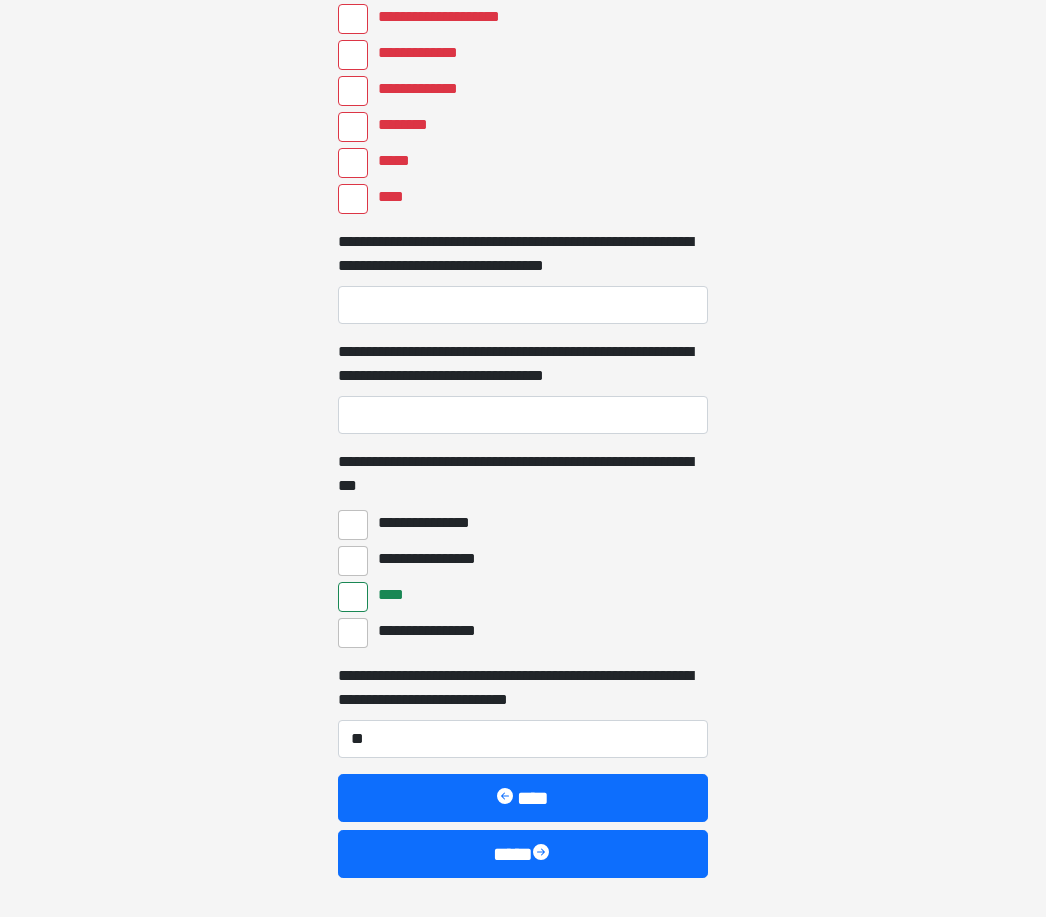 click at bounding box center [543, 854] 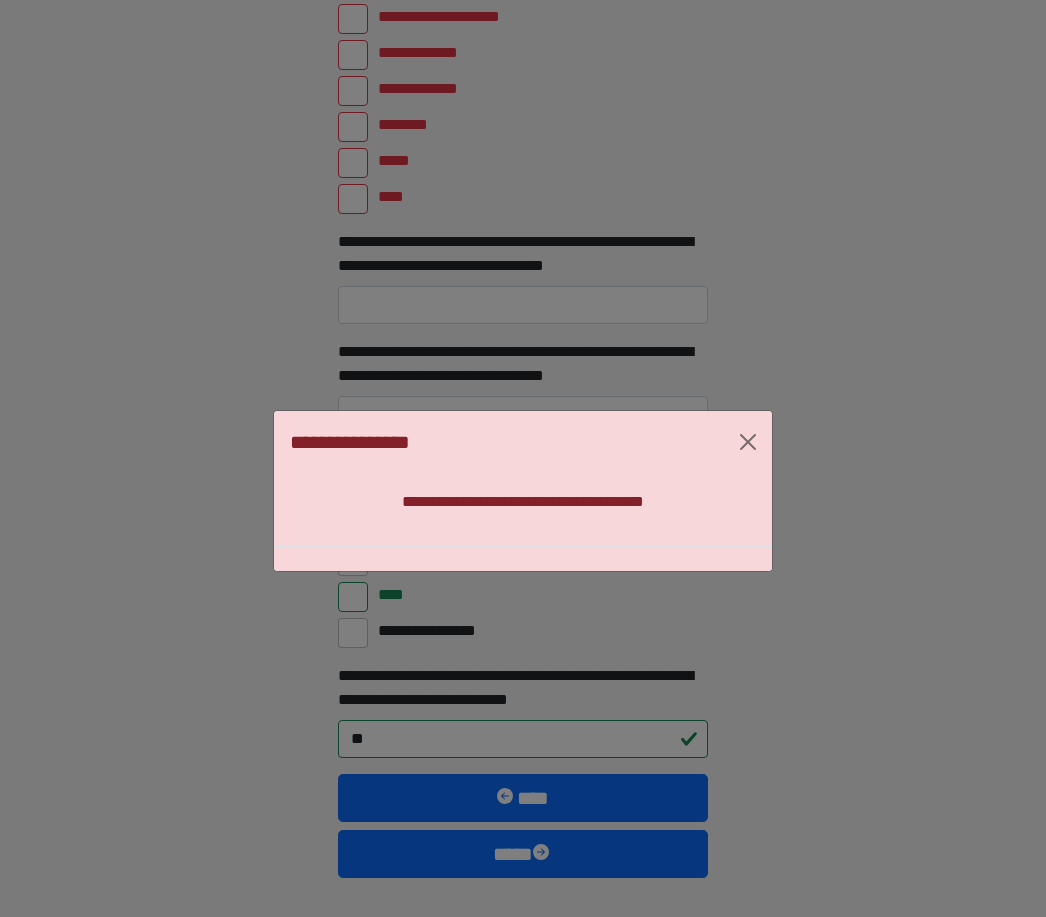 click at bounding box center [748, 442] 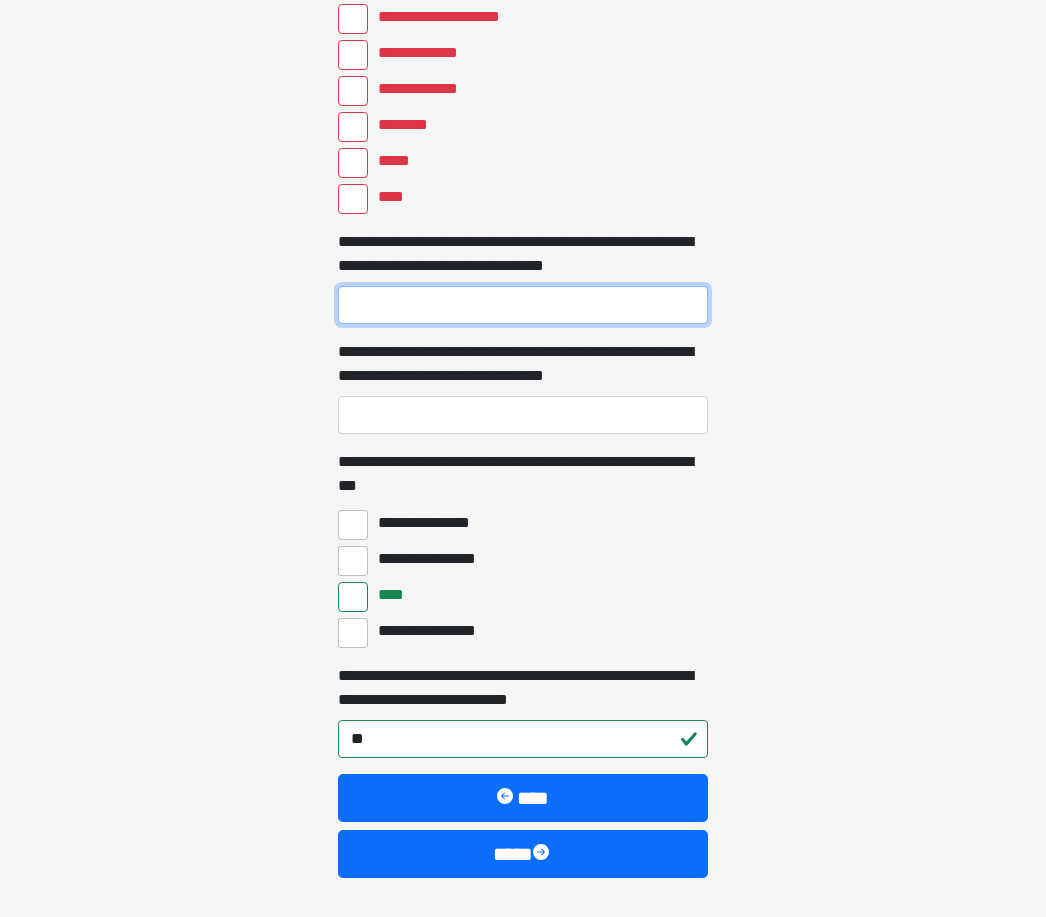 click on "**********" at bounding box center (523, 305) 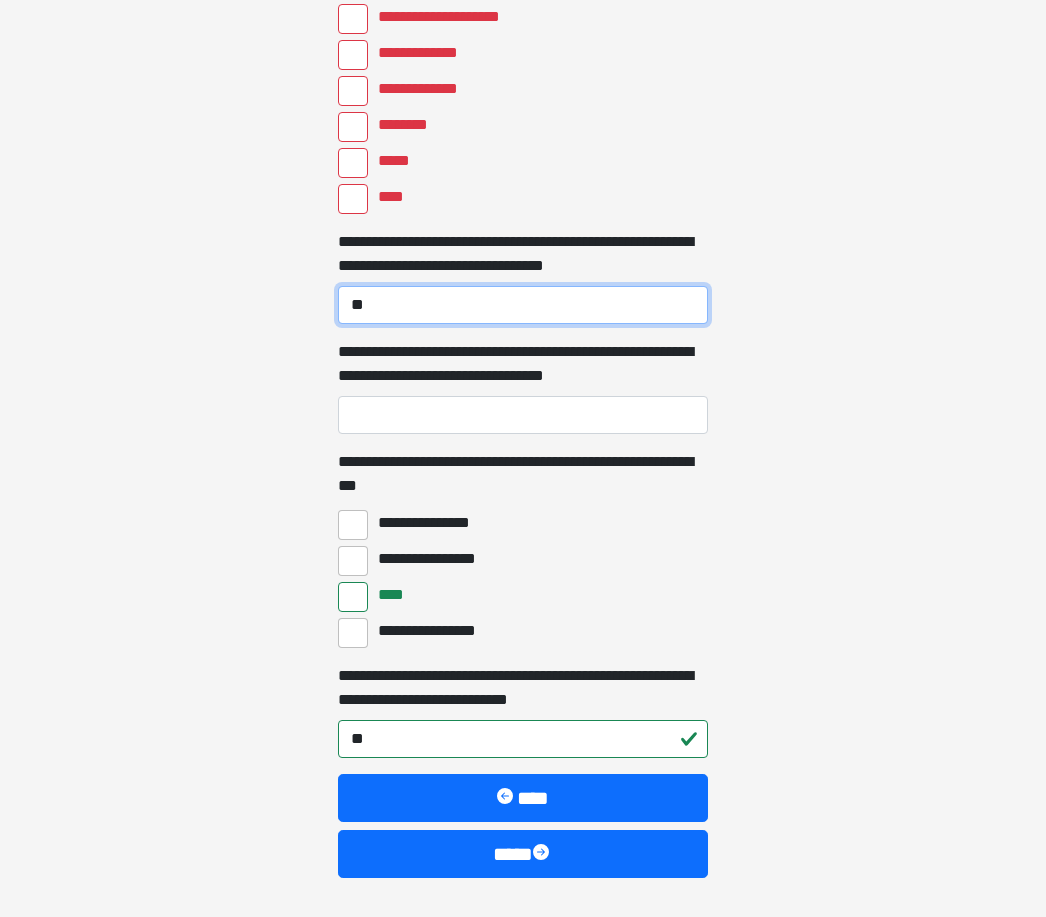 type on "**" 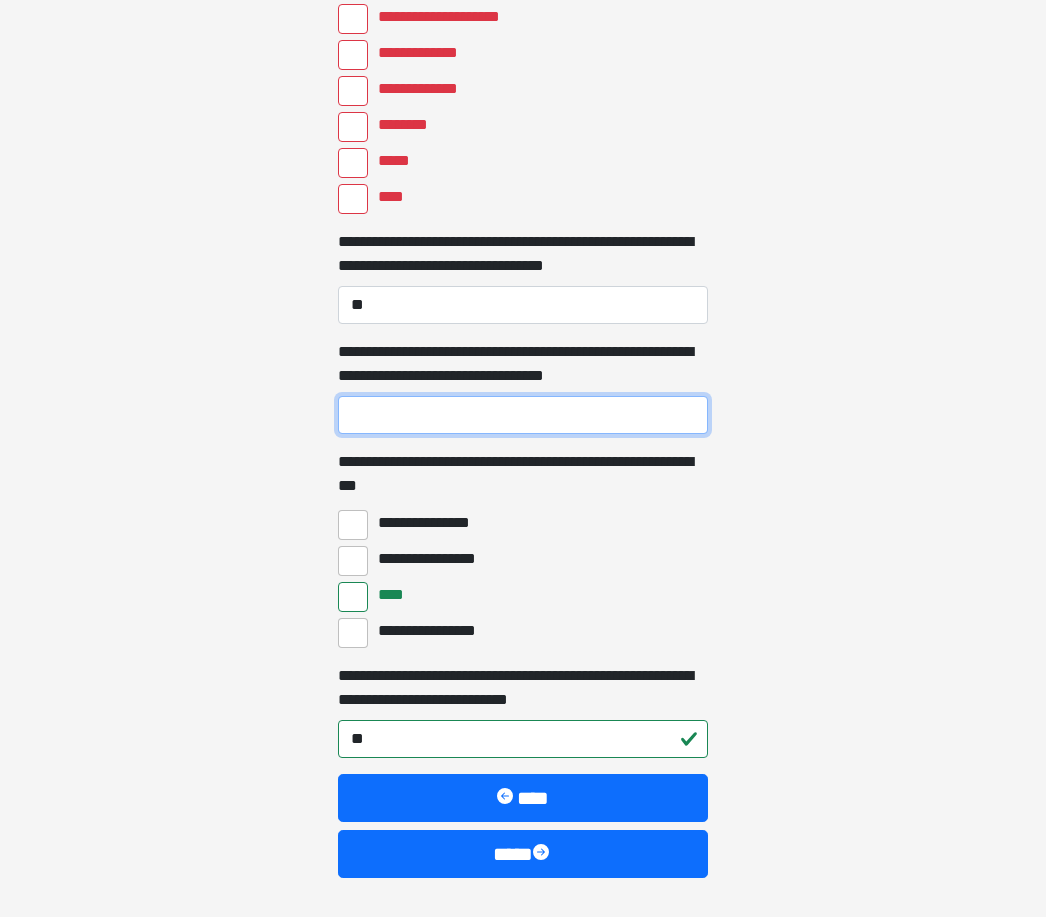click on "**********" at bounding box center [523, 415] 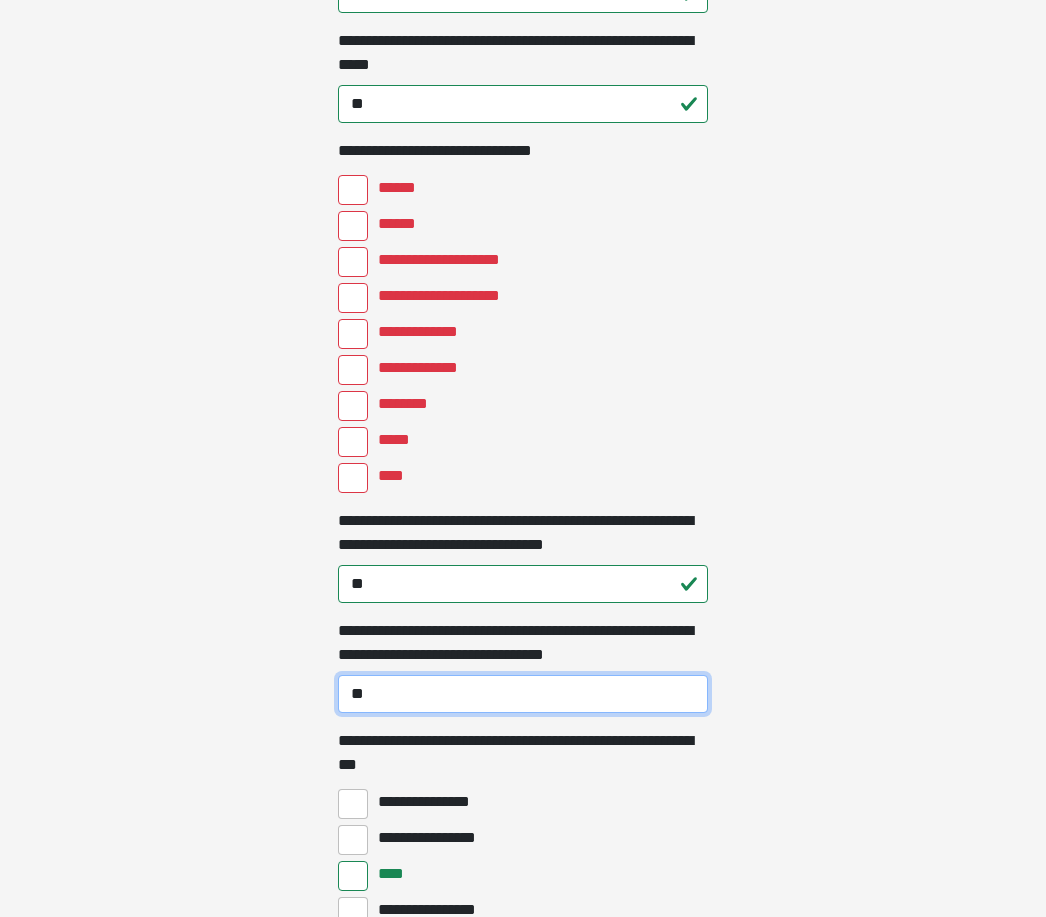 scroll, scrollTop: 6140, scrollLeft: 0, axis: vertical 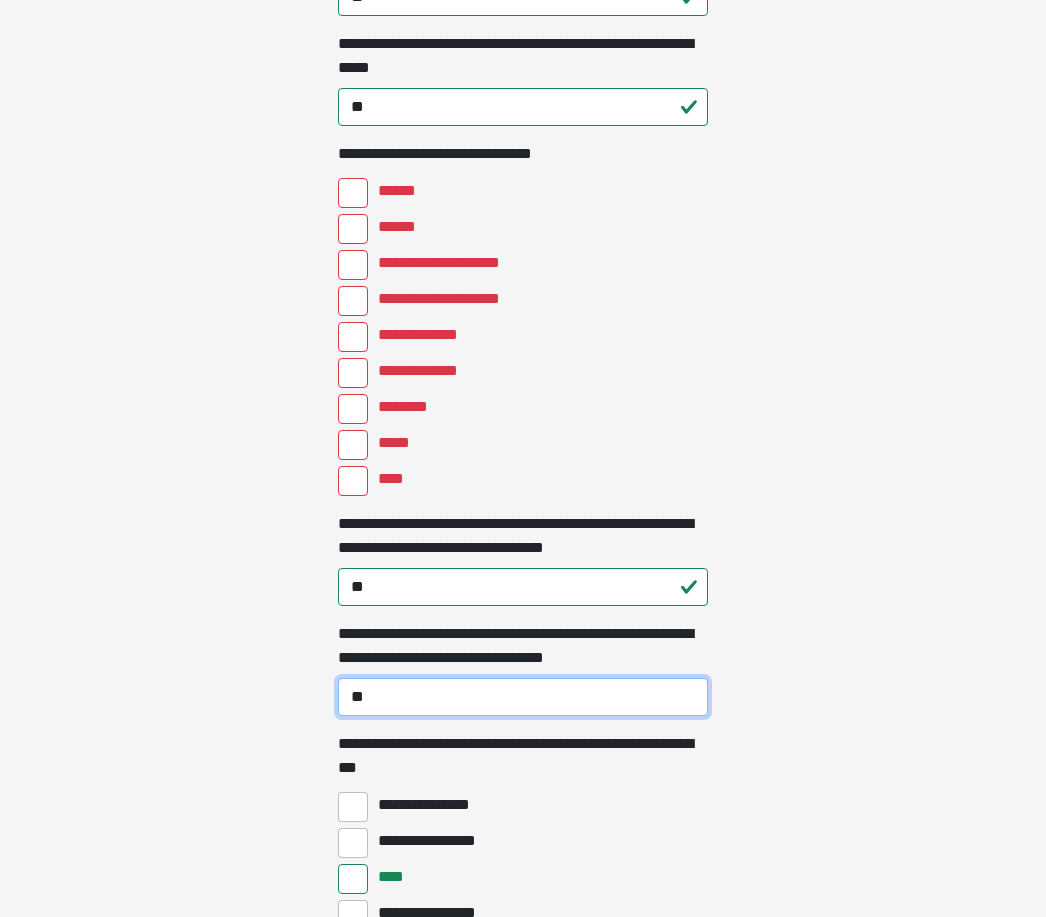 type on "**" 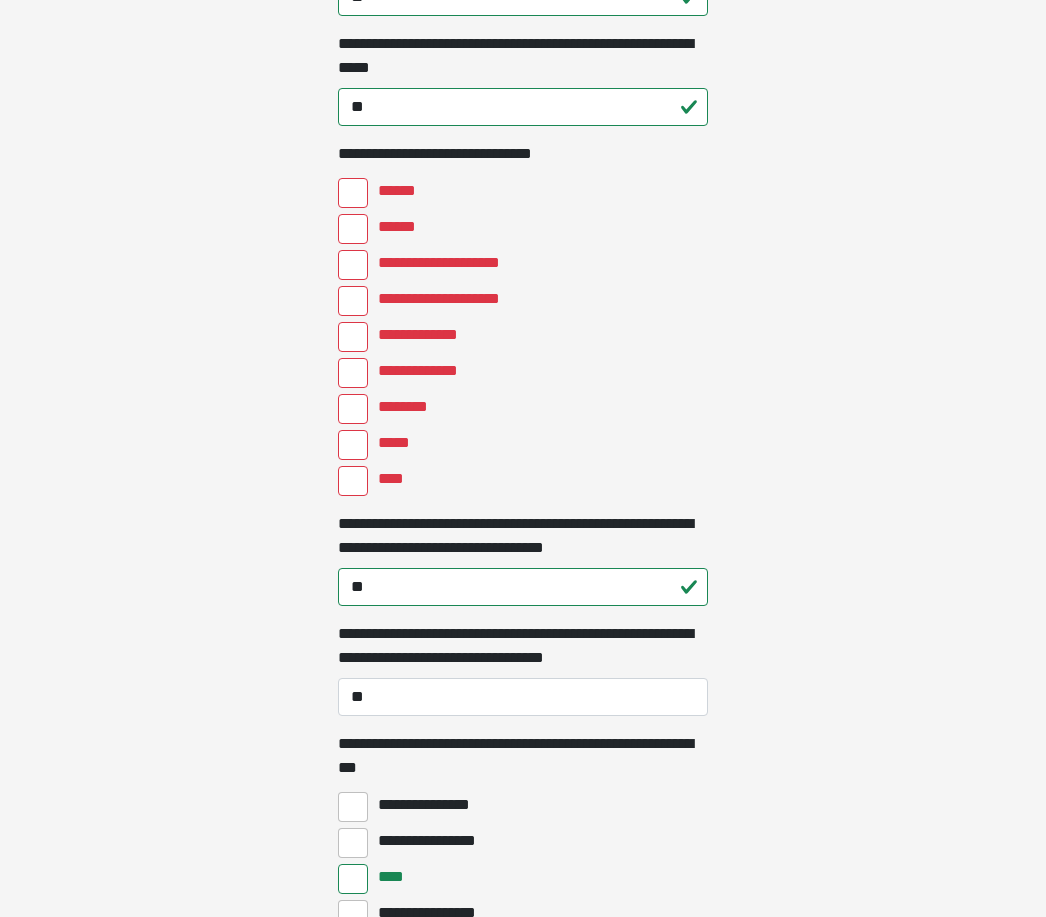 click on "****" at bounding box center [353, 481] 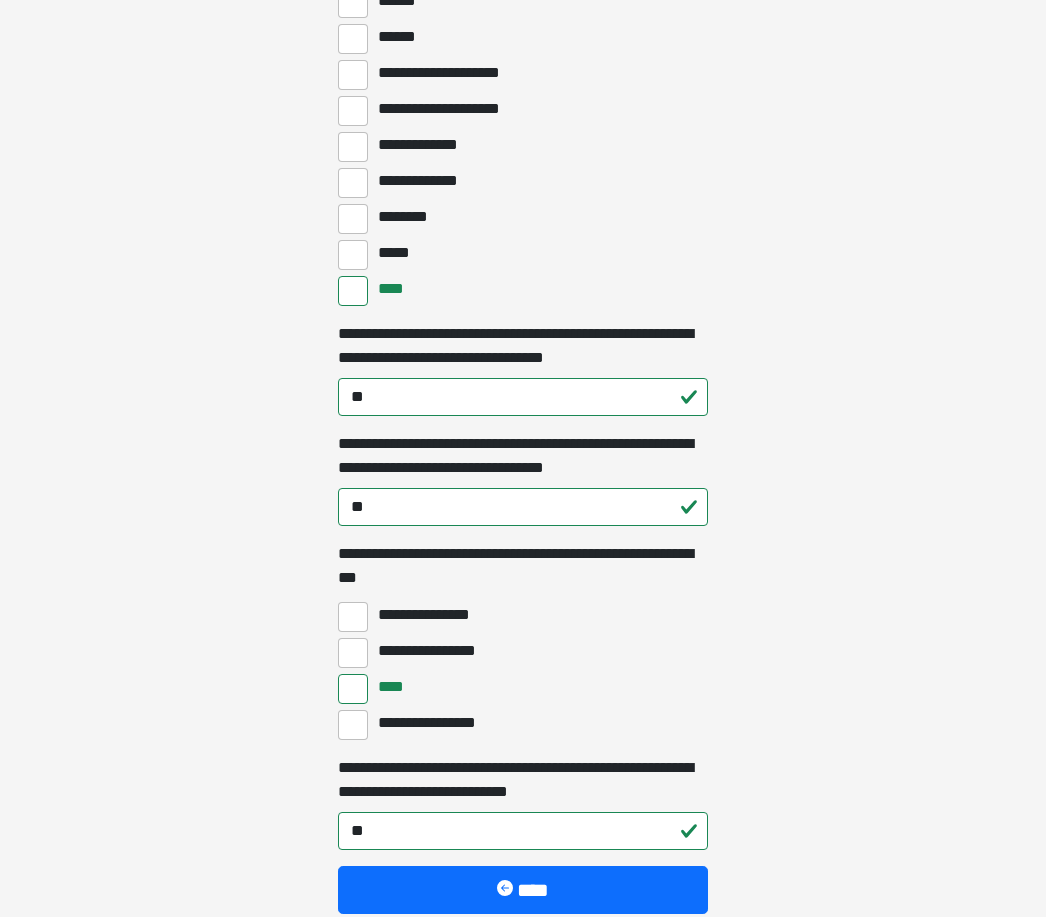scroll, scrollTop: 6422, scrollLeft: 0, axis: vertical 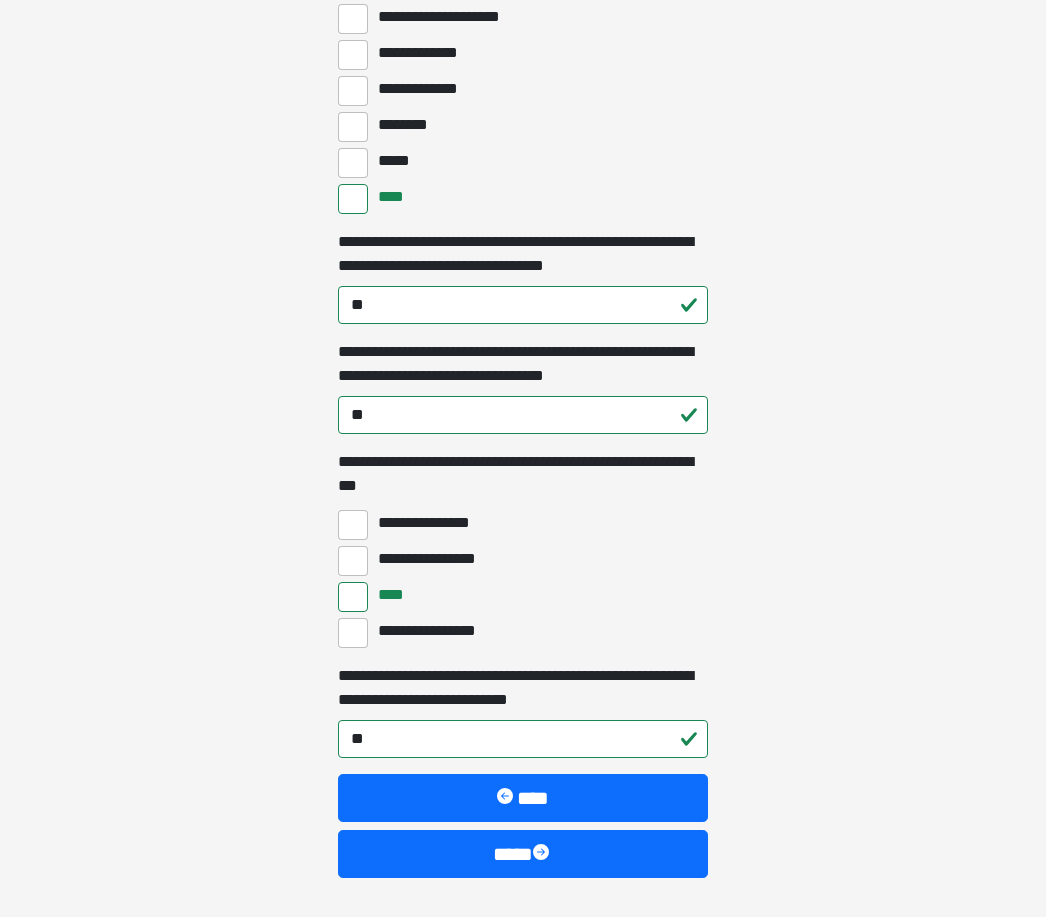 click on "****" at bounding box center [523, 854] 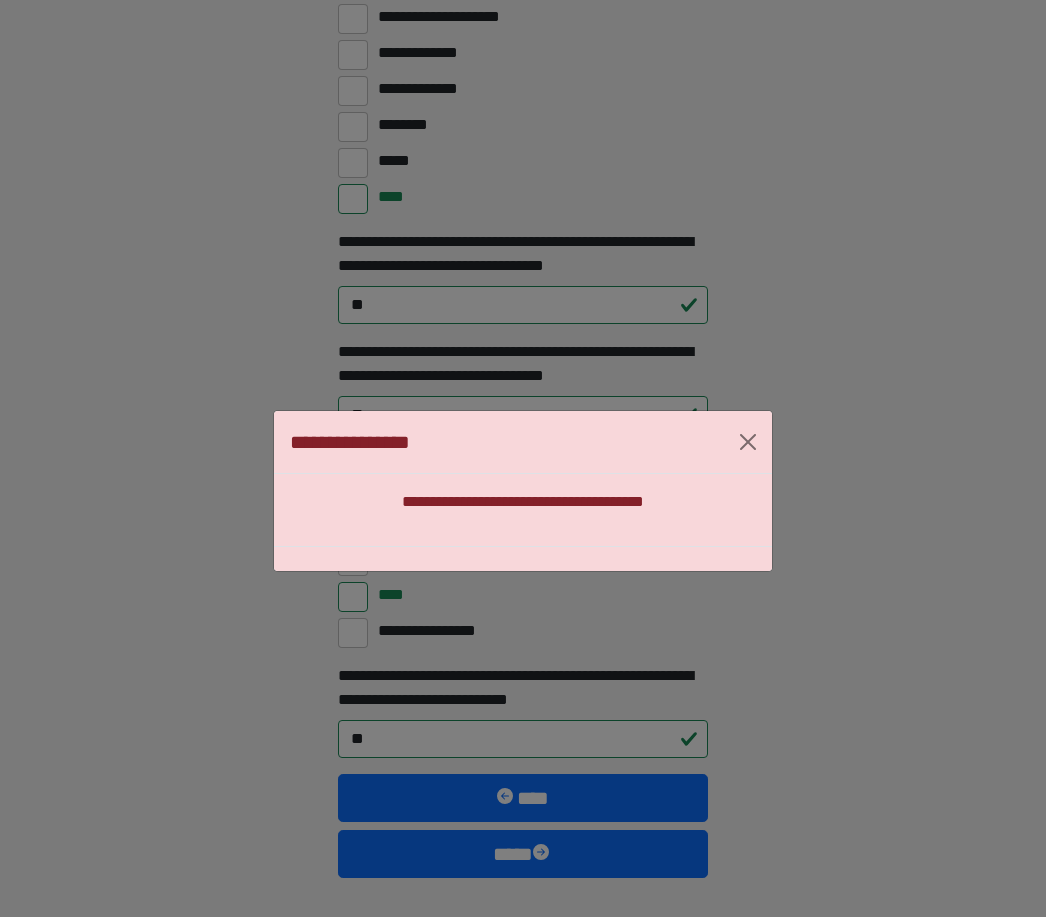 click at bounding box center (748, 442) 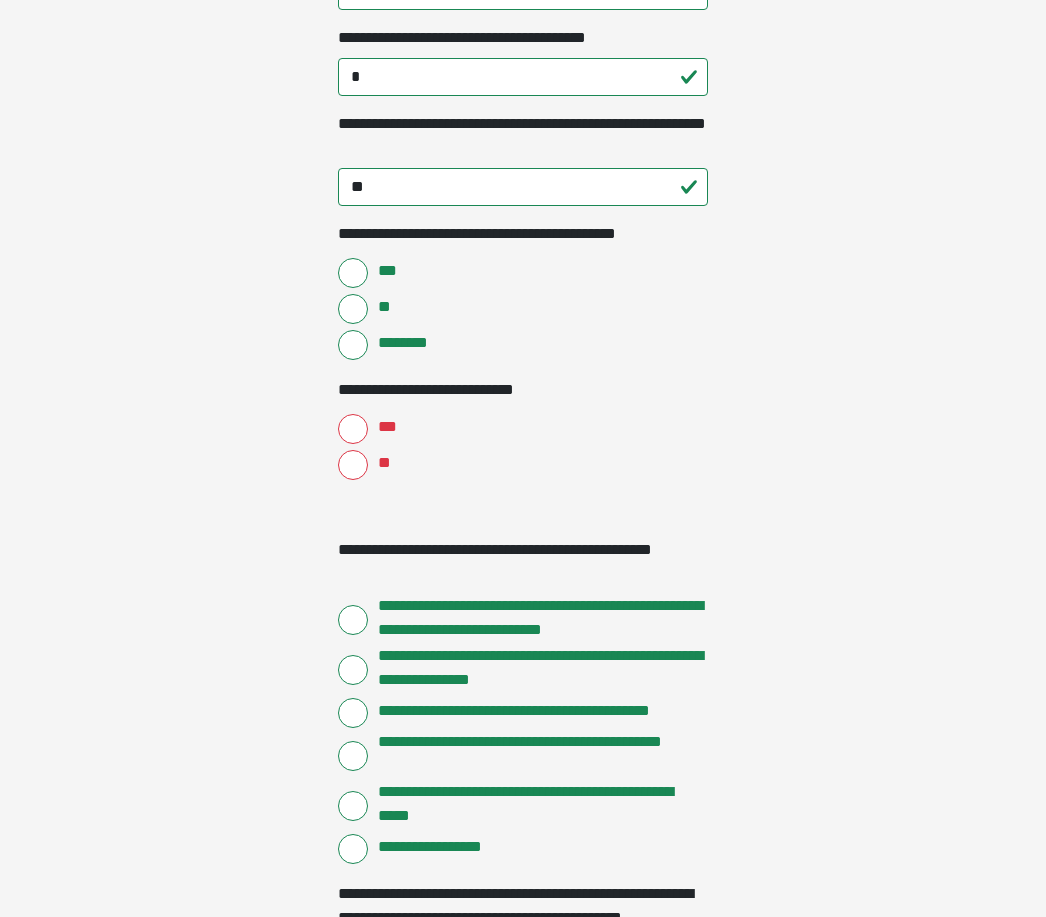 scroll, scrollTop: 3234, scrollLeft: 0, axis: vertical 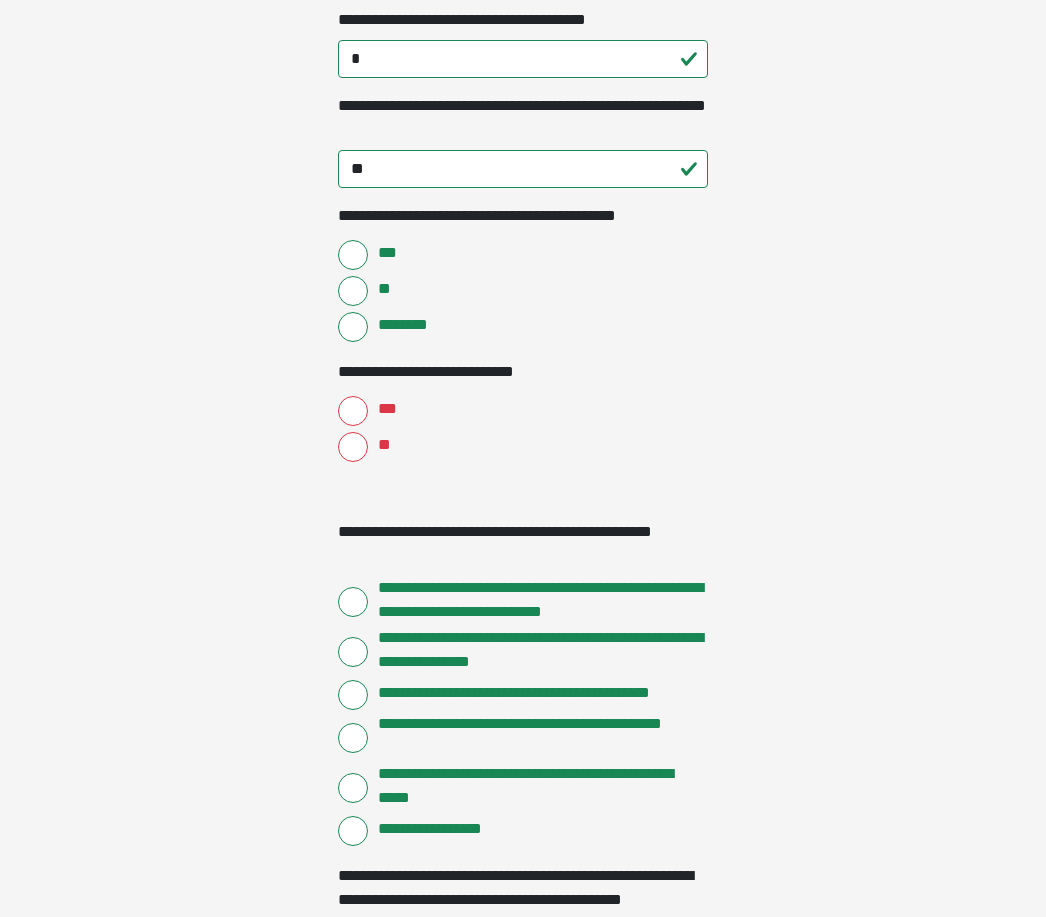 click on "**" at bounding box center (353, 447) 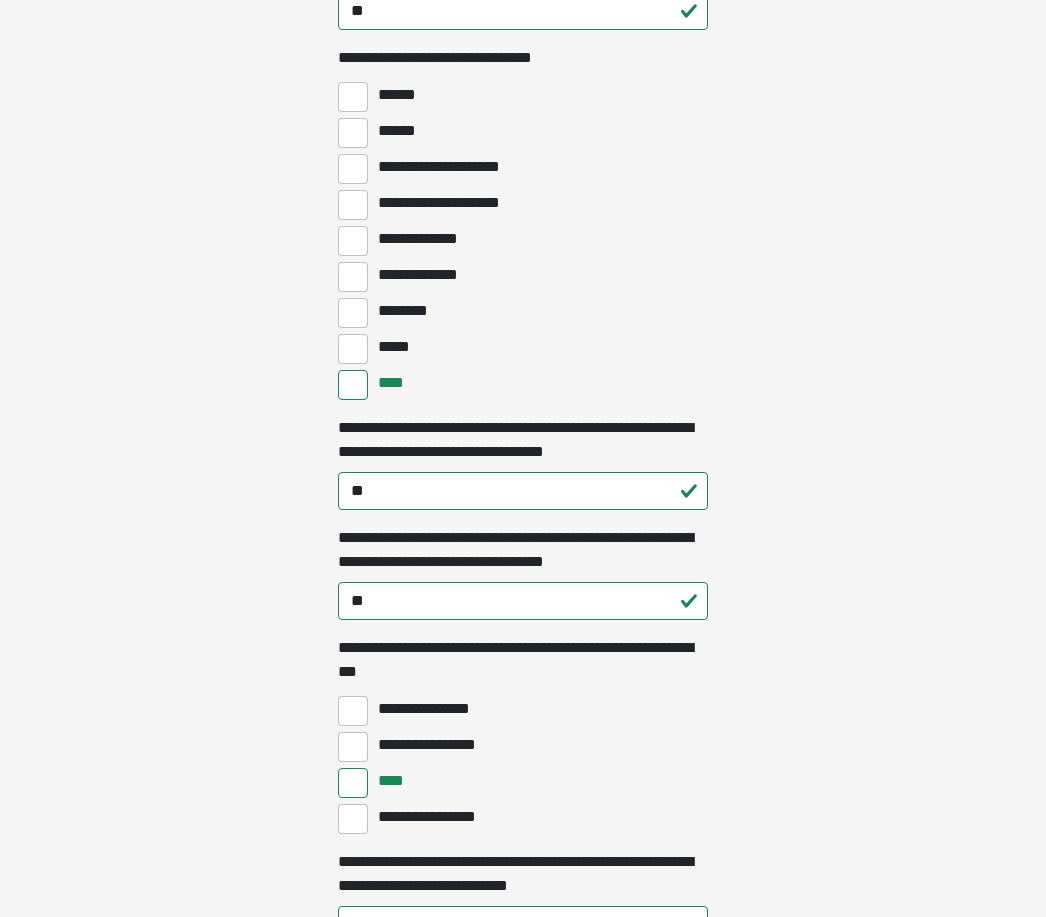 scroll, scrollTop: 6422, scrollLeft: 0, axis: vertical 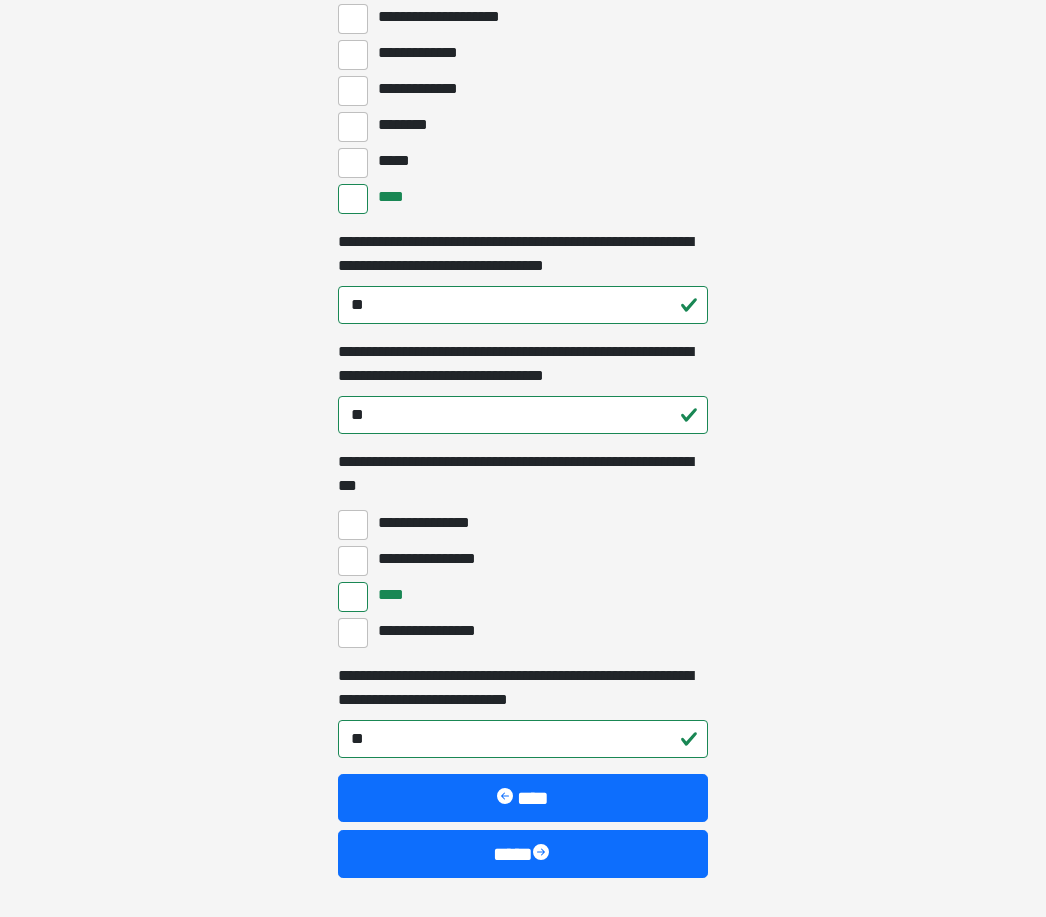 click on "****" at bounding box center (523, 854) 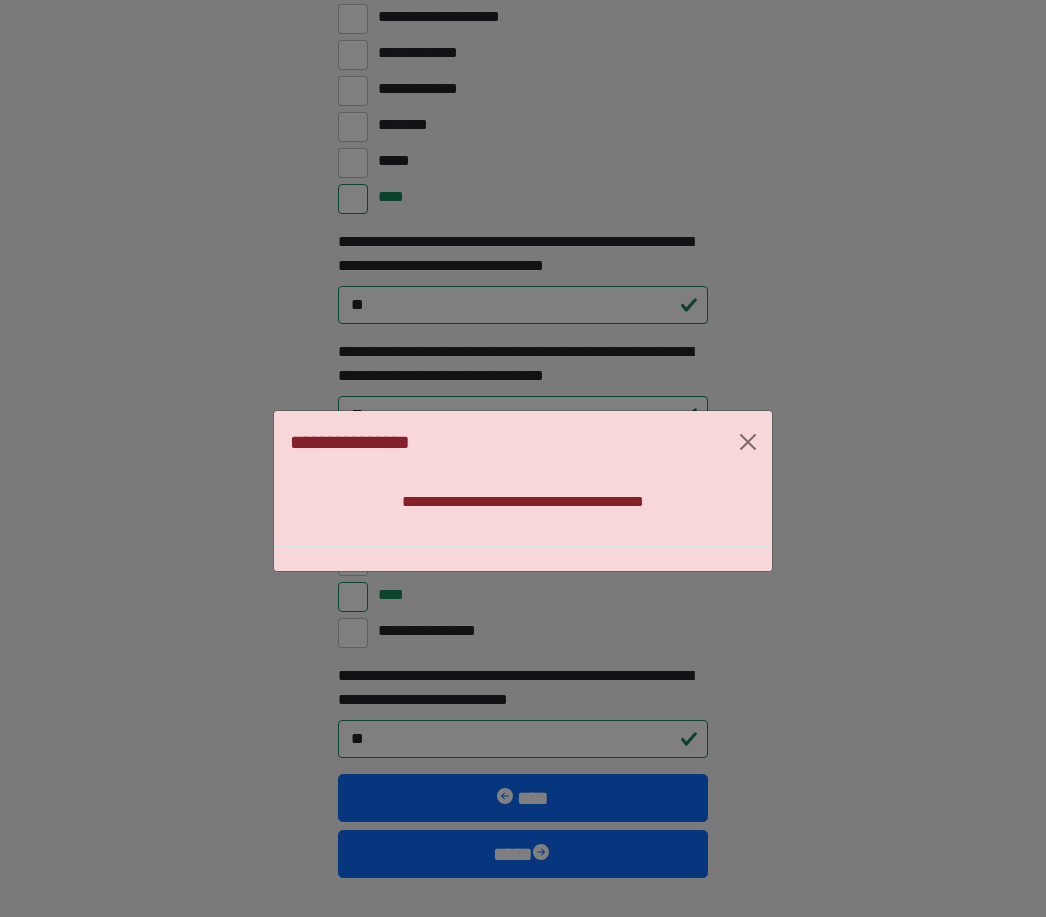 click on "**********" at bounding box center (523, 442) 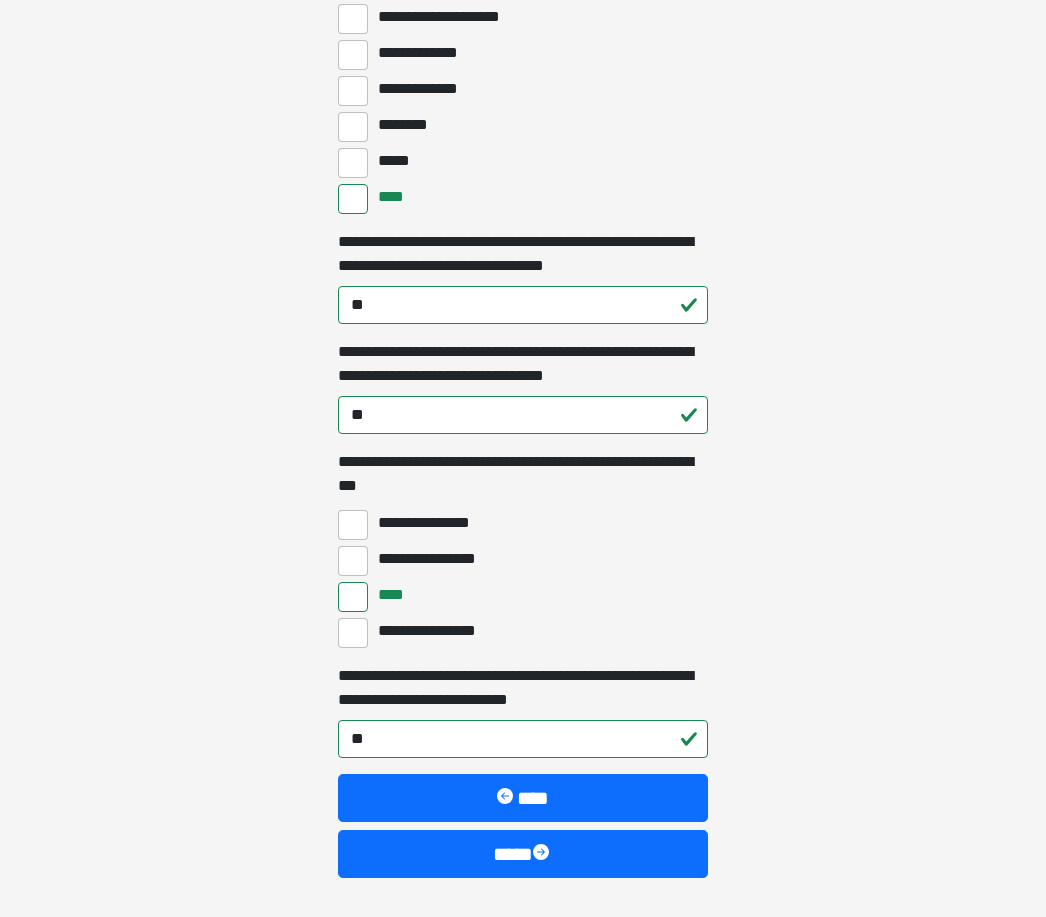 click on "****" at bounding box center [523, 798] 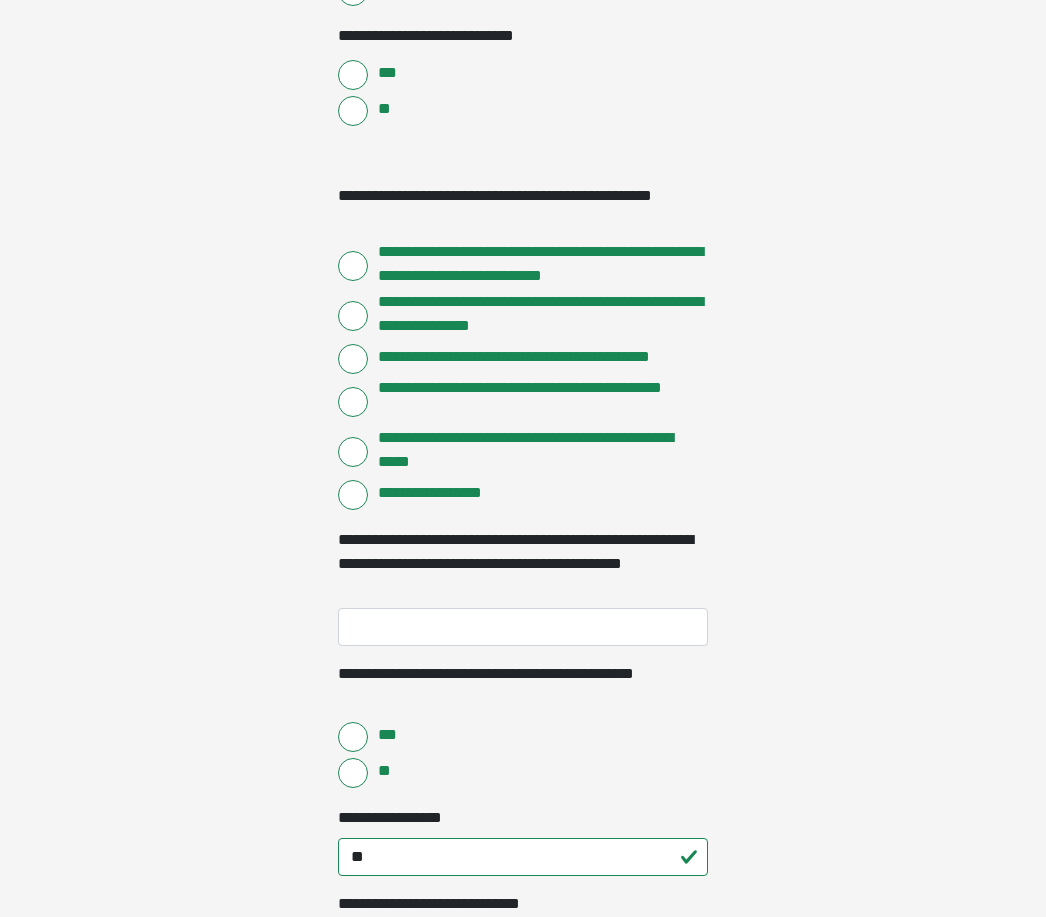 scroll, scrollTop: 3569, scrollLeft: 0, axis: vertical 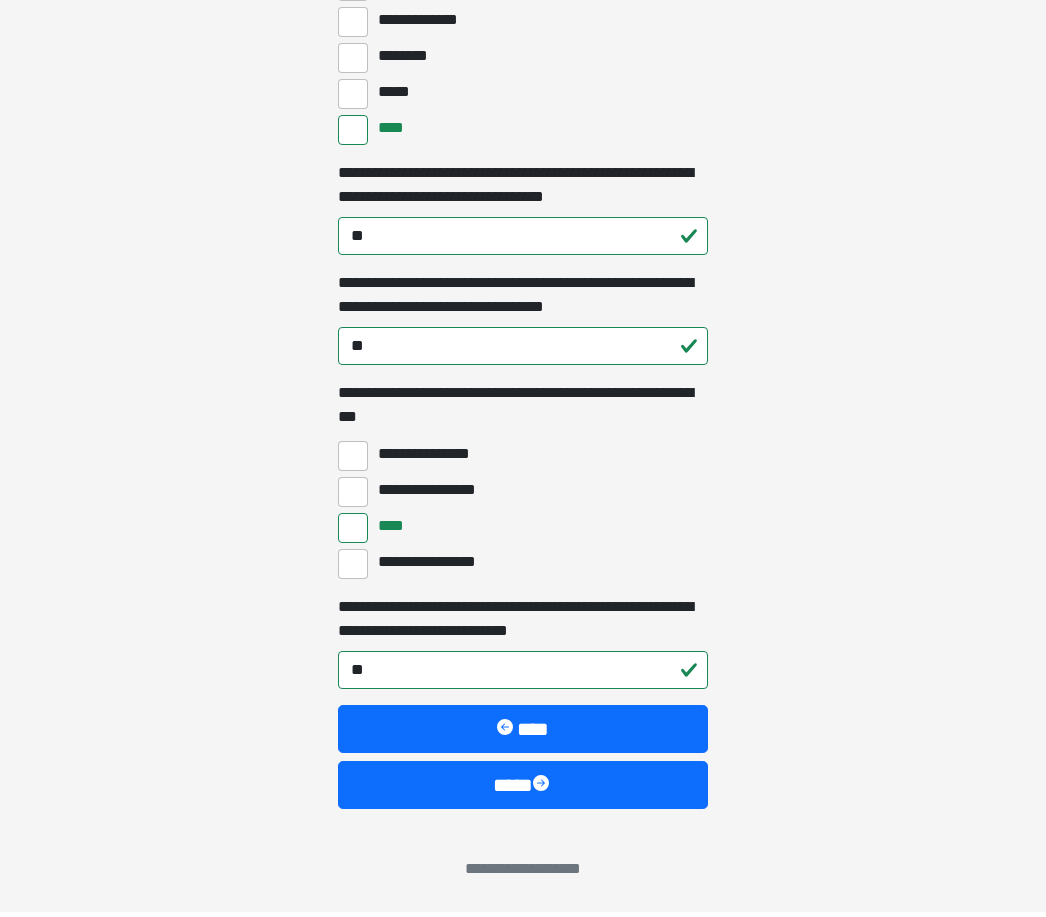 type on "**********" 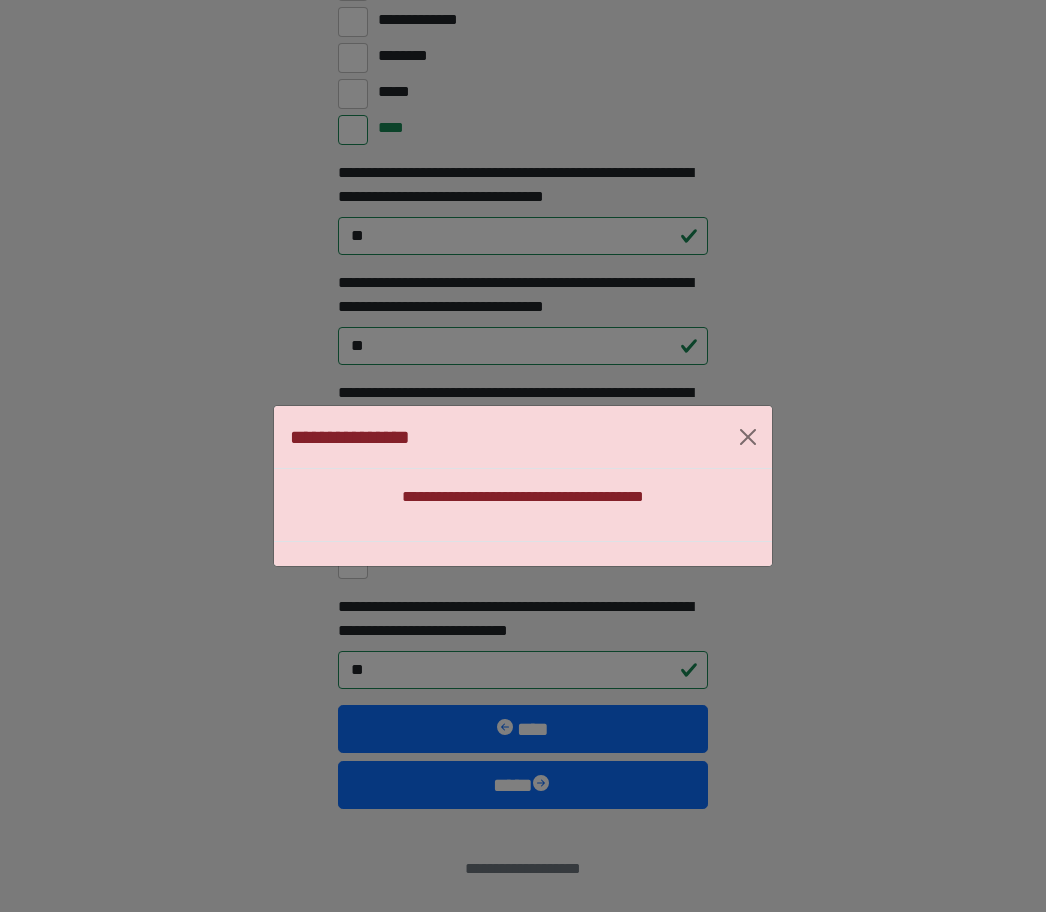 scroll, scrollTop: 6422, scrollLeft: 0, axis: vertical 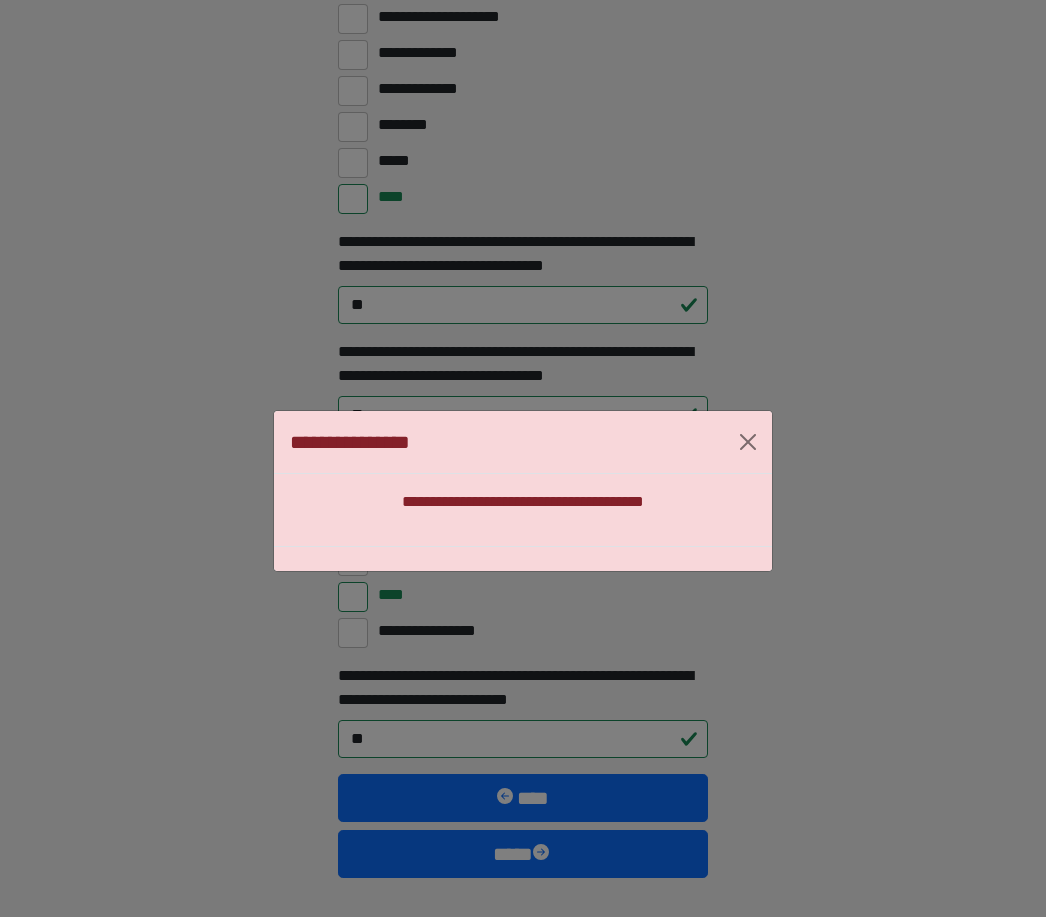 click at bounding box center (748, 442) 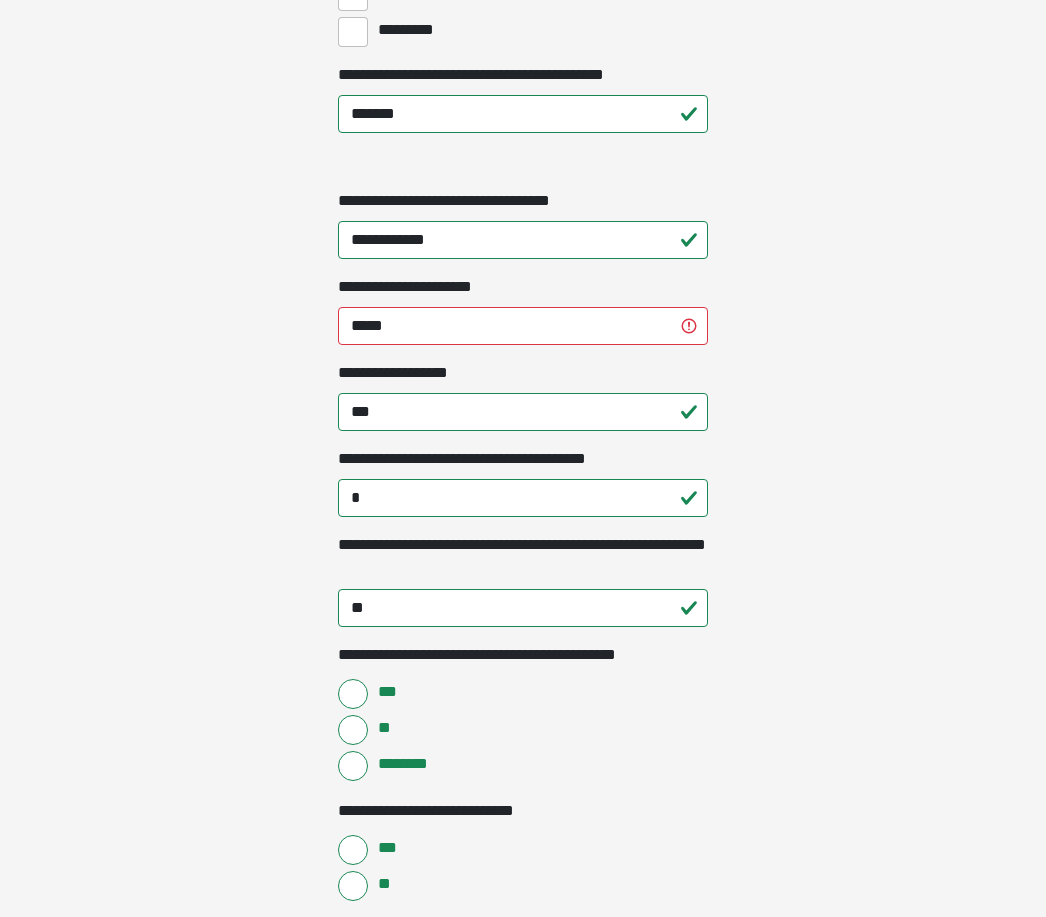 scroll, scrollTop: 2796, scrollLeft: 0, axis: vertical 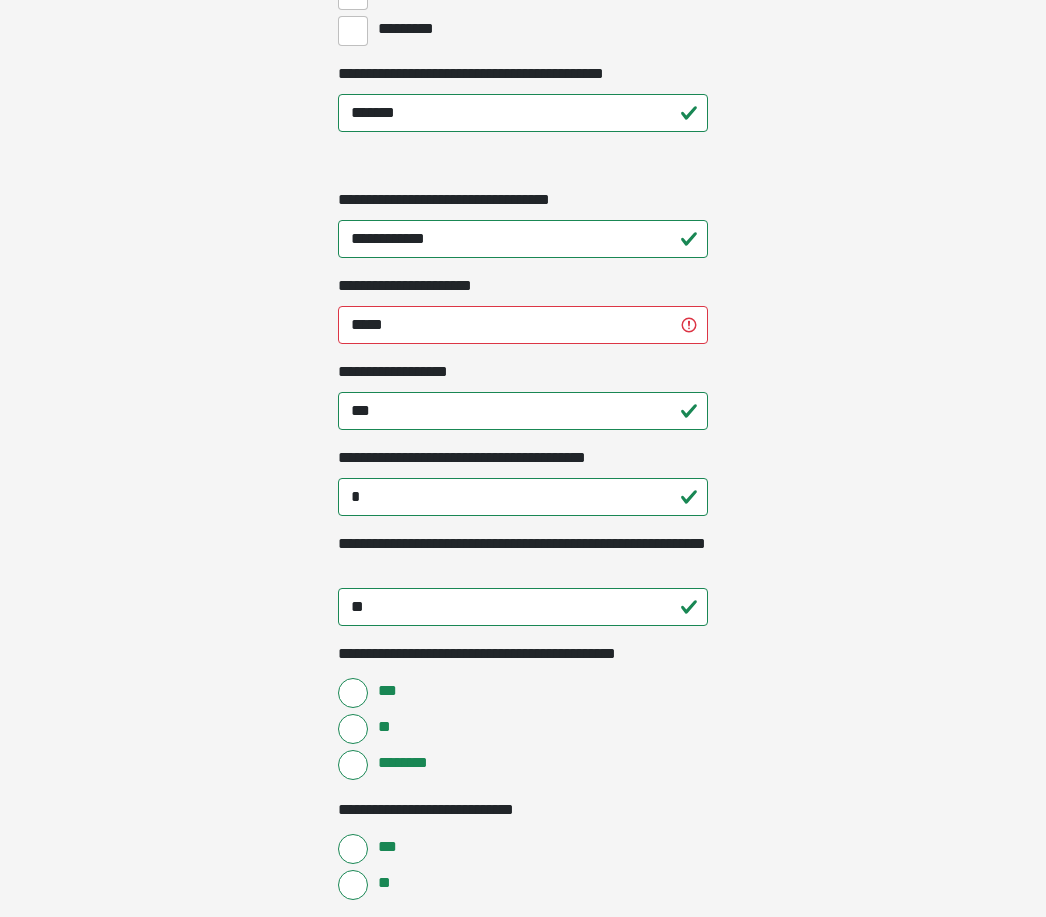 click on "**********" at bounding box center [523, -2338] 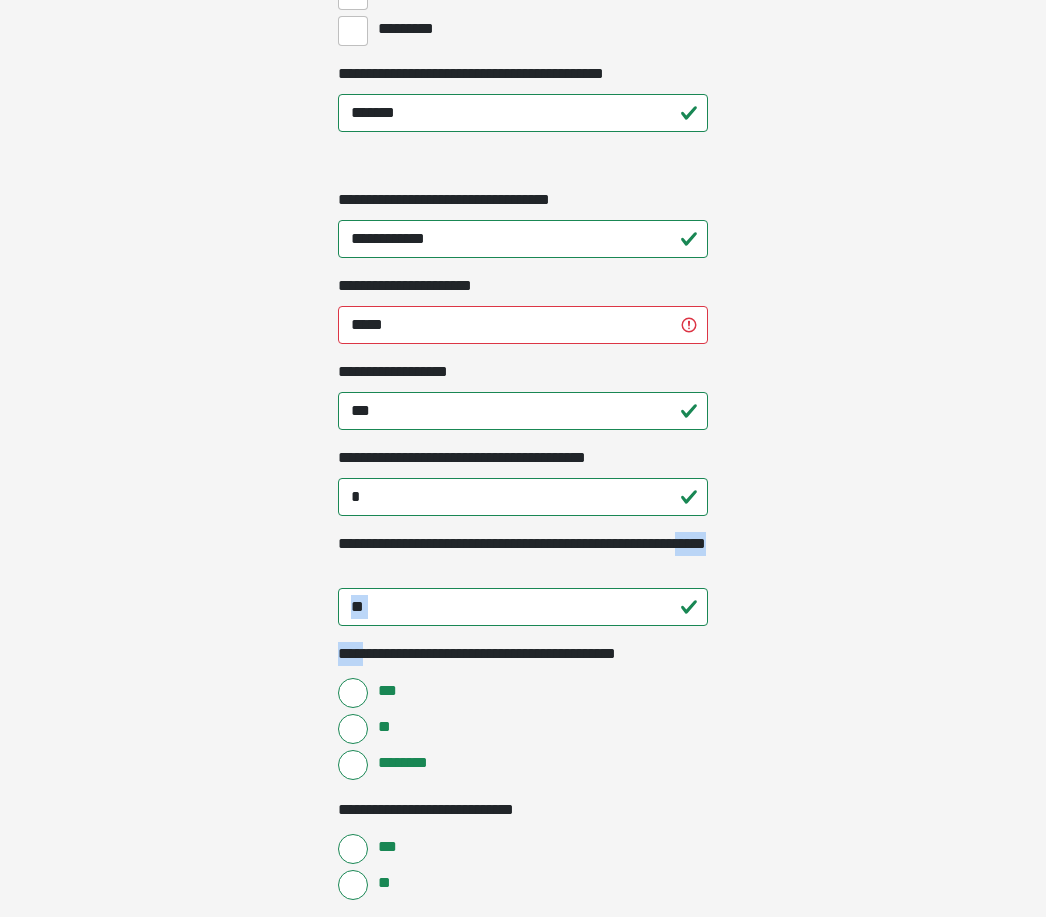 click on "**********" at bounding box center (523, -2338) 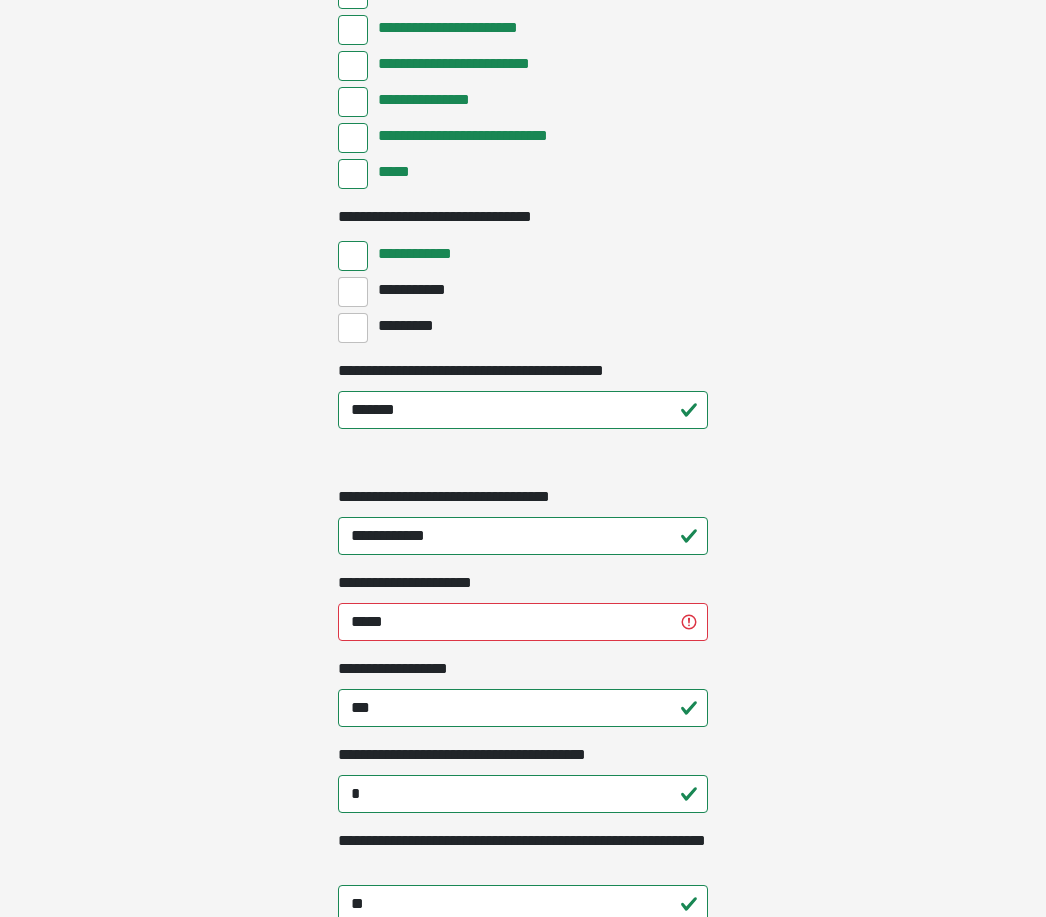 scroll, scrollTop: 2497, scrollLeft: 0, axis: vertical 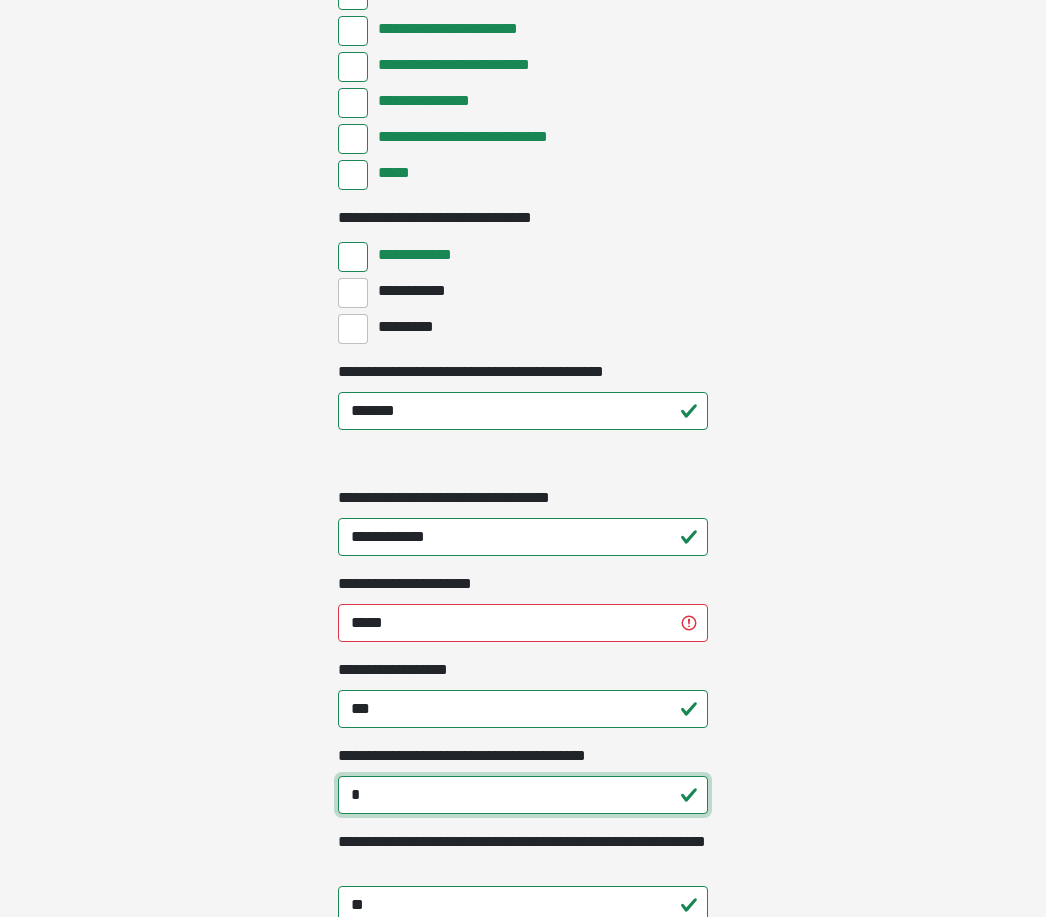 click on "*" at bounding box center (523, 796) 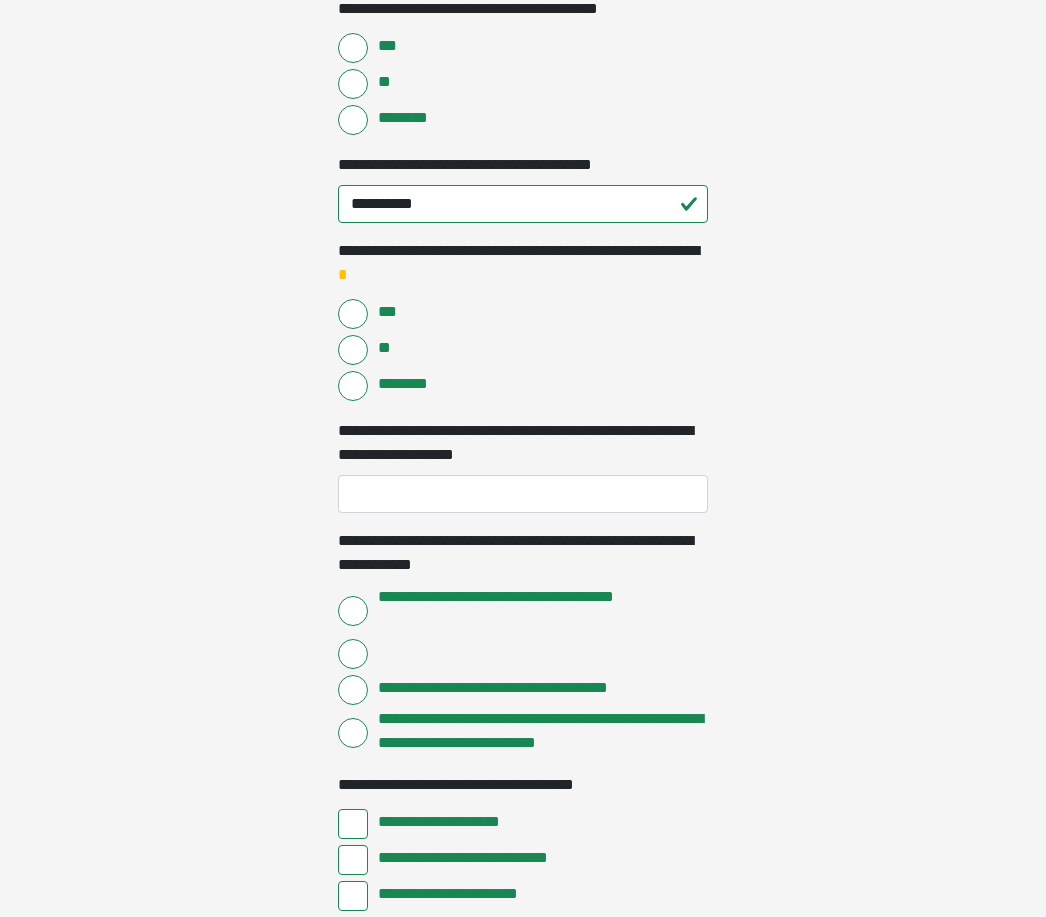 scroll, scrollTop: 1618, scrollLeft: 0, axis: vertical 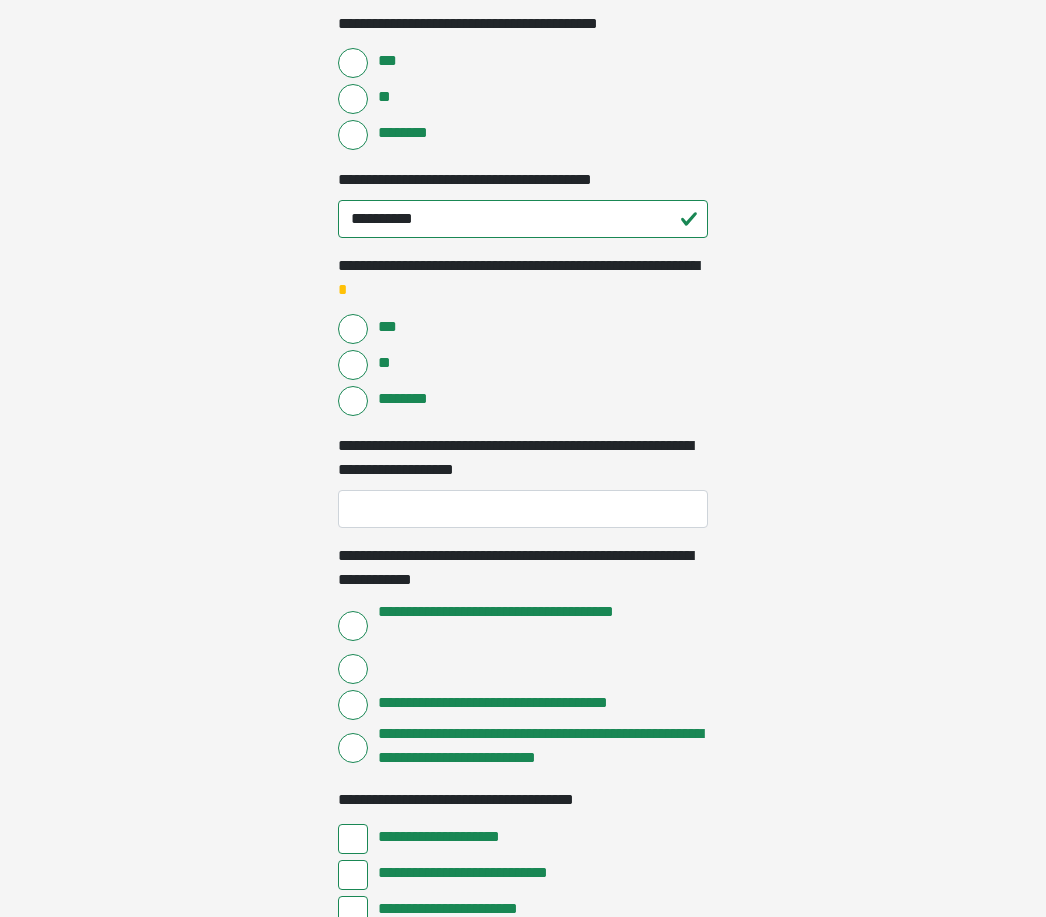 type on "**********" 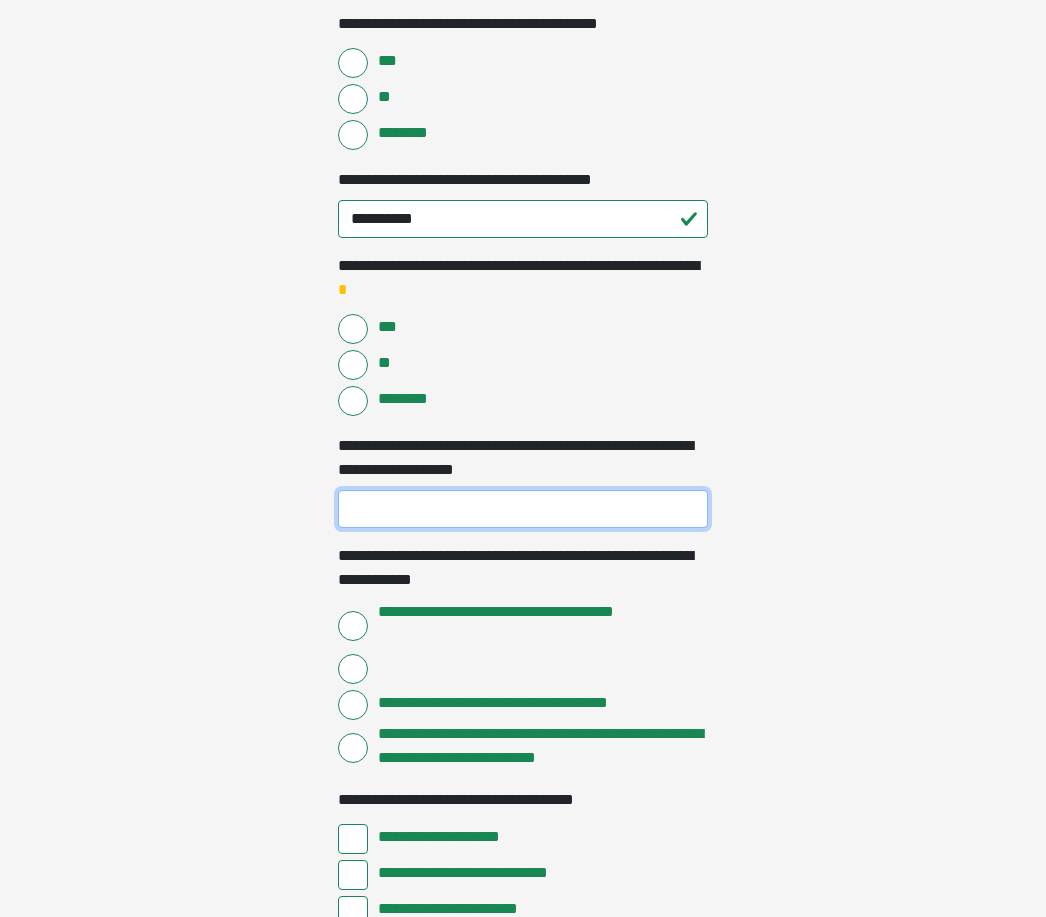 click on "**********" at bounding box center [523, 509] 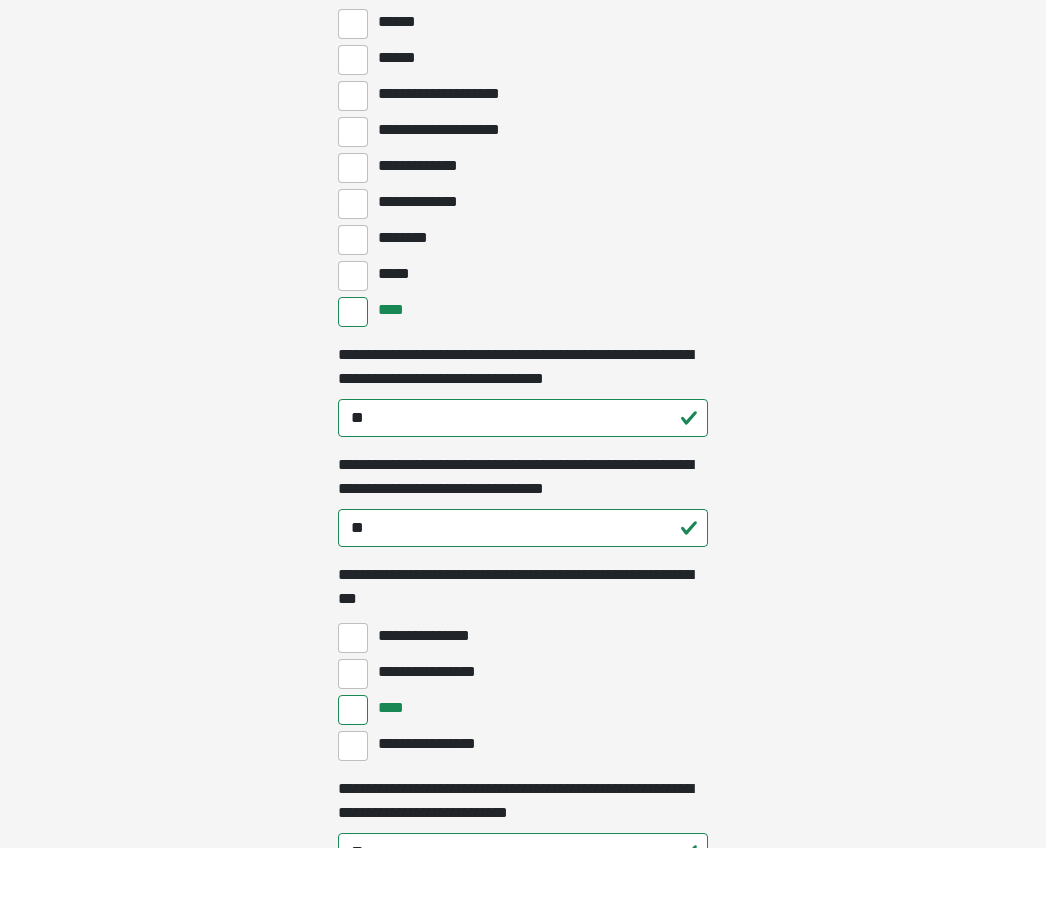 scroll, scrollTop: 6486, scrollLeft: 0, axis: vertical 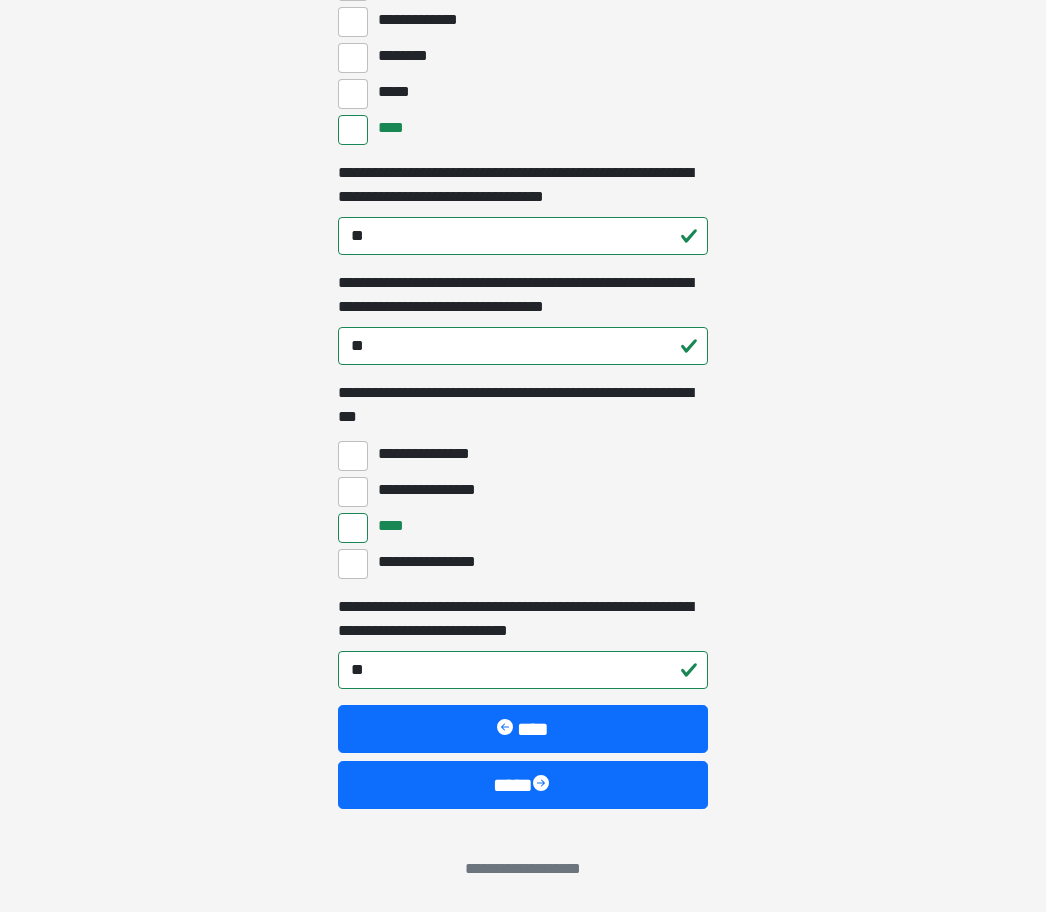 type on "**********" 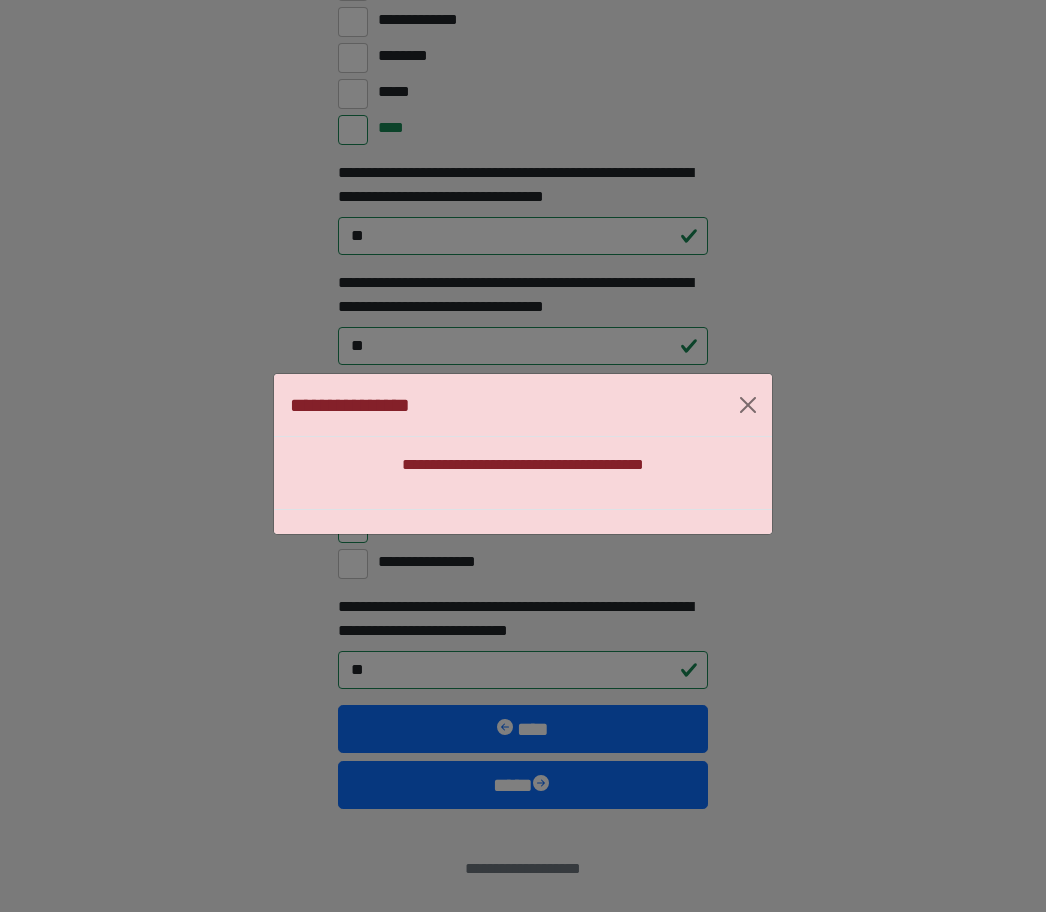 scroll, scrollTop: 6422, scrollLeft: 0, axis: vertical 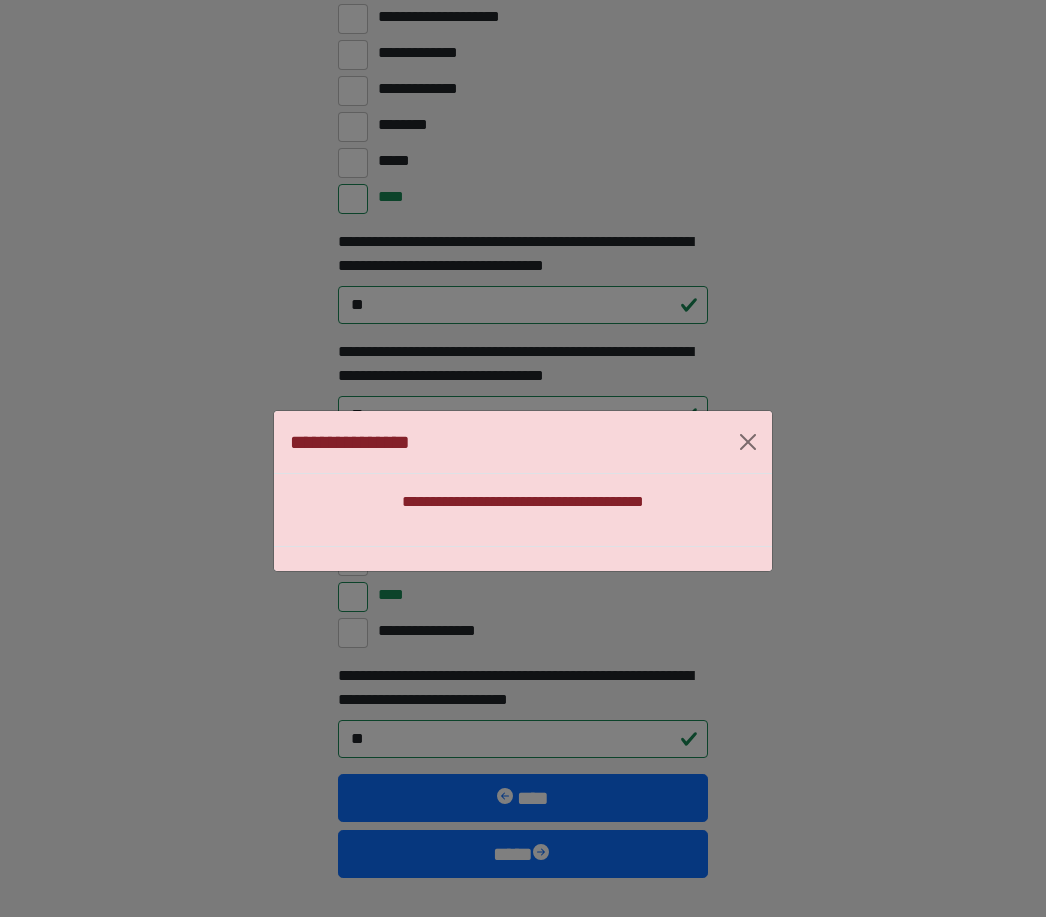 click at bounding box center (748, 442) 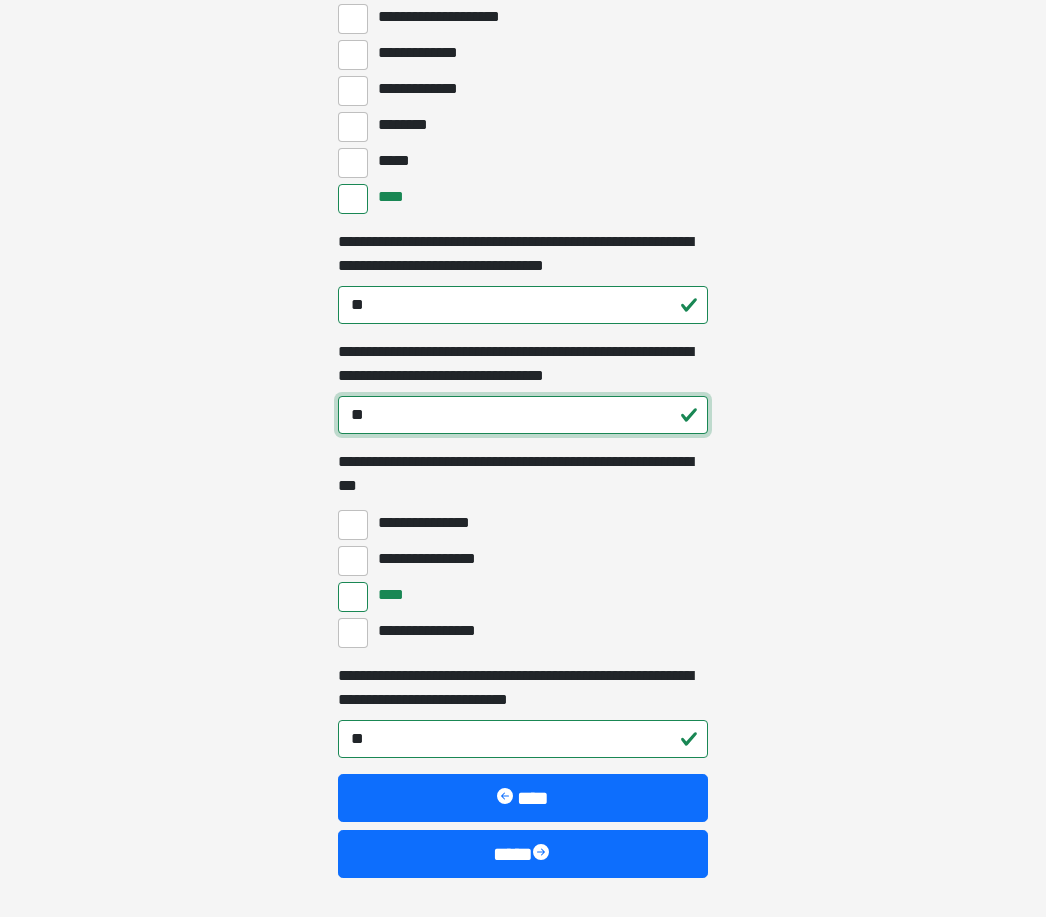 click on "**" at bounding box center [523, 415] 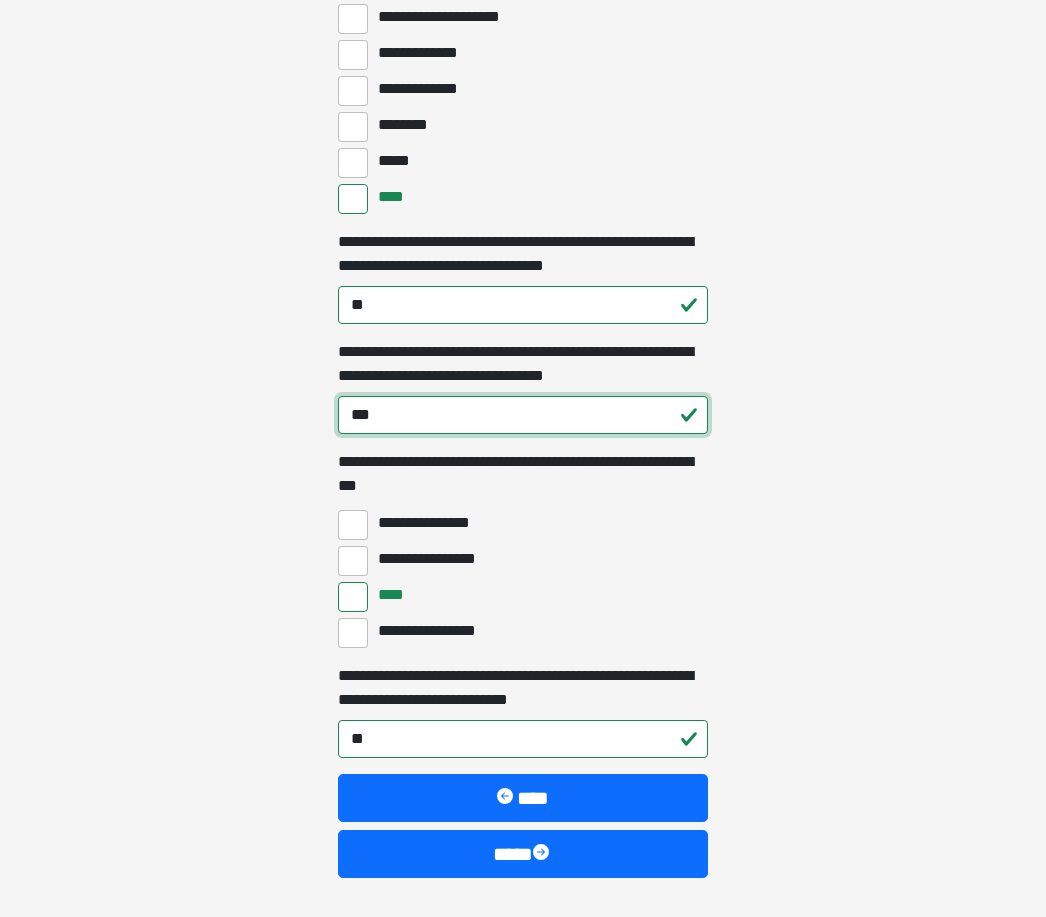 type on "***" 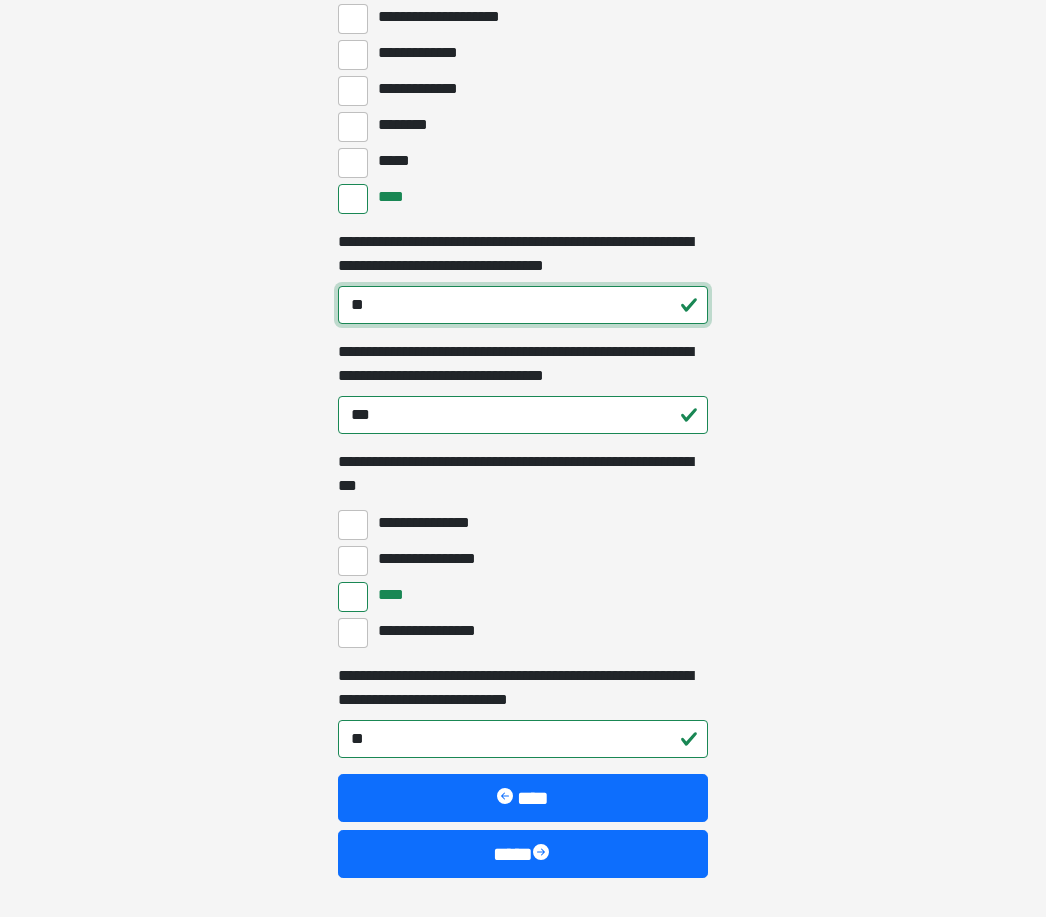 click on "**" at bounding box center [523, 305] 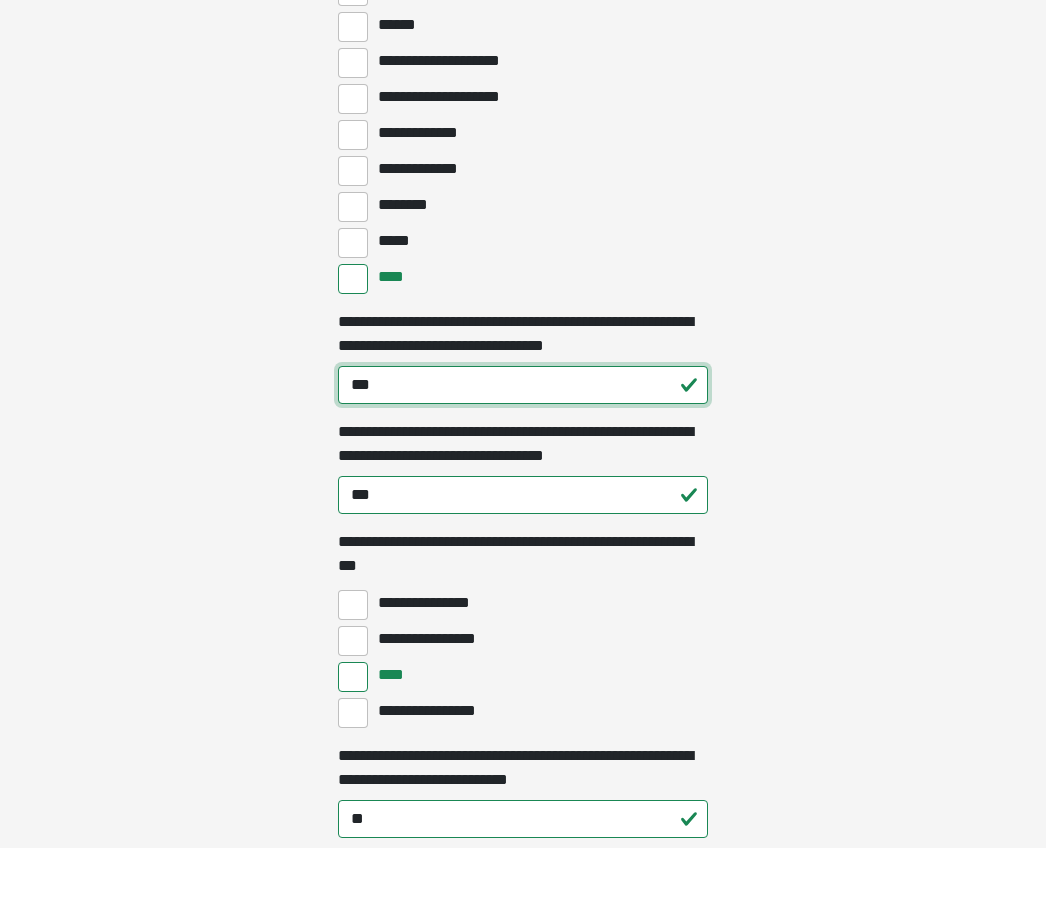 scroll, scrollTop: 6486, scrollLeft: 0, axis: vertical 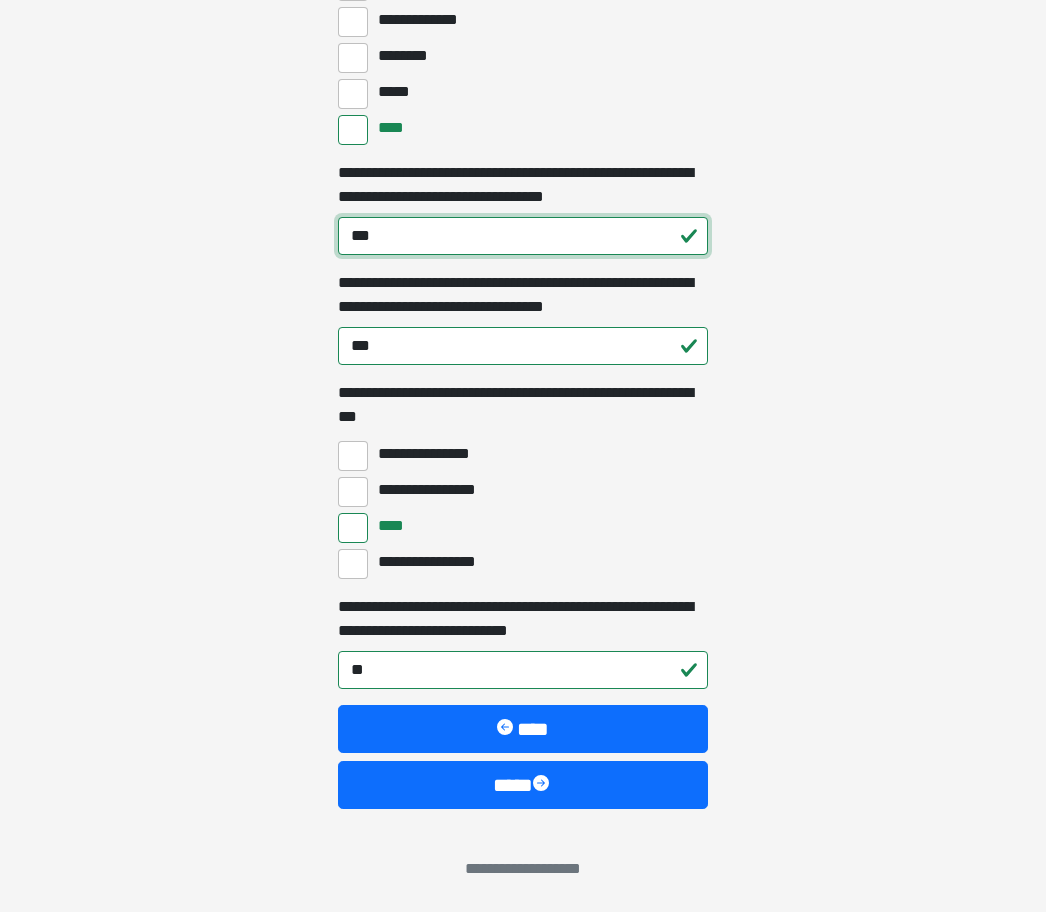 type on "***" 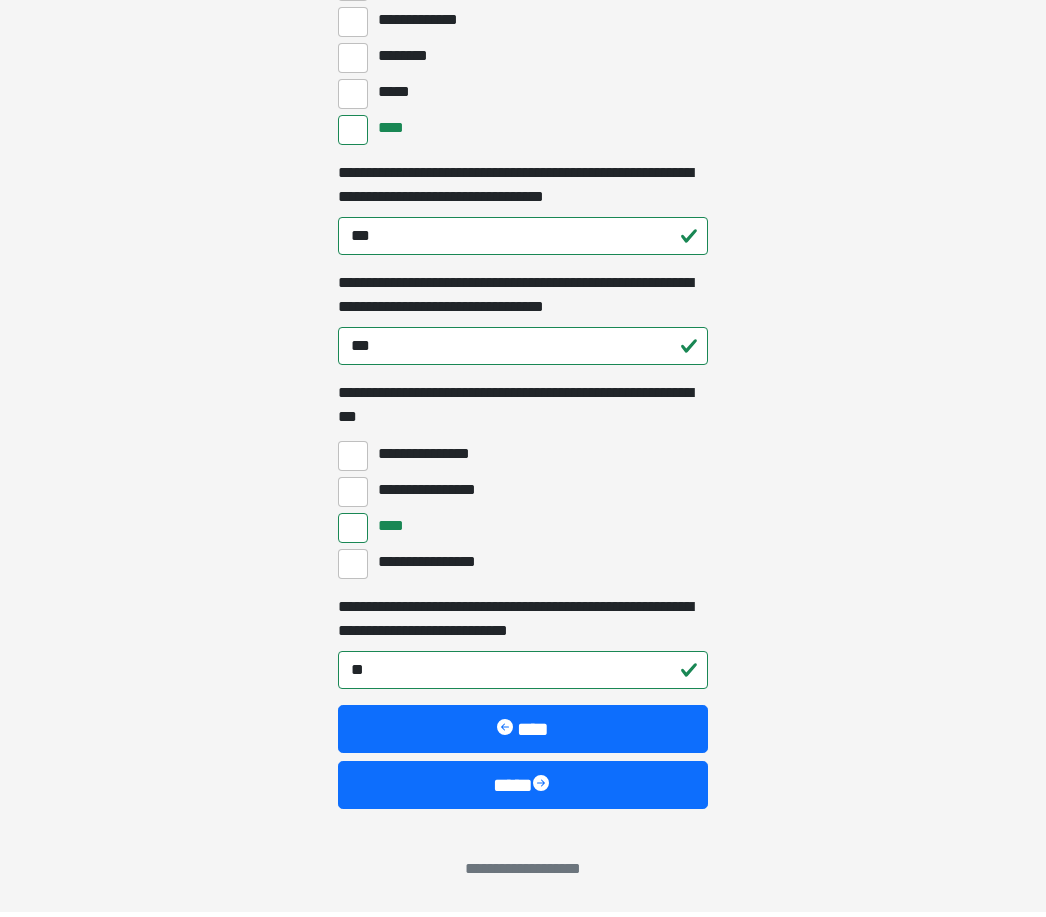 click at bounding box center (543, 790) 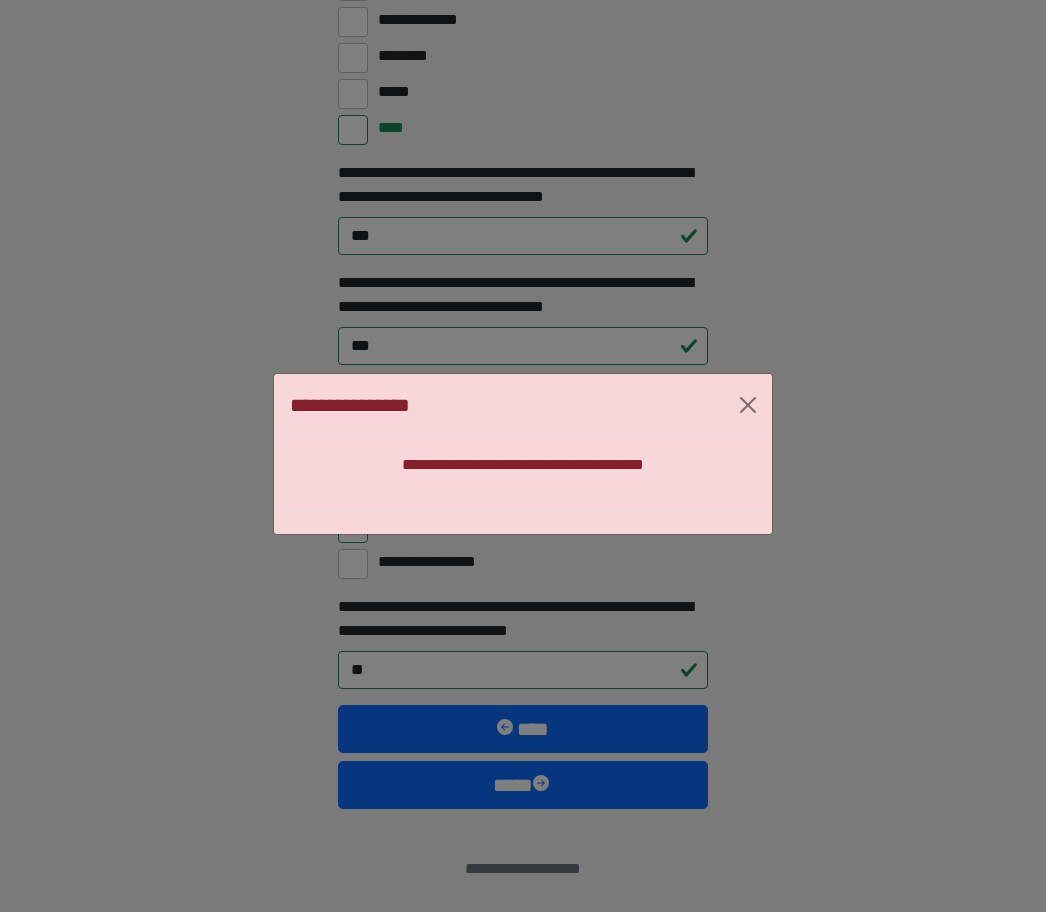 scroll, scrollTop: 6422, scrollLeft: 0, axis: vertical 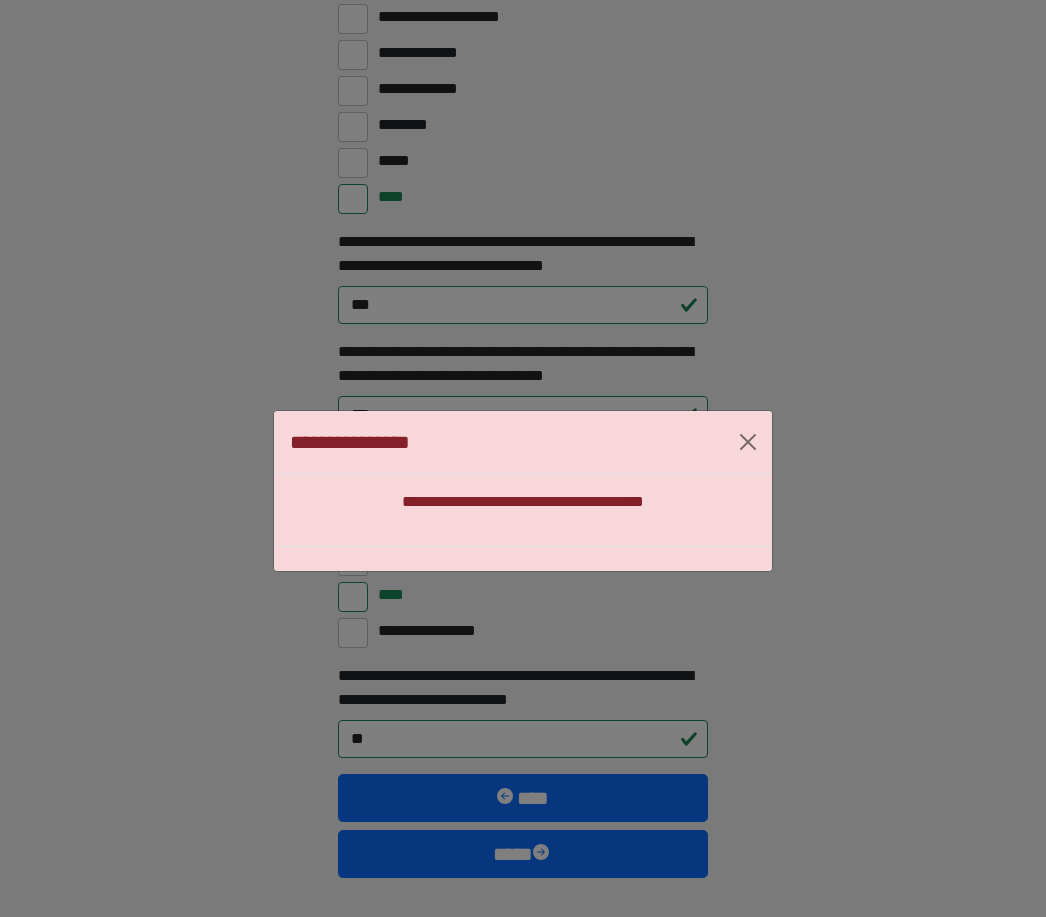 click on "**********" at bounding box center [523, 490] 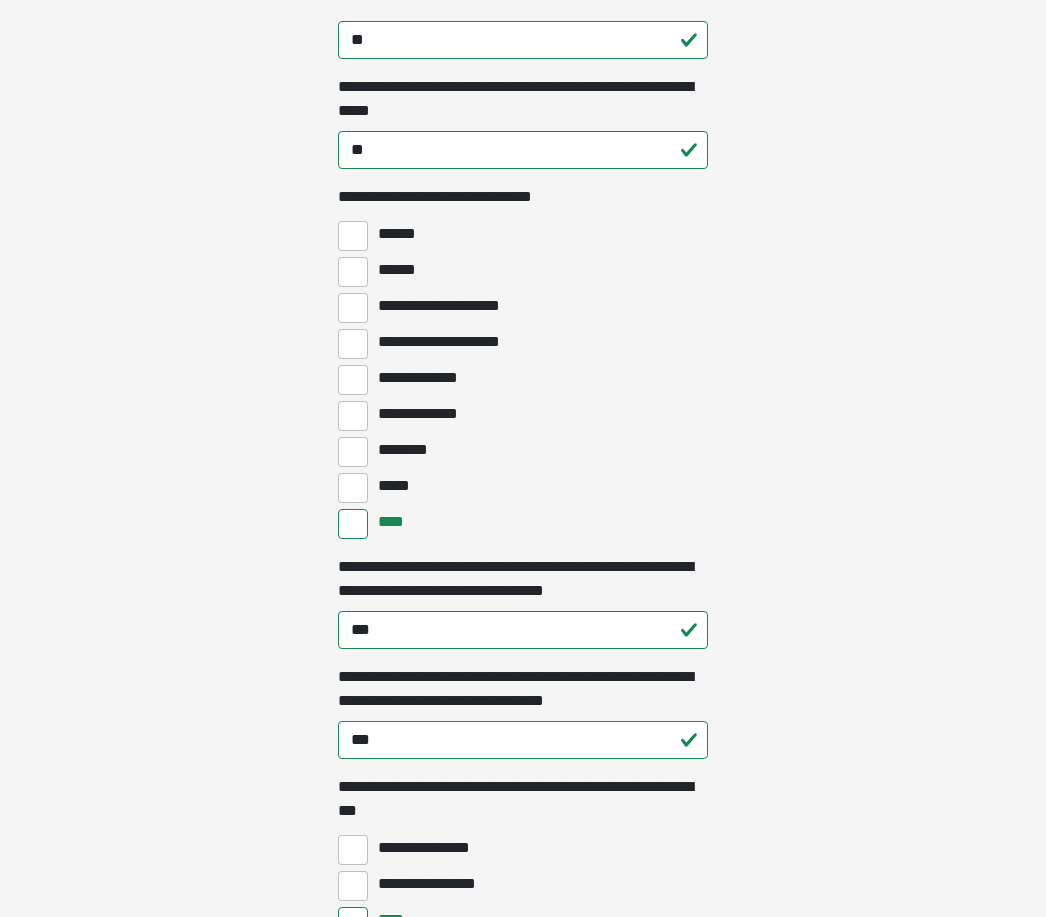 click on "**********" at bounding box center [523, -5639] 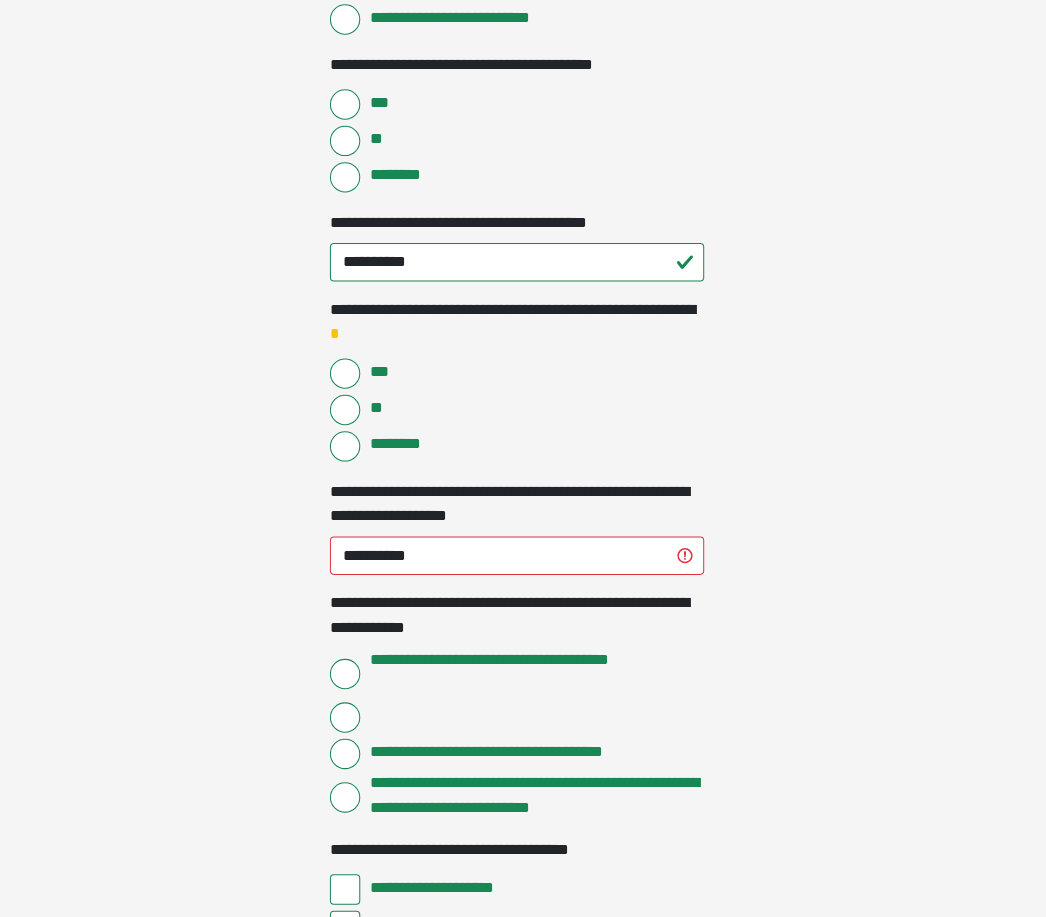 scroll, scrollTop: 1577, scrollLeft: 0, axis: vertical 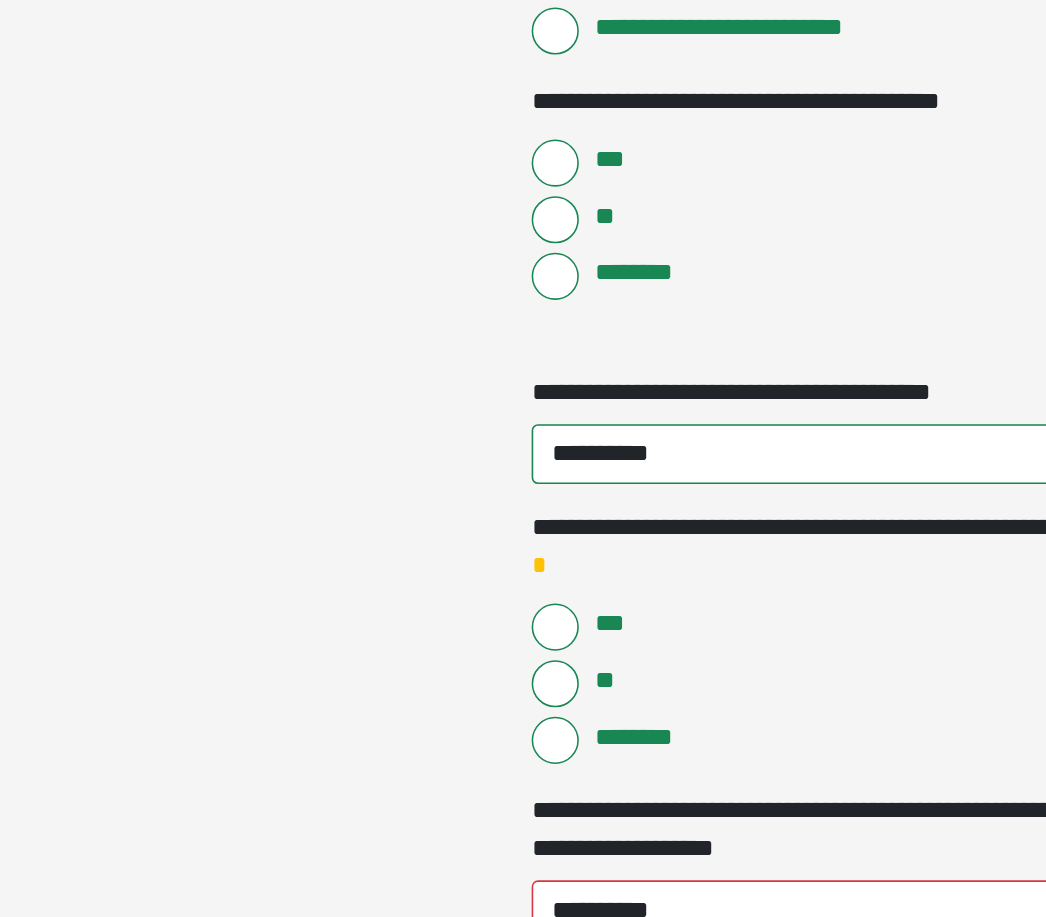 click on "**********" at bounding box center (523, -1119) 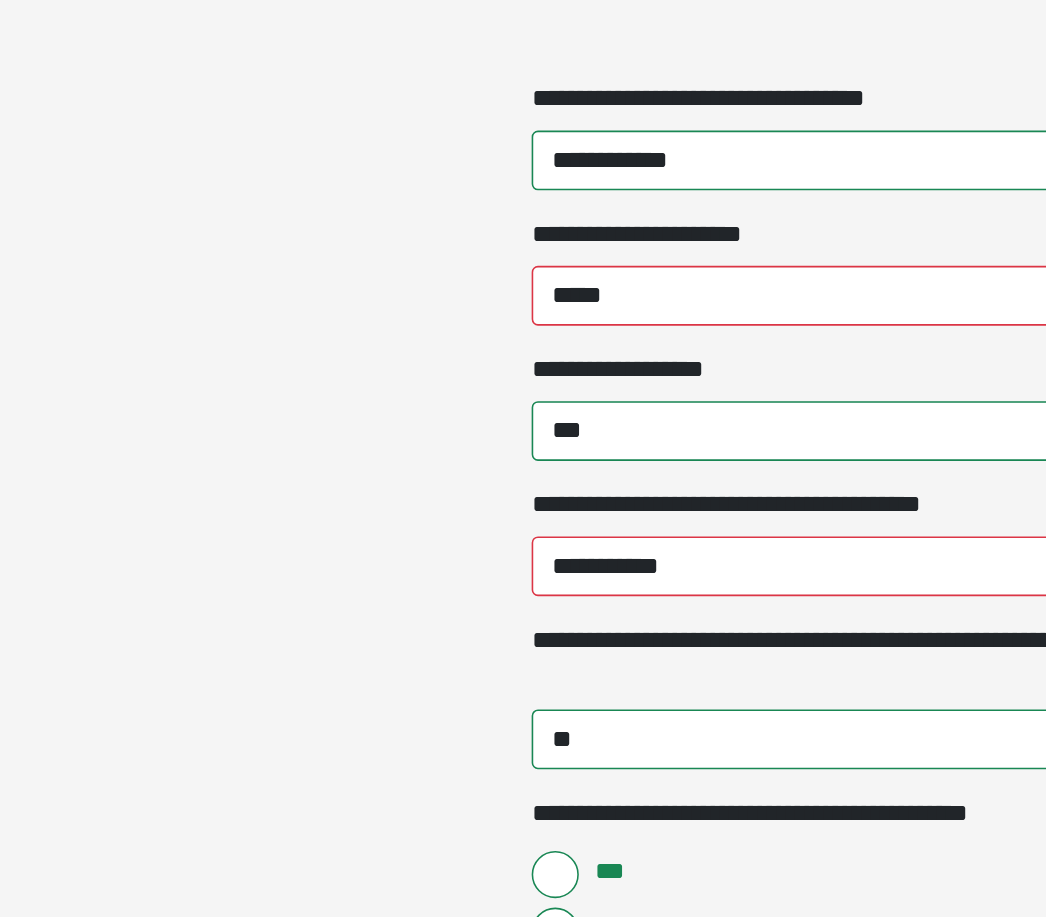 scroll, scrollTop: 2677, scrollLeft: 0, axis: vertical 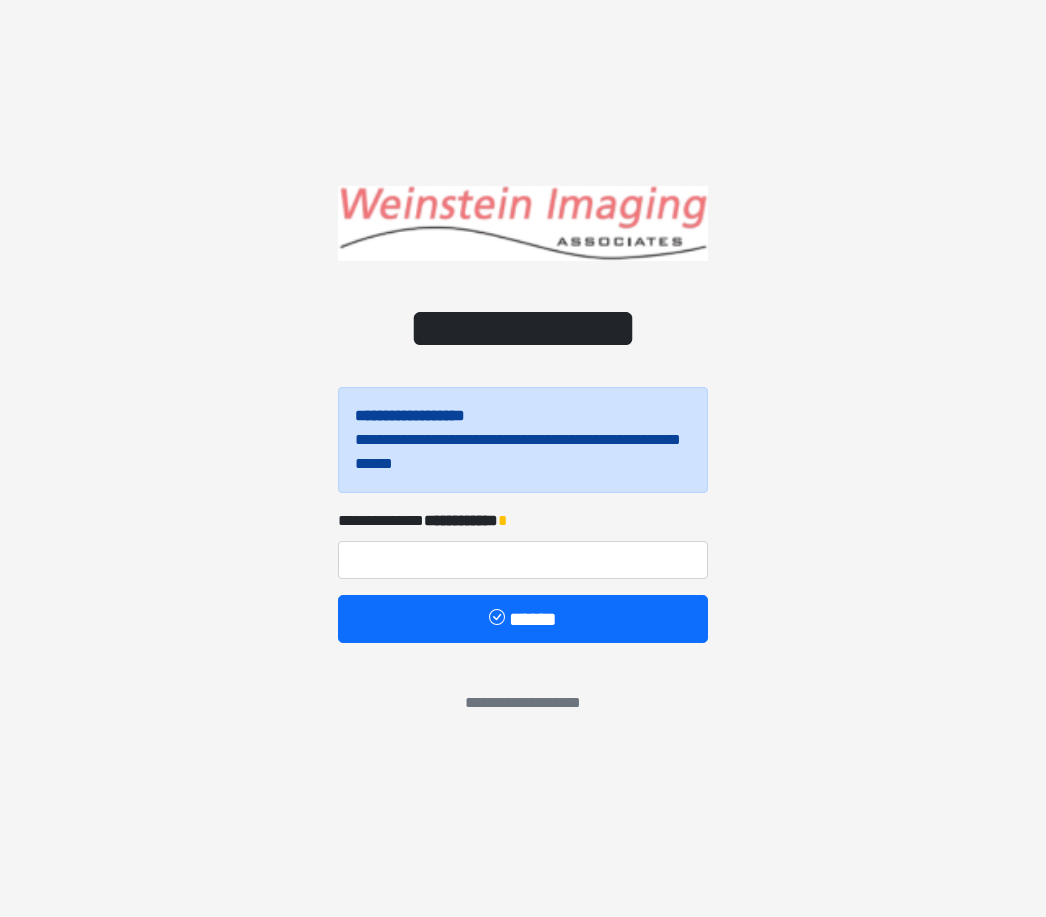 click on "******" at bounding box center [523, 619] 